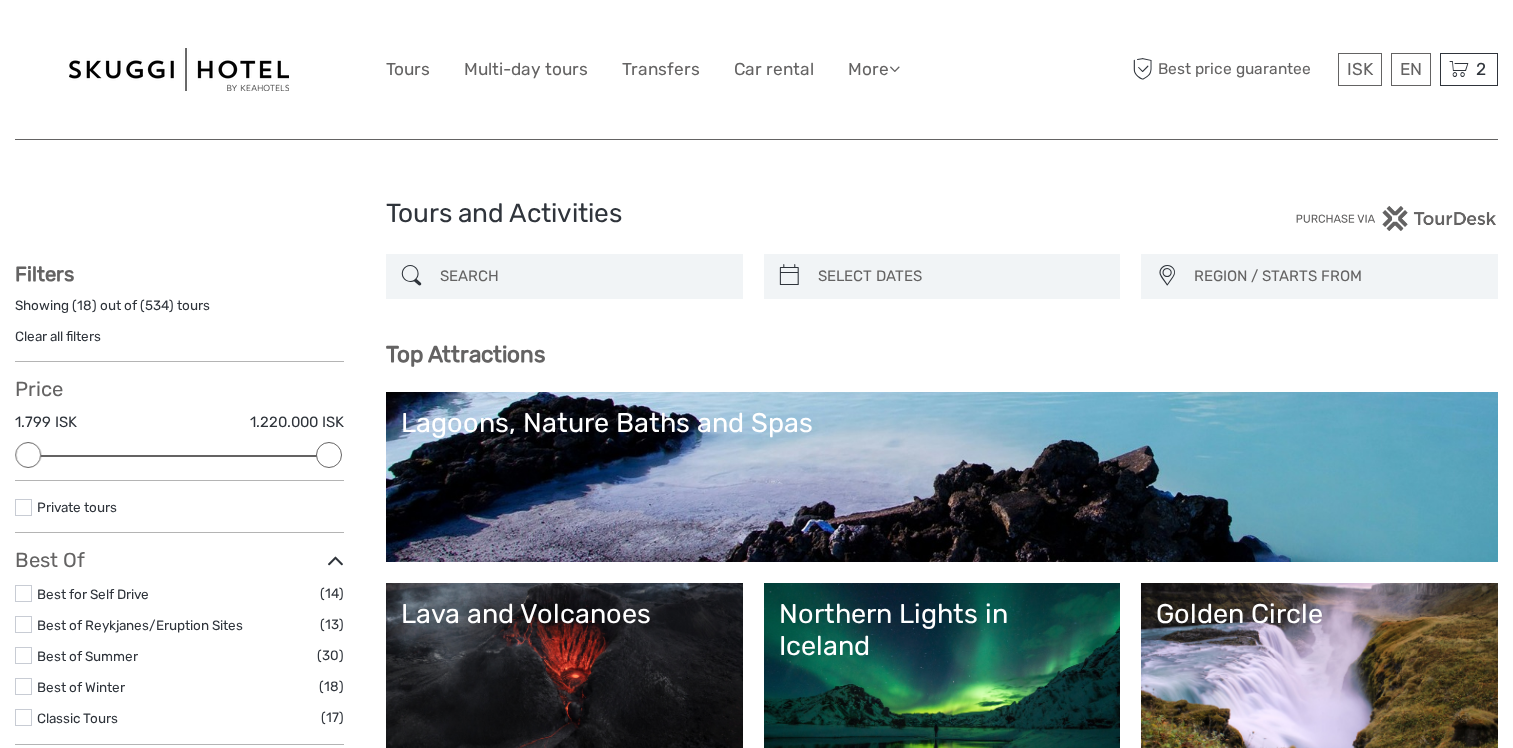 select 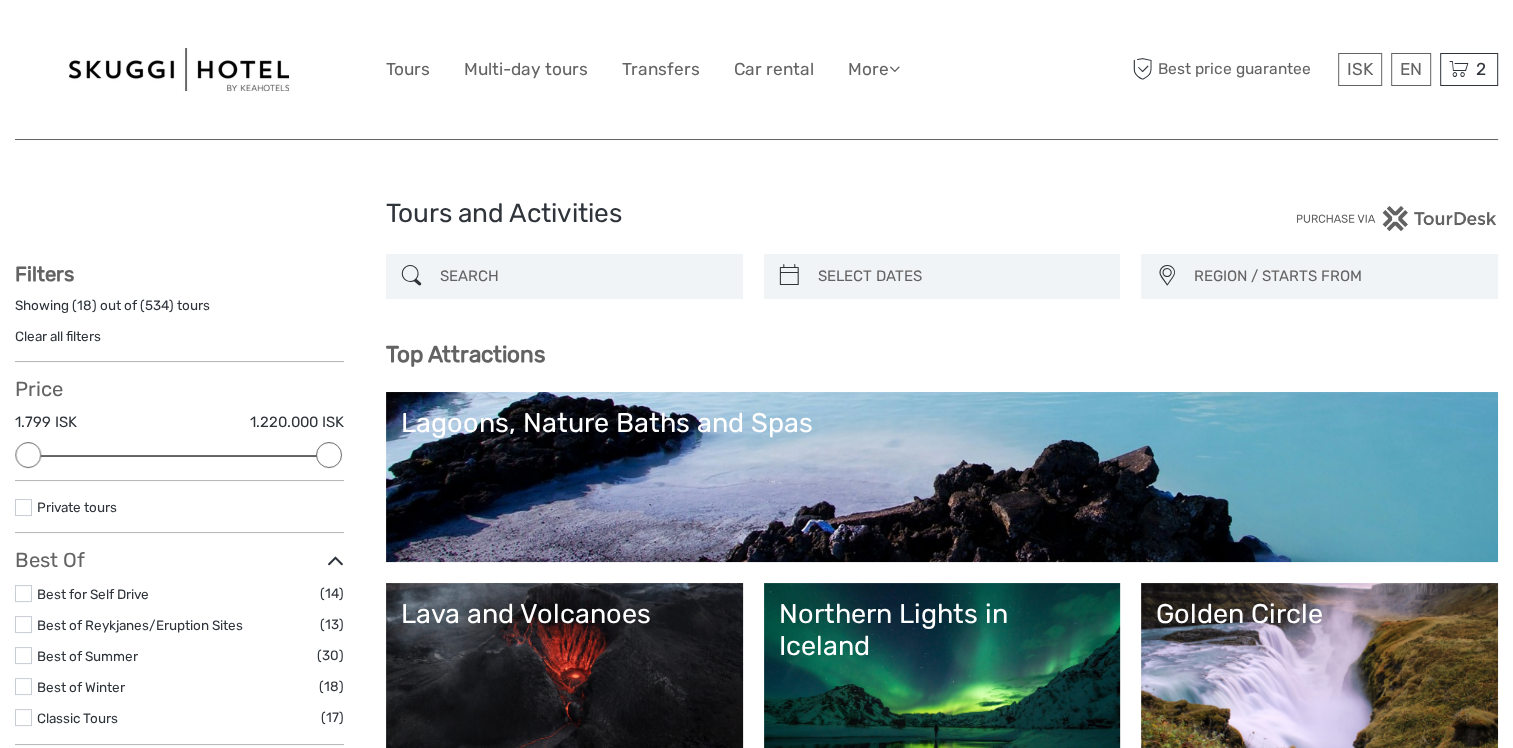 scroll, scrollTop: 0, scrollLeft: 0, axis: both 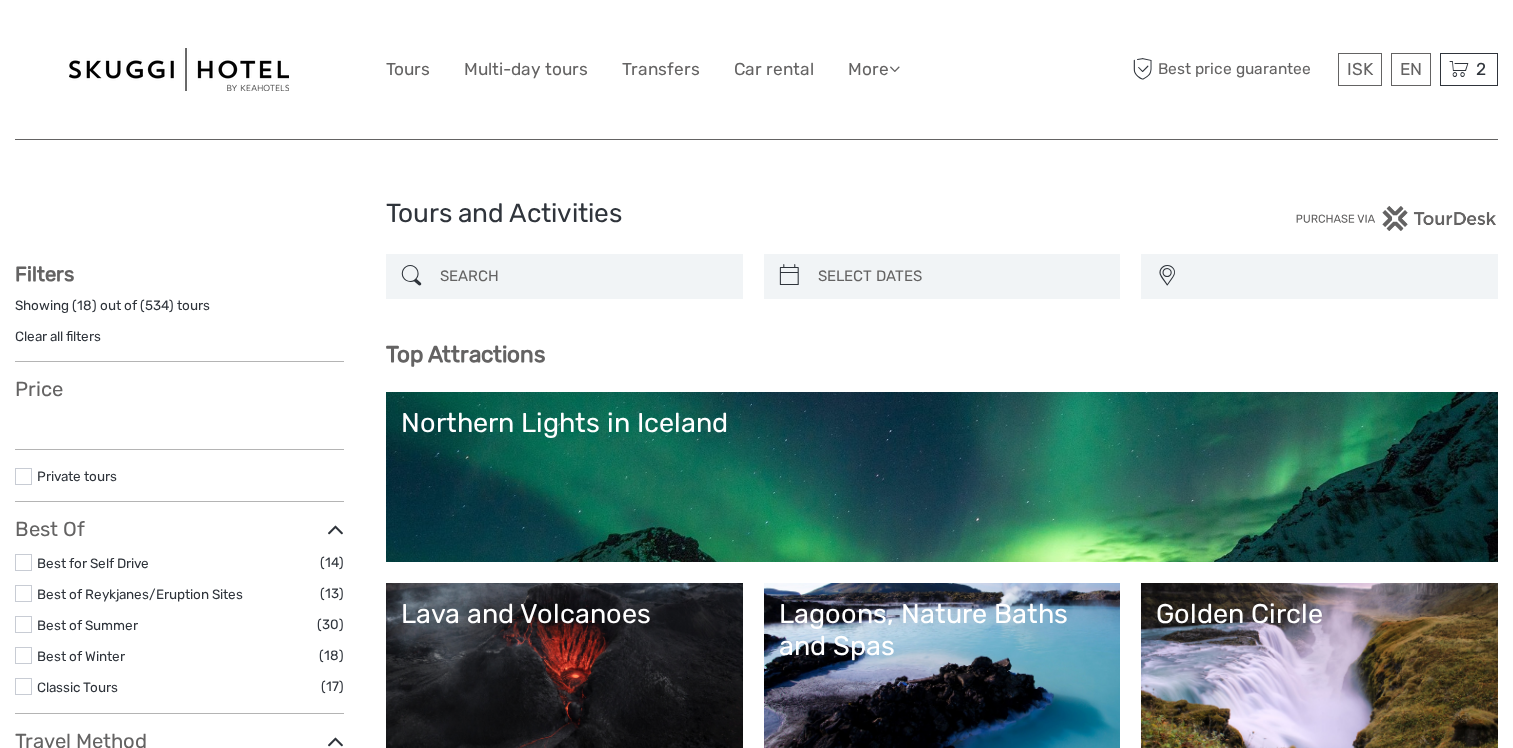 select 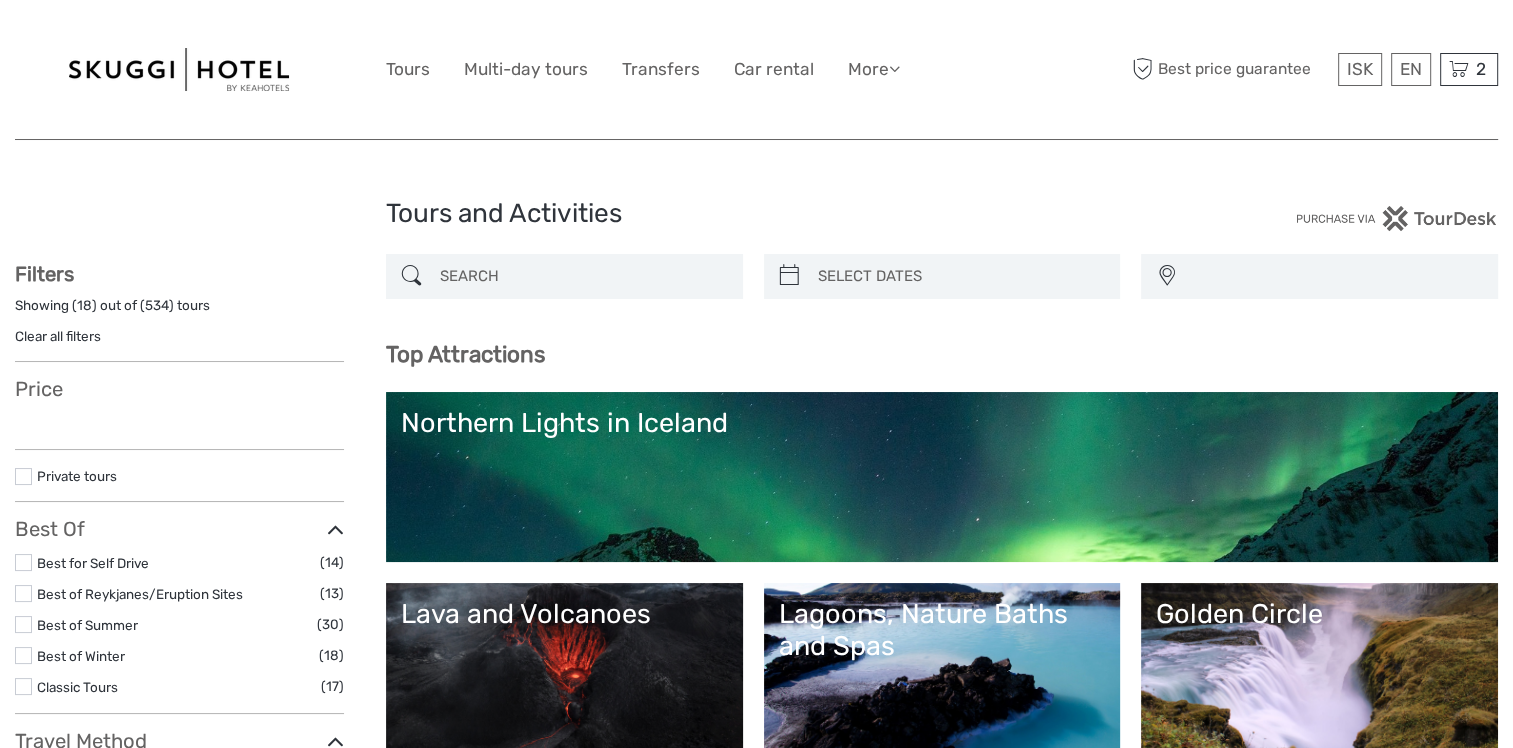 select 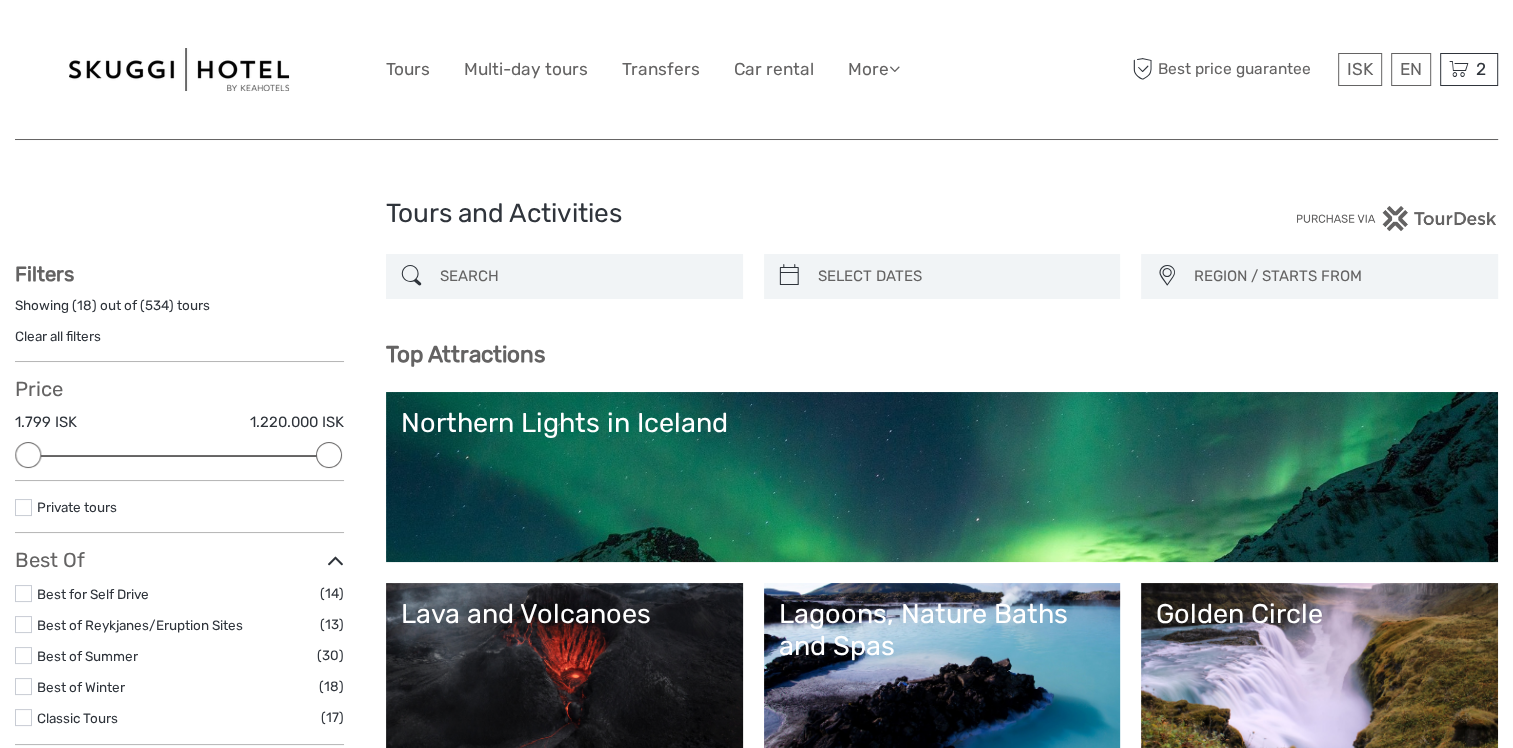 scroll, scrollTop: 0, scrollLeft: 0, axis: both 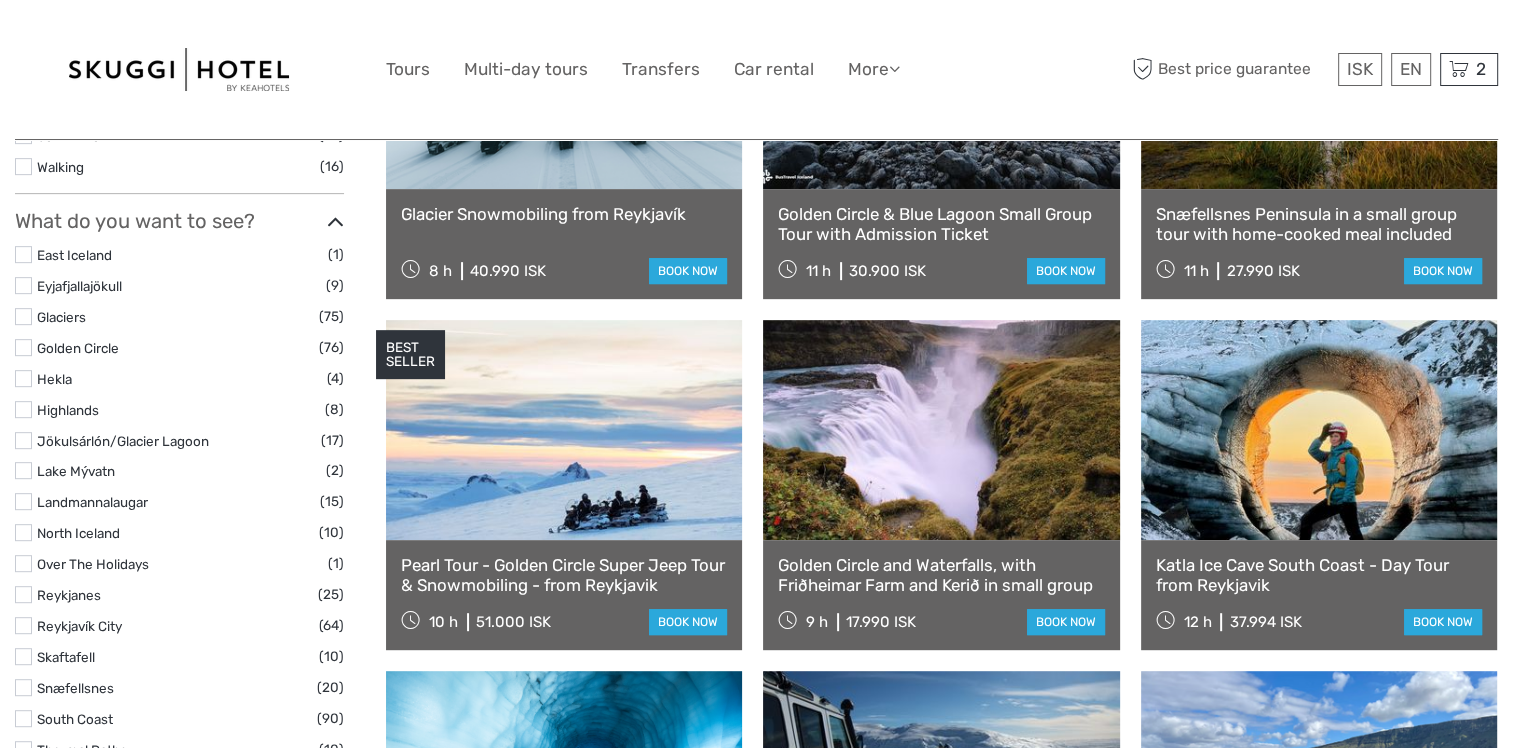 click at bounding box center (23, 625) 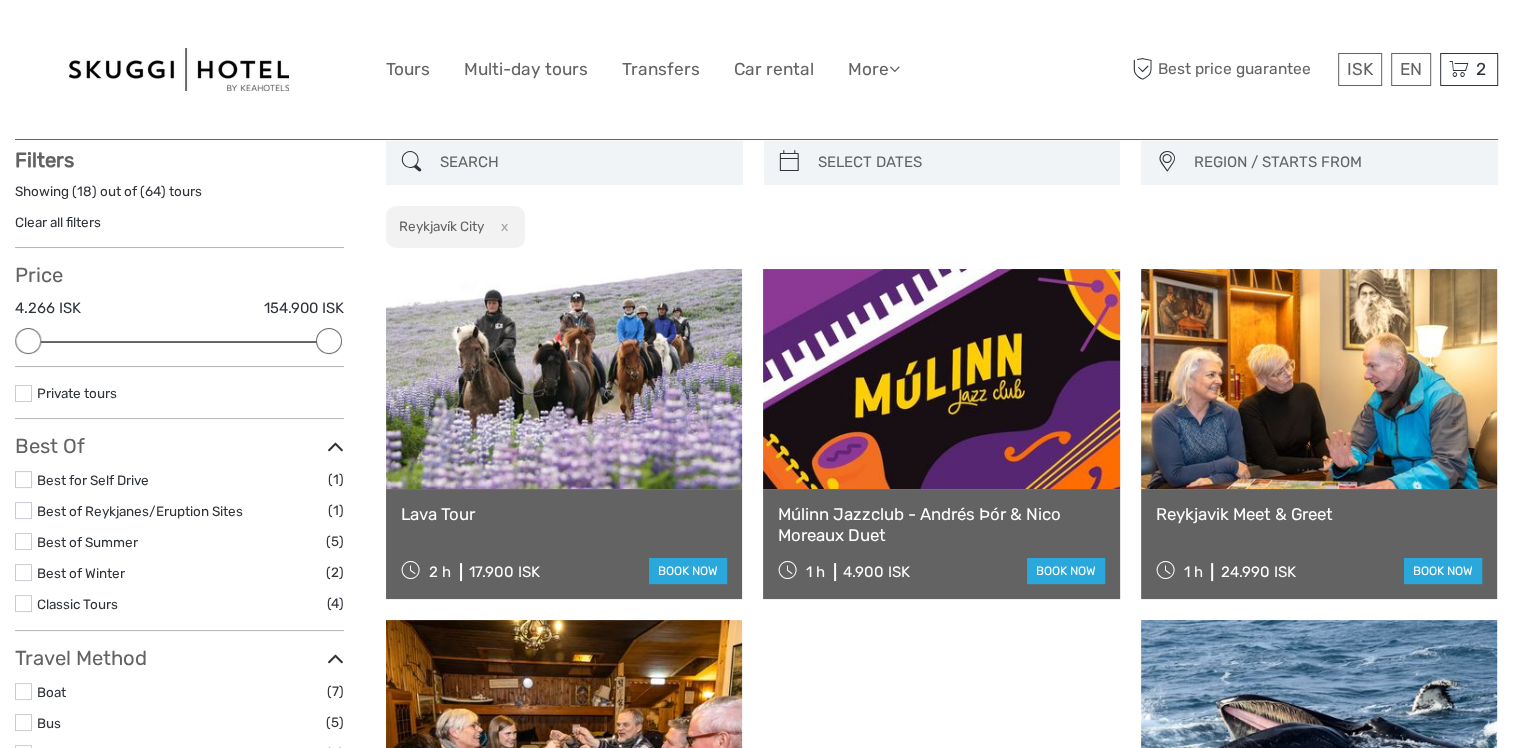 scroll, scrollTop: 112, scrollLeft: 0, axis: vertical 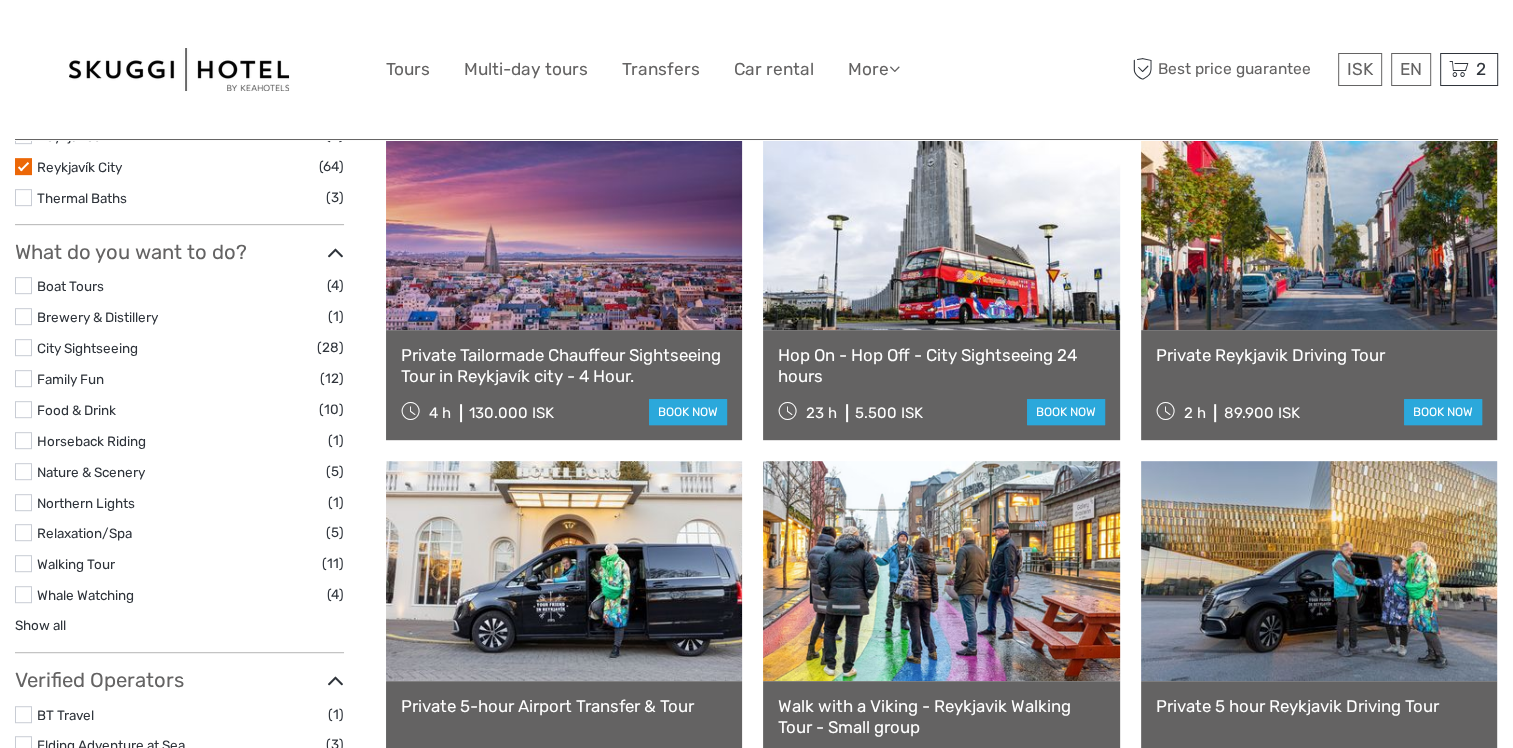click on "Hop On - Hop Off - City Sightseeing 24 hours" at bounding box center (941, 365) 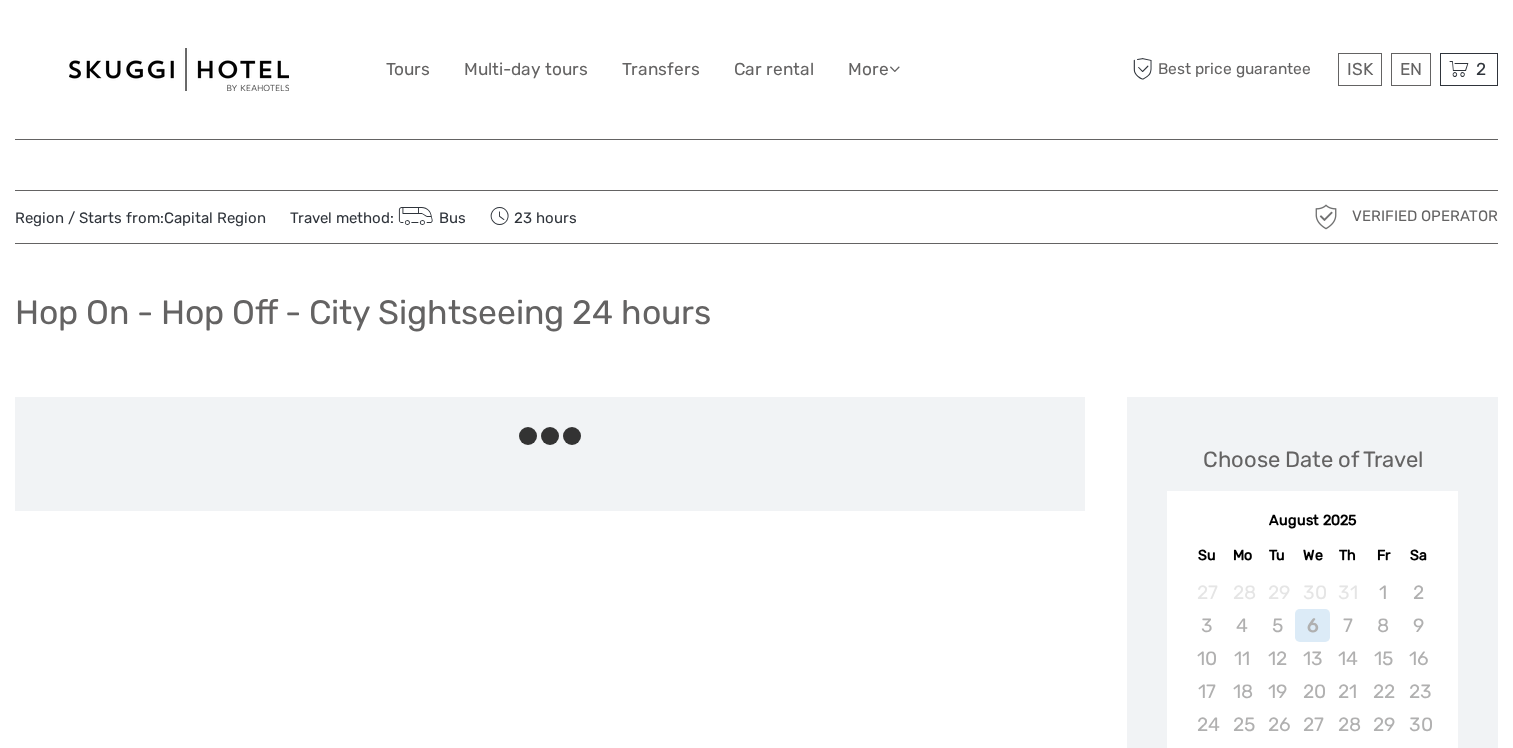 scroll, scrollTop: 0, scrollLeft: 0, axis: both 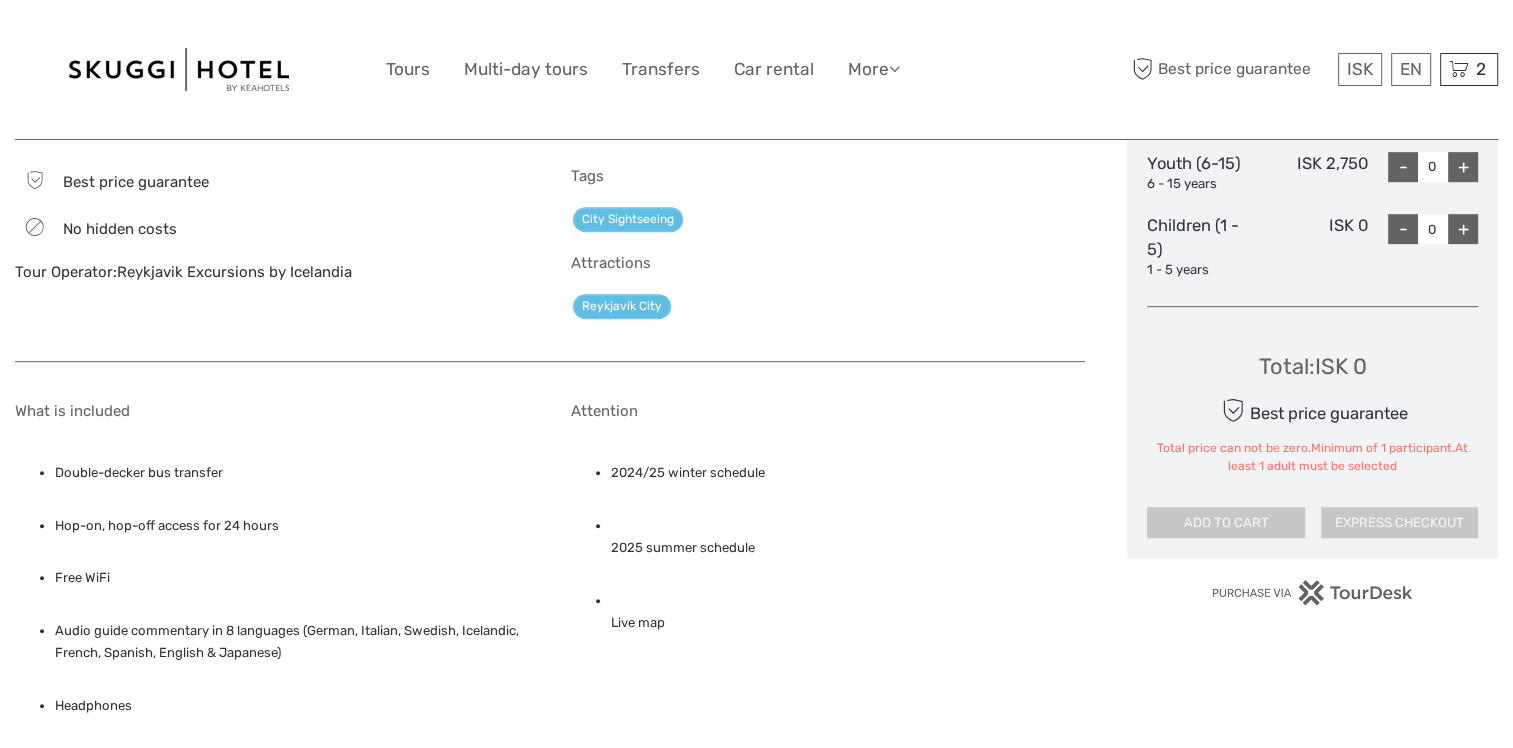 click on "2025 summer schedule" at bounding box center [848, 537] 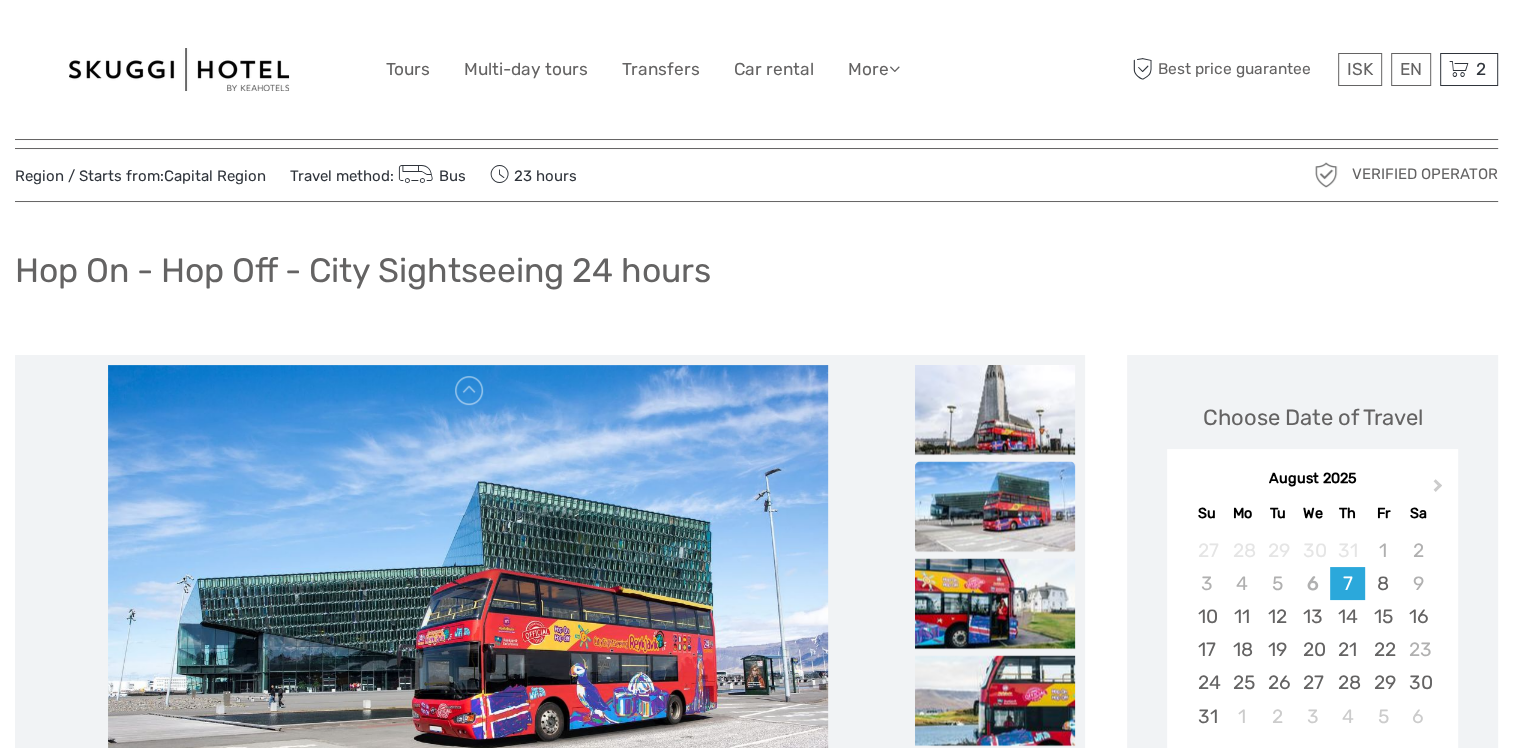scroll, scrollTop: 0, scrollLeft: 0, axis: both 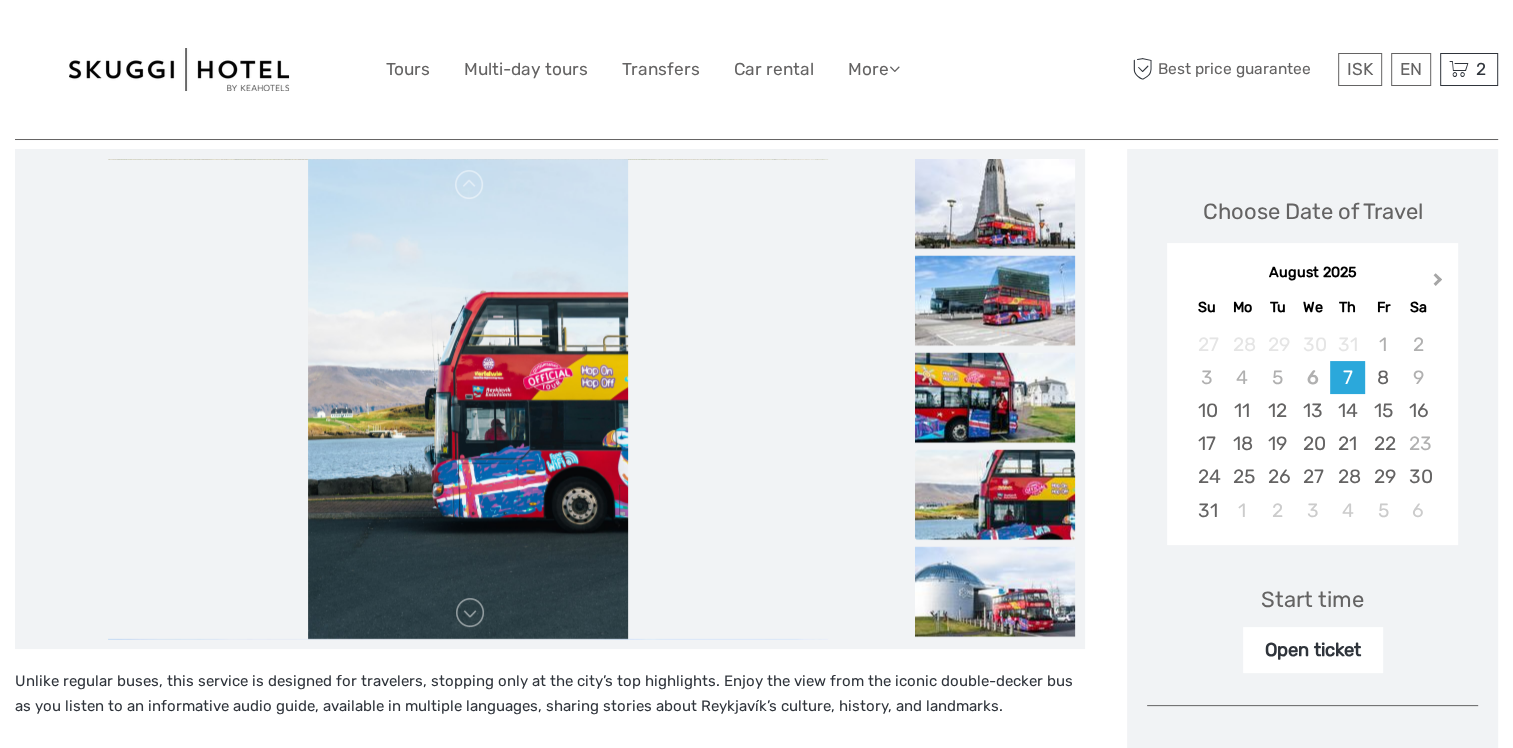 click on "Next Month" at bounding box center (1438, 283) 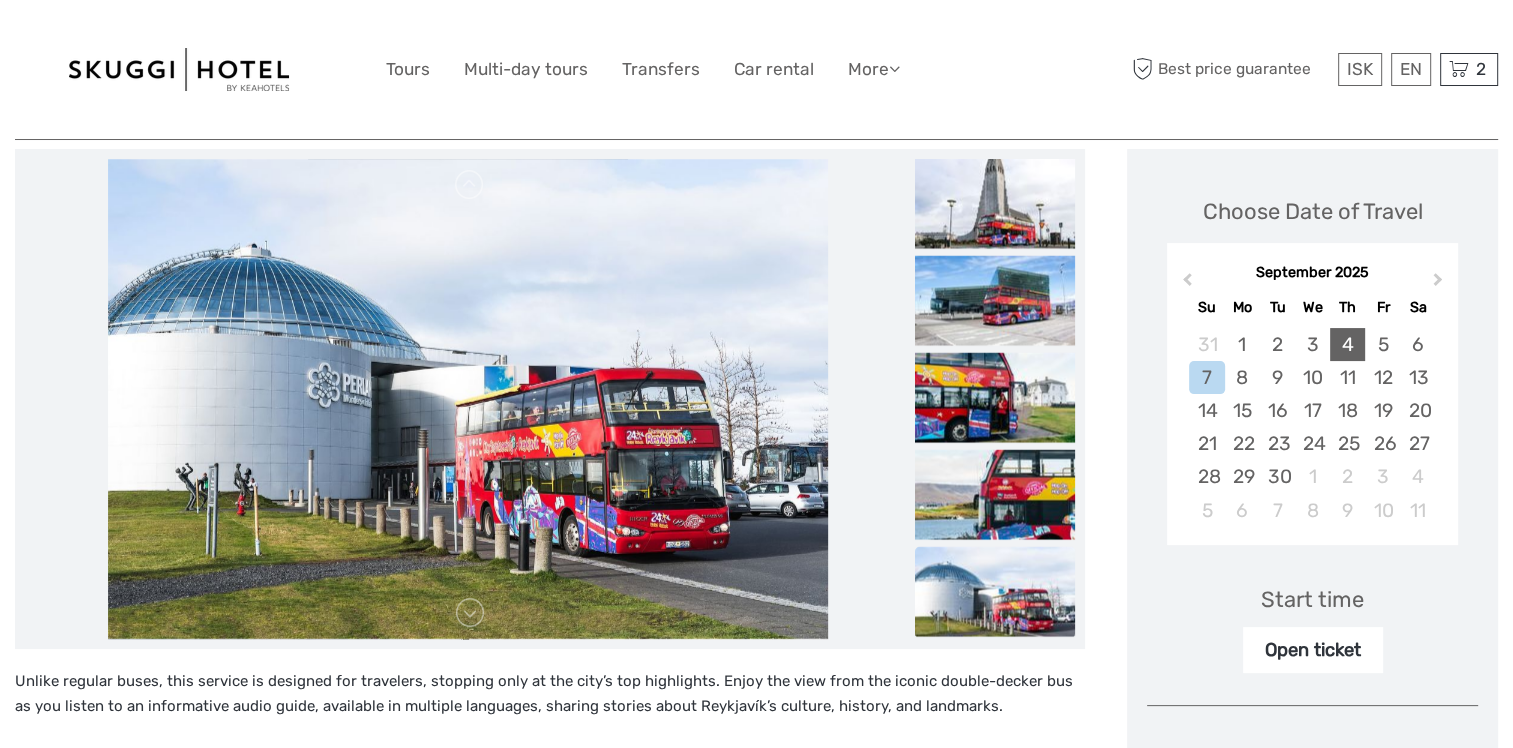click on "4" at bounding box center [1347, 344] 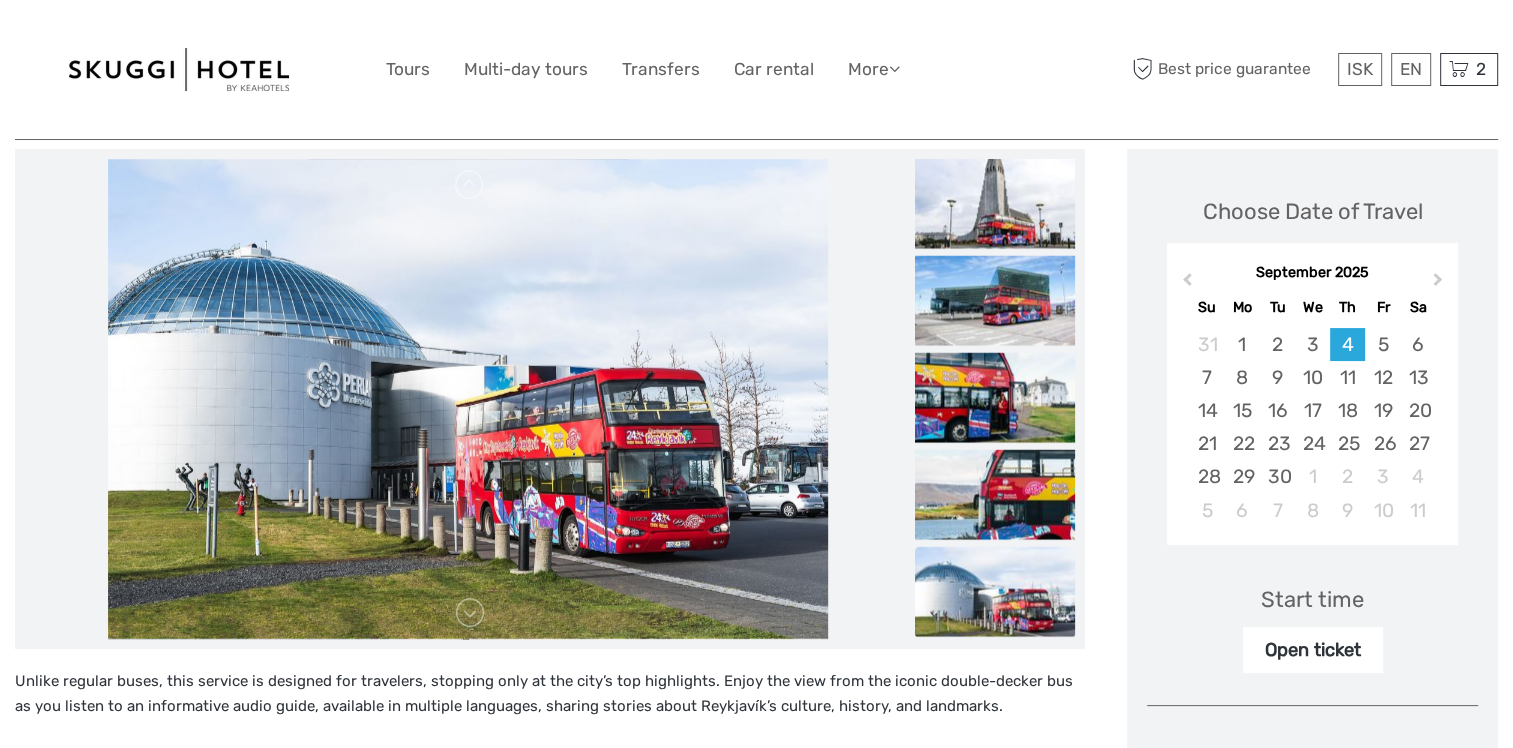 click on "Start time" at bounding box center (1312, 599) 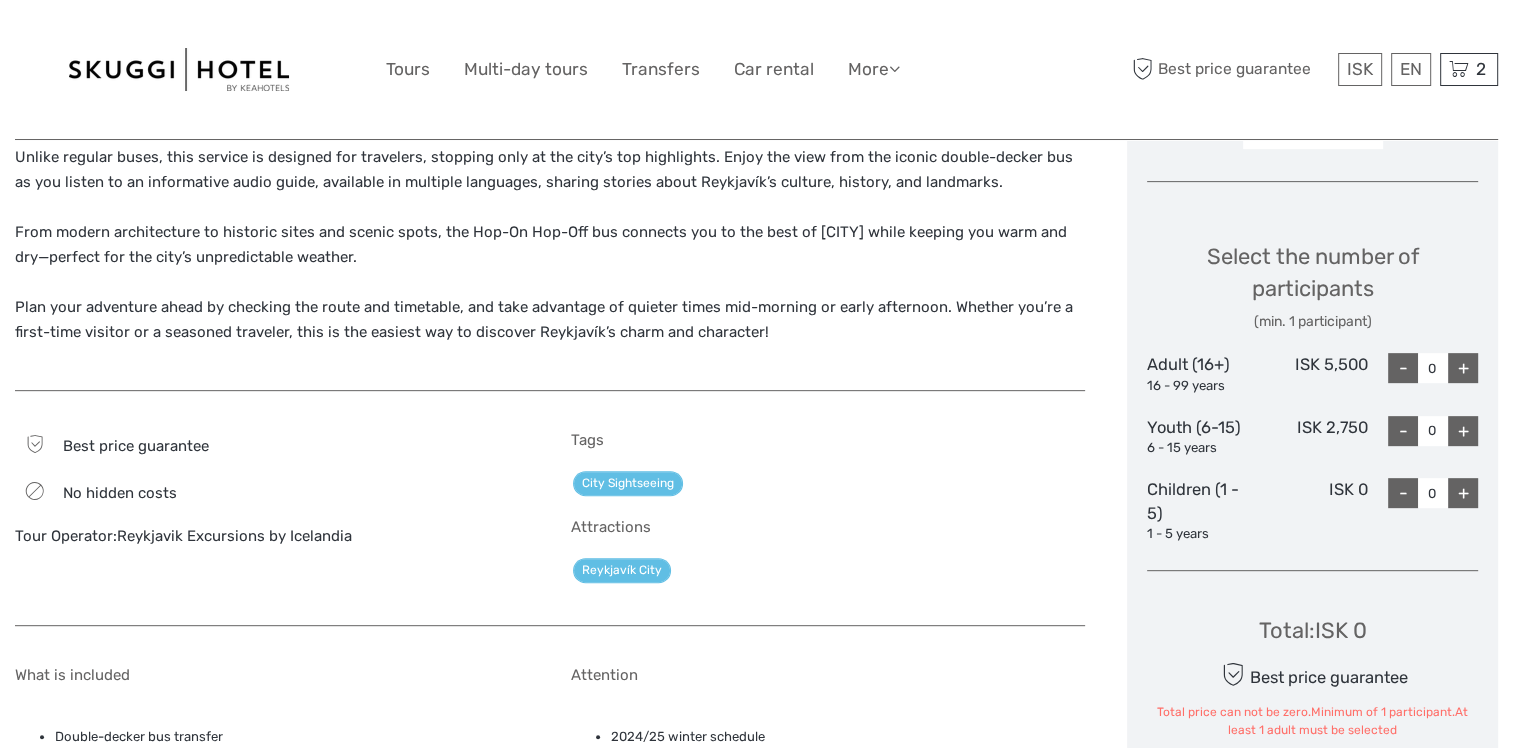 scroll, scrollTop: 788, scrollLeft: 0, axis: vertical 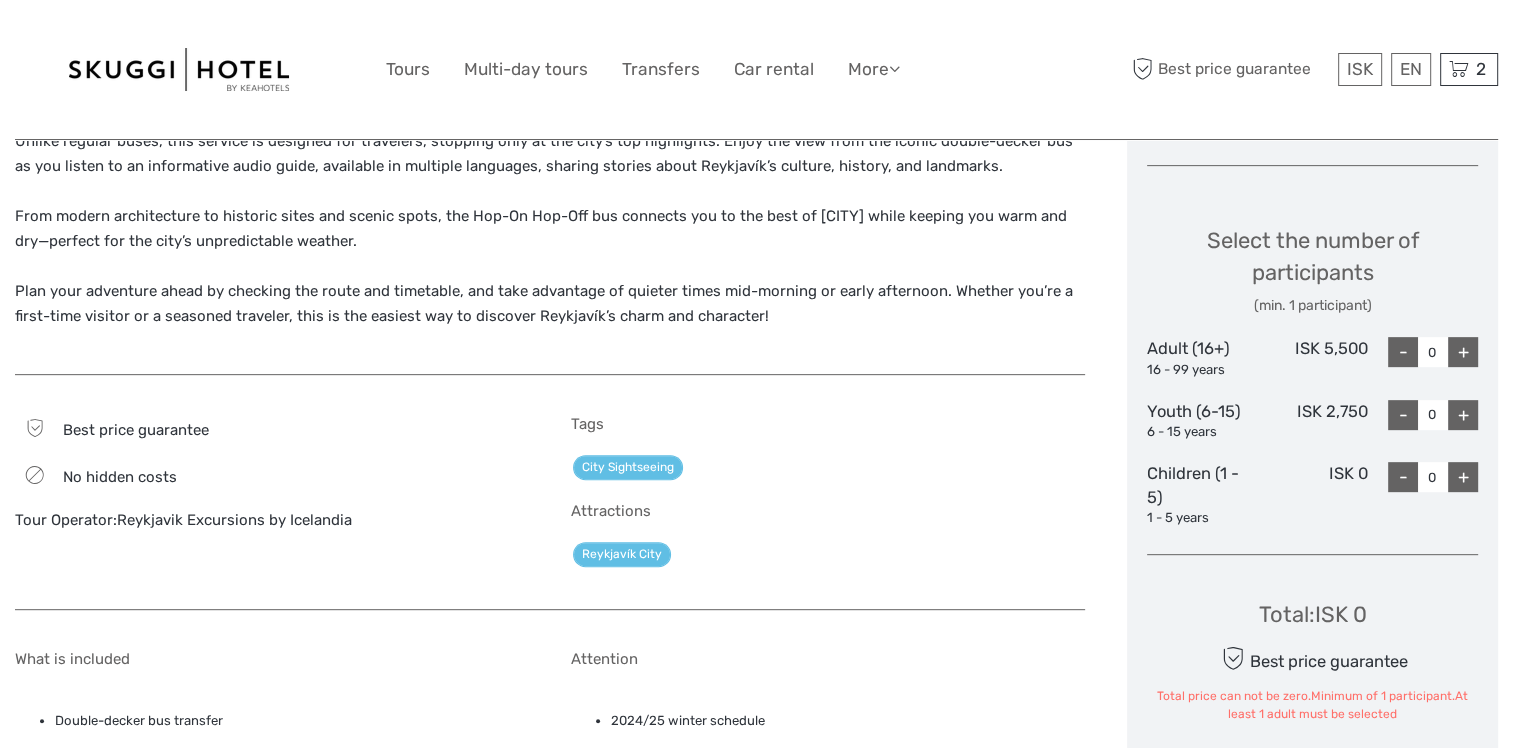 click on "+" at bounding box center (1463, 352) 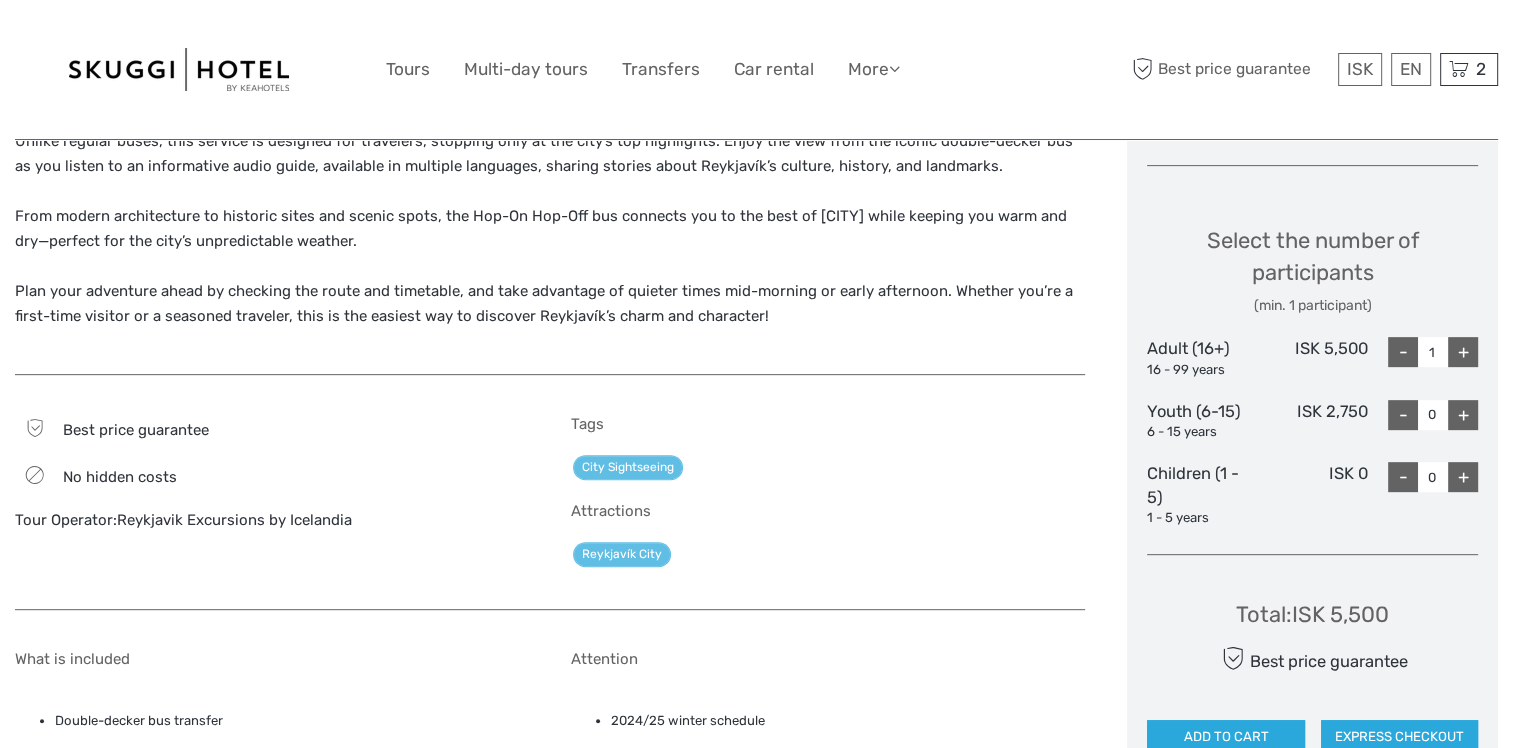 click on "+" at bounding box center (1463, 352) 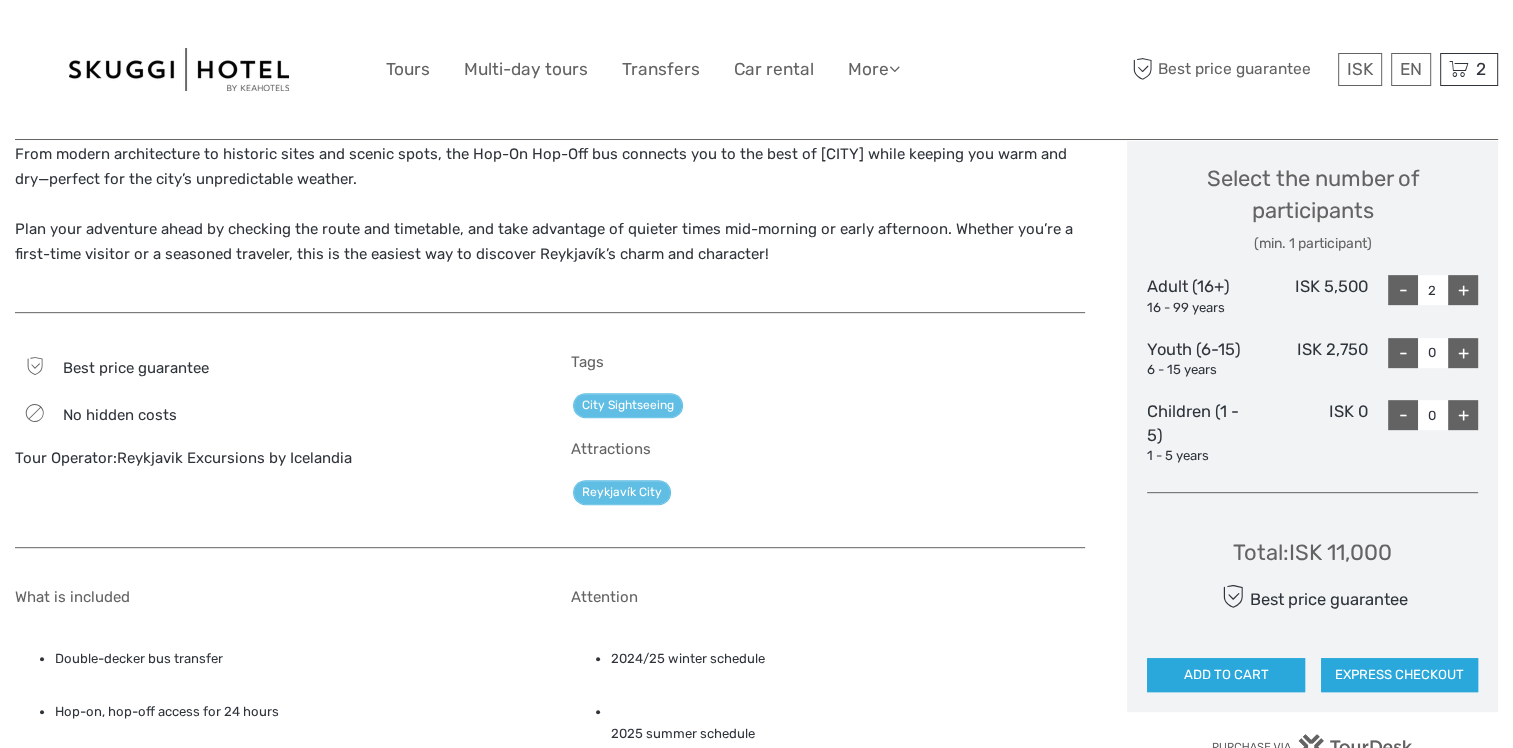 scroll, scrollTop: 853, scrollLeft: 0, axis: vertical 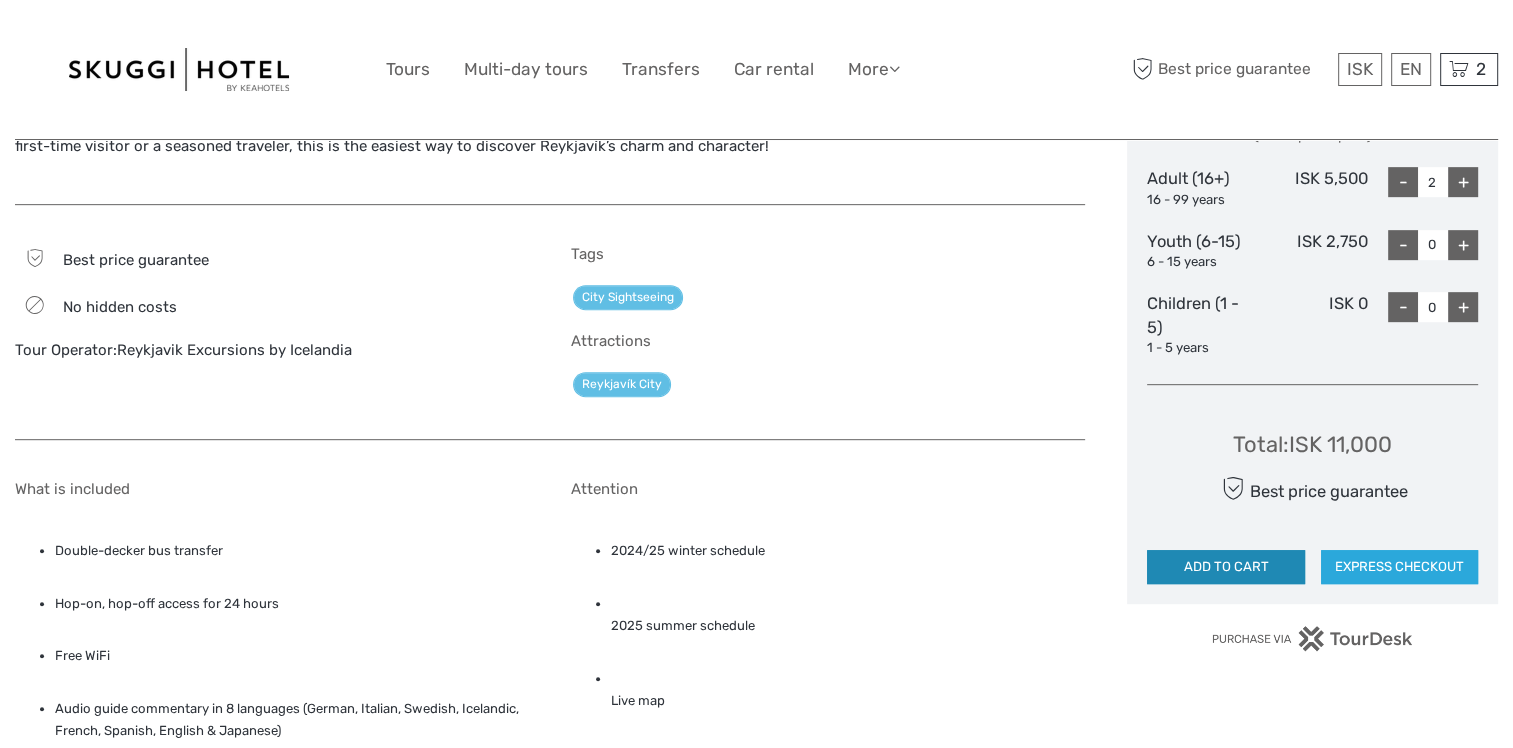 click on "ADD TO CART" at bounding box center (1225, 567) 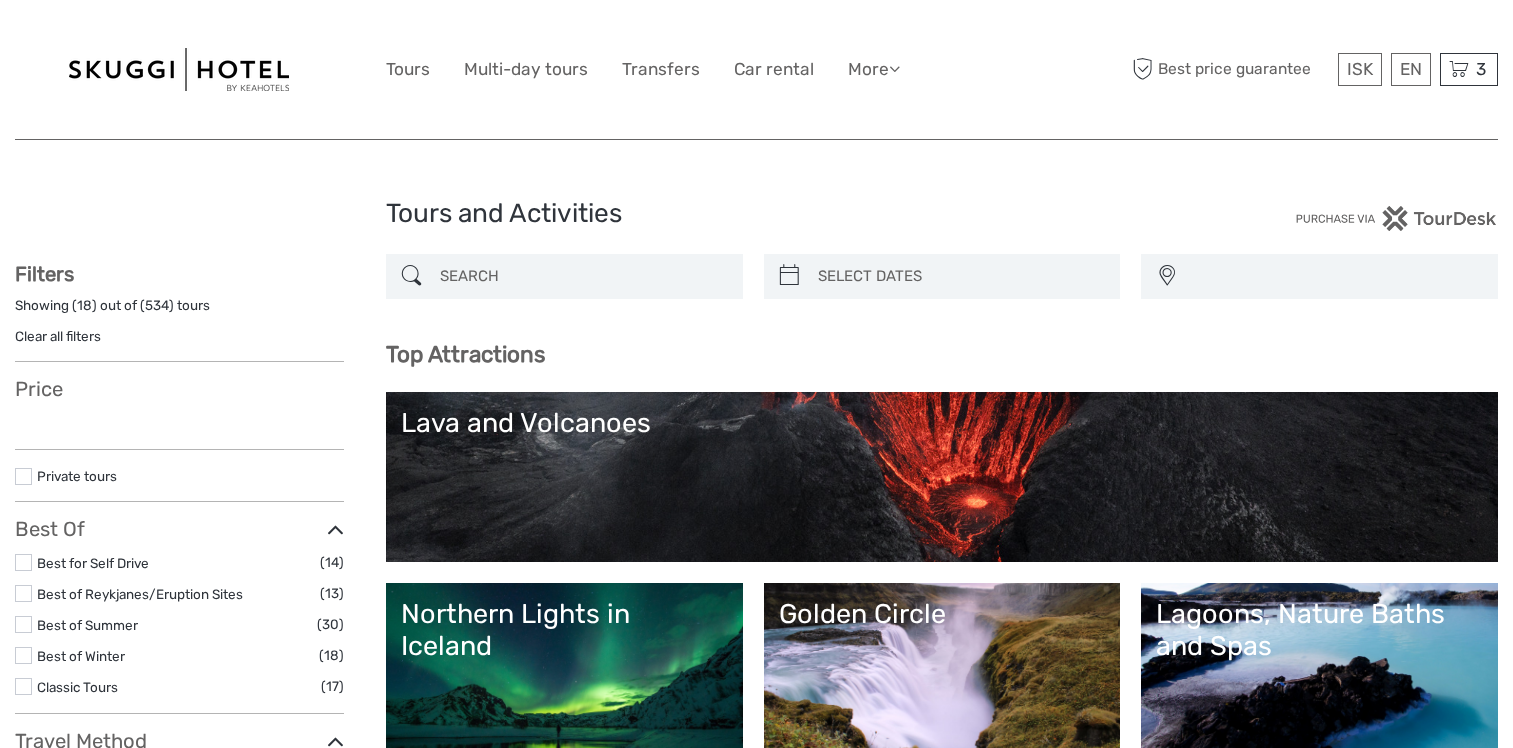 select 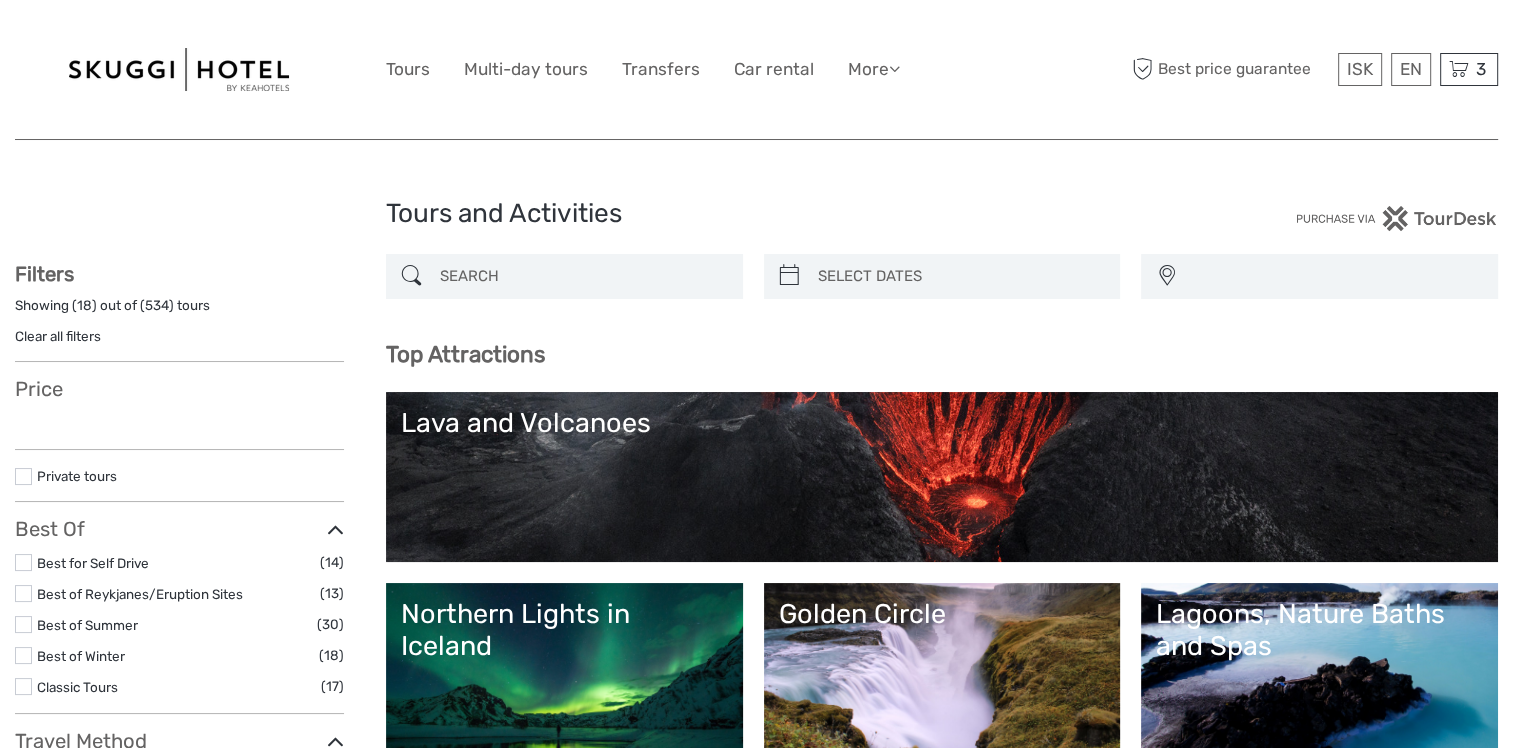 select 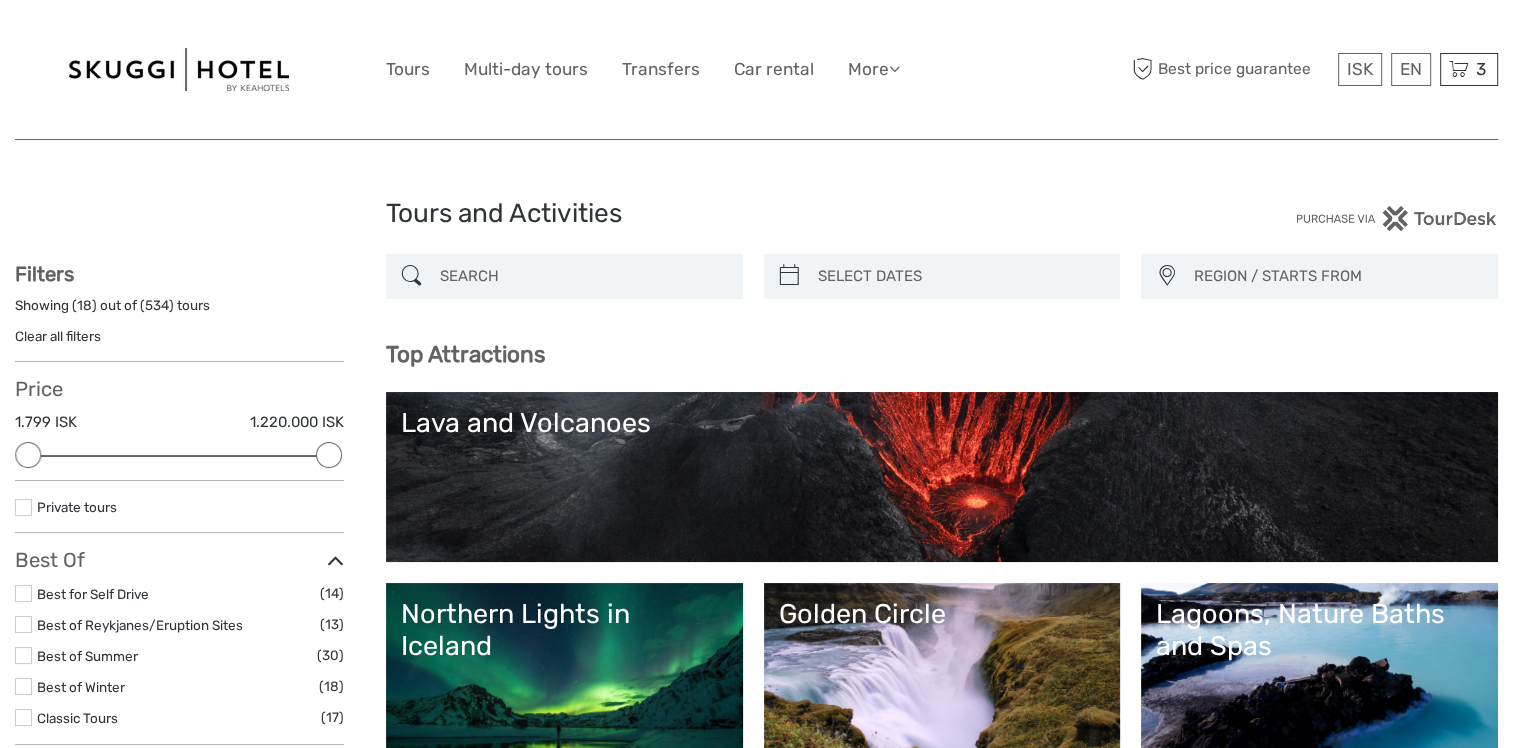 scroll, scrollTop: 0, scrollLeft: 0, axis: both 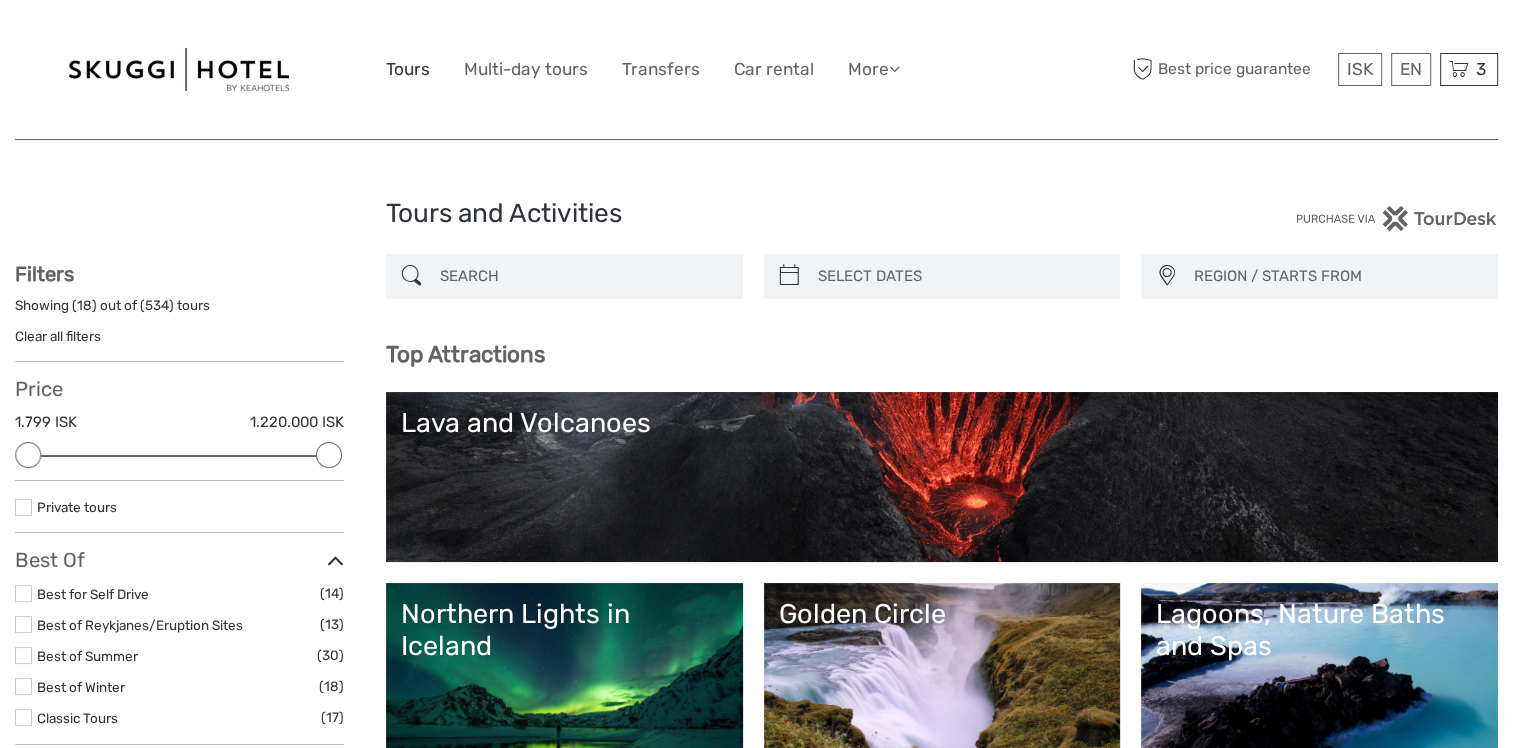 click on "Tours" at bounding box center [408, 69] 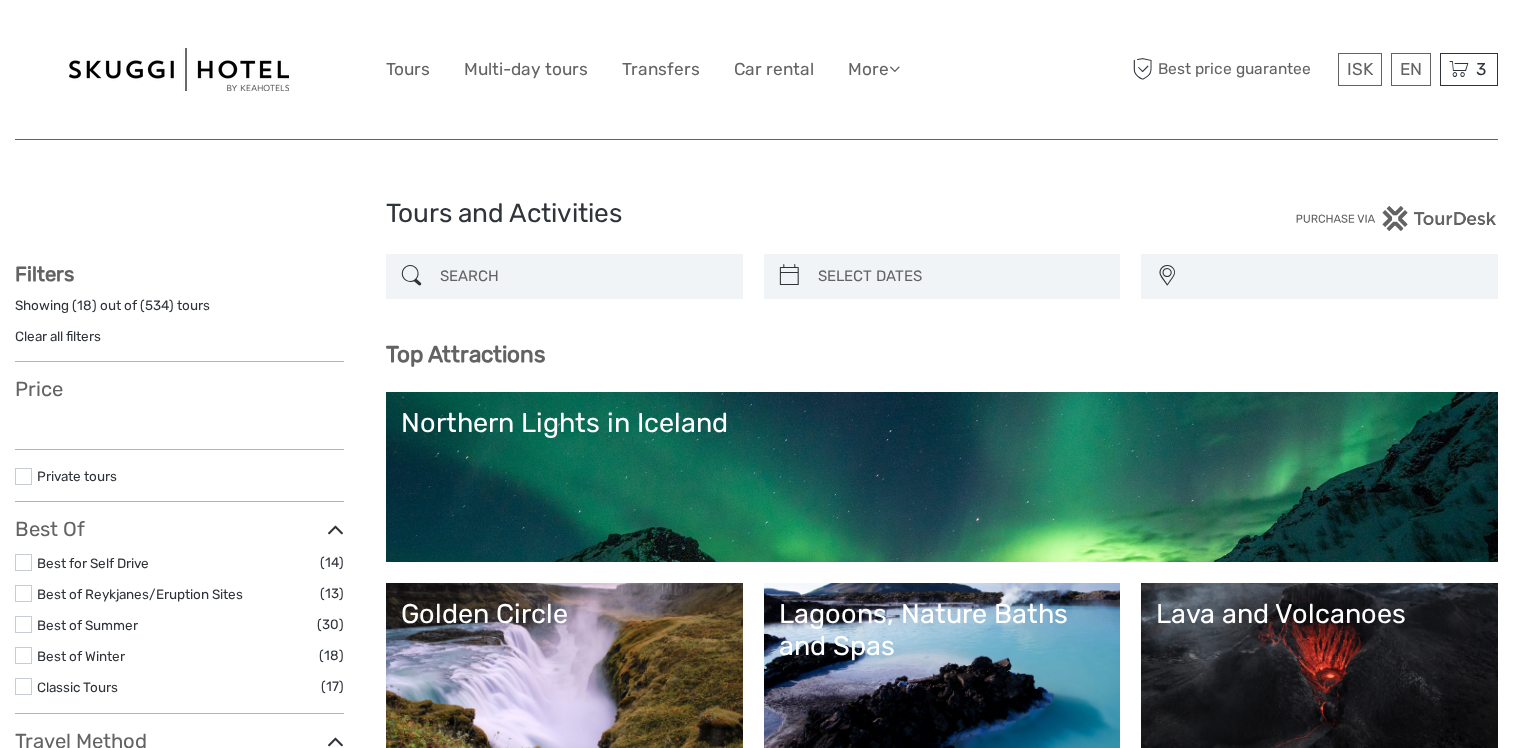 select 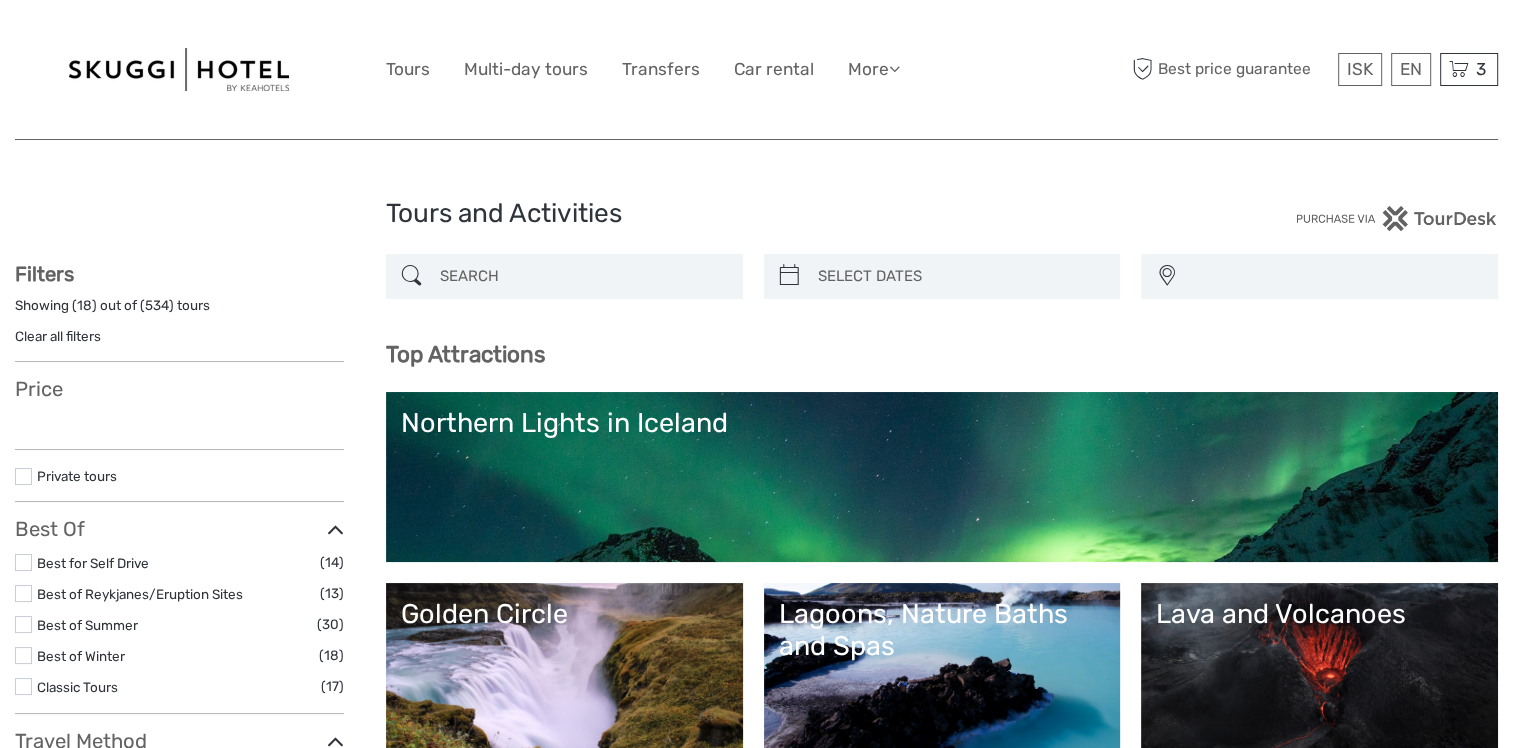 select 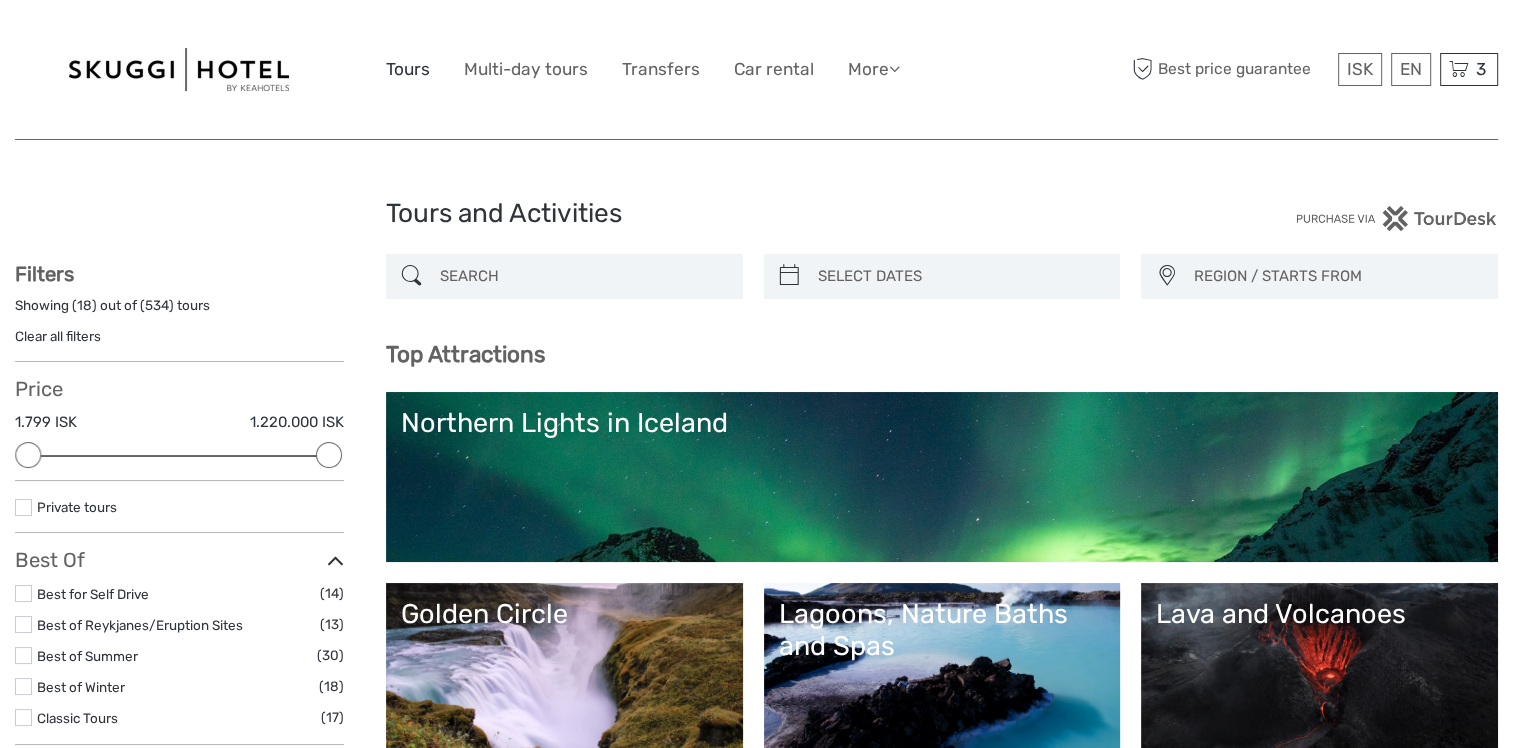 scroll, scrollTop: 0, scrollLeft: 0, axis: both 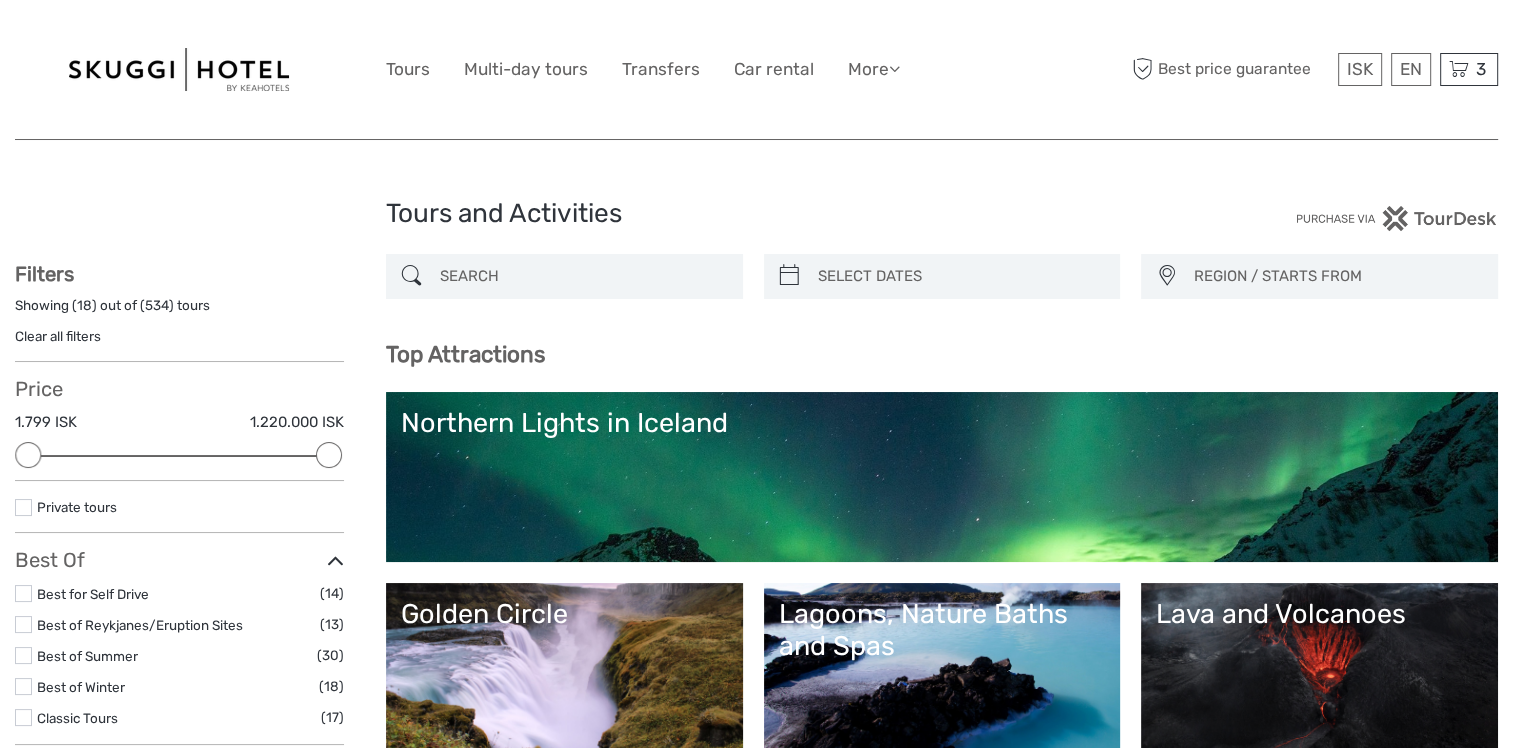 click at bounding box center (582, 276) 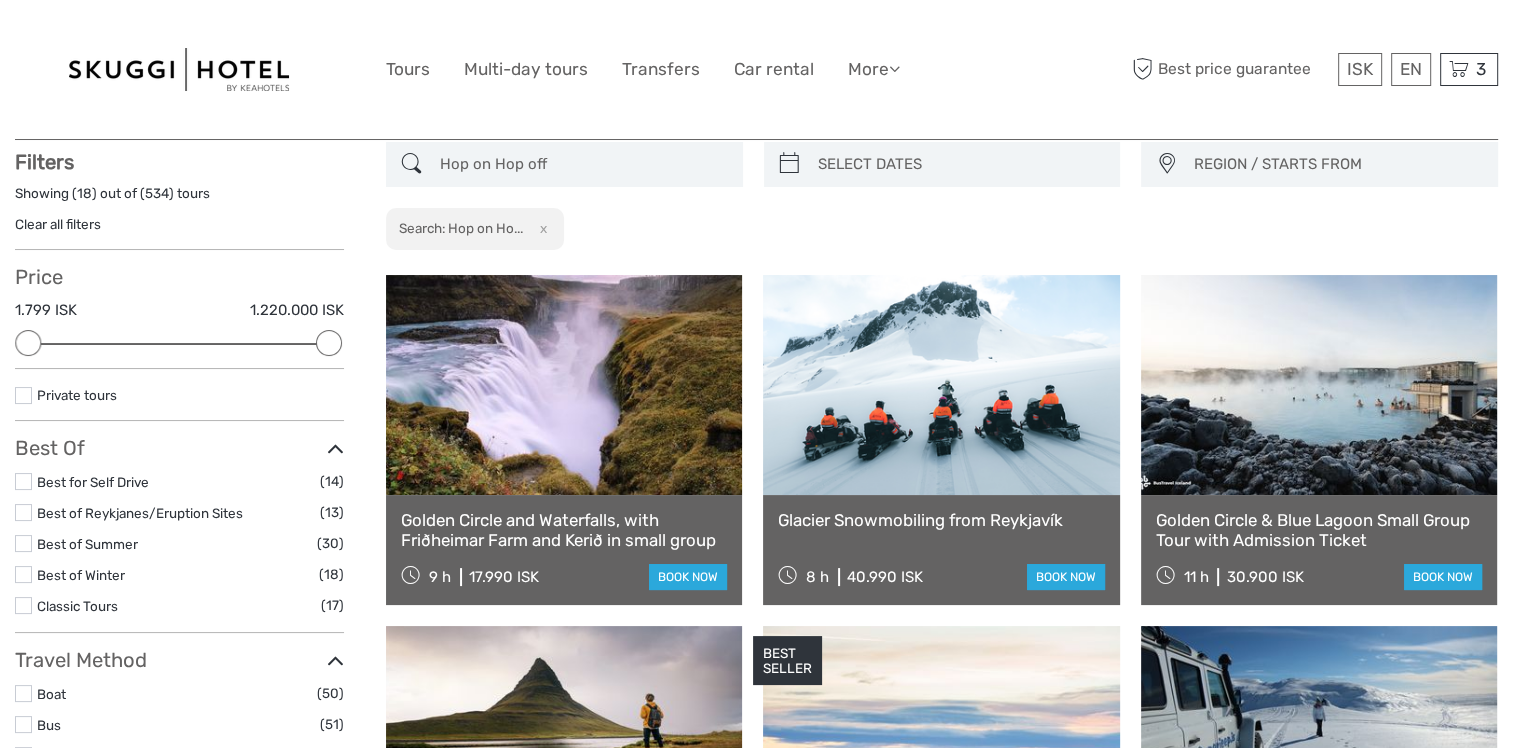scroll, scrollTop: 112, scrollLeft: 0, axis: vertical 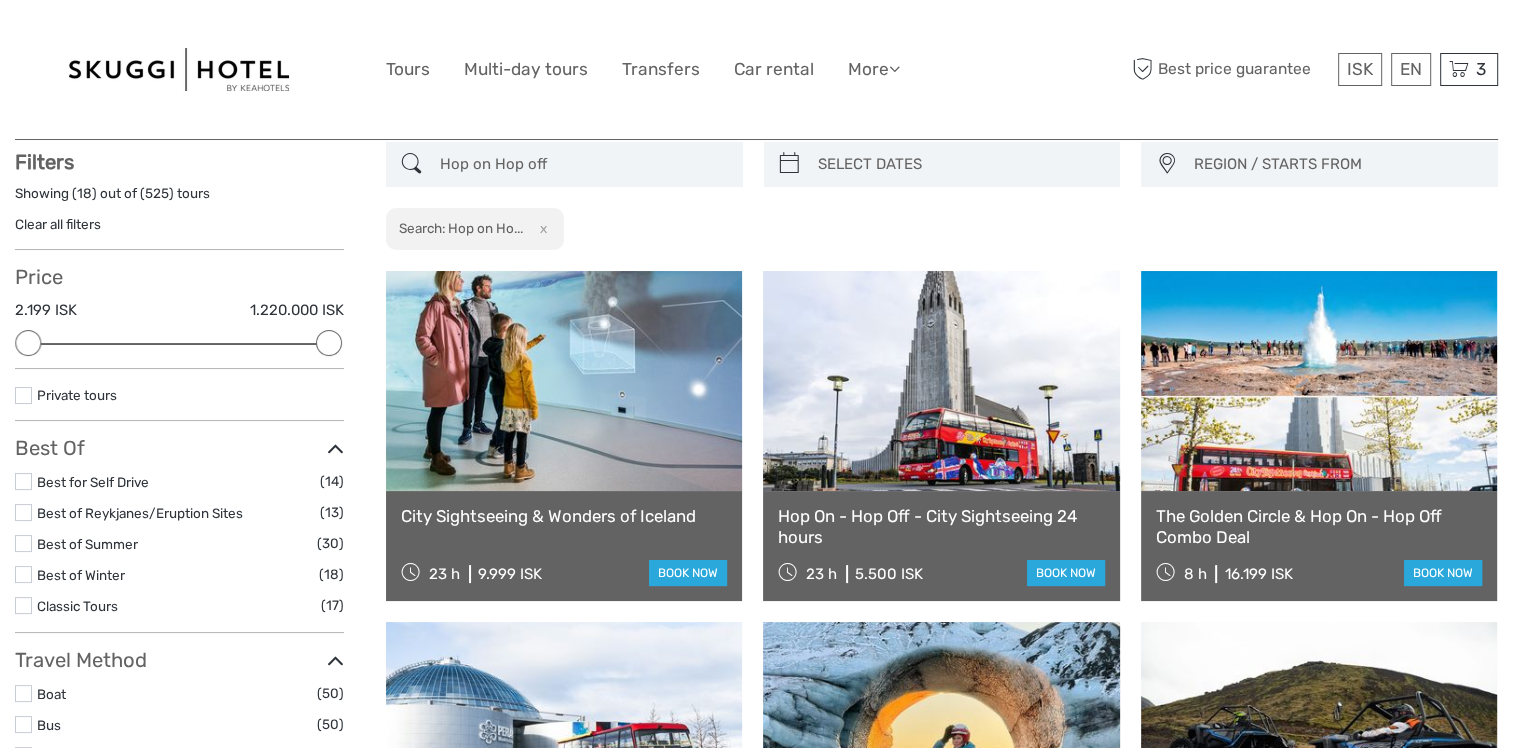 type on "Hop on Hop off" 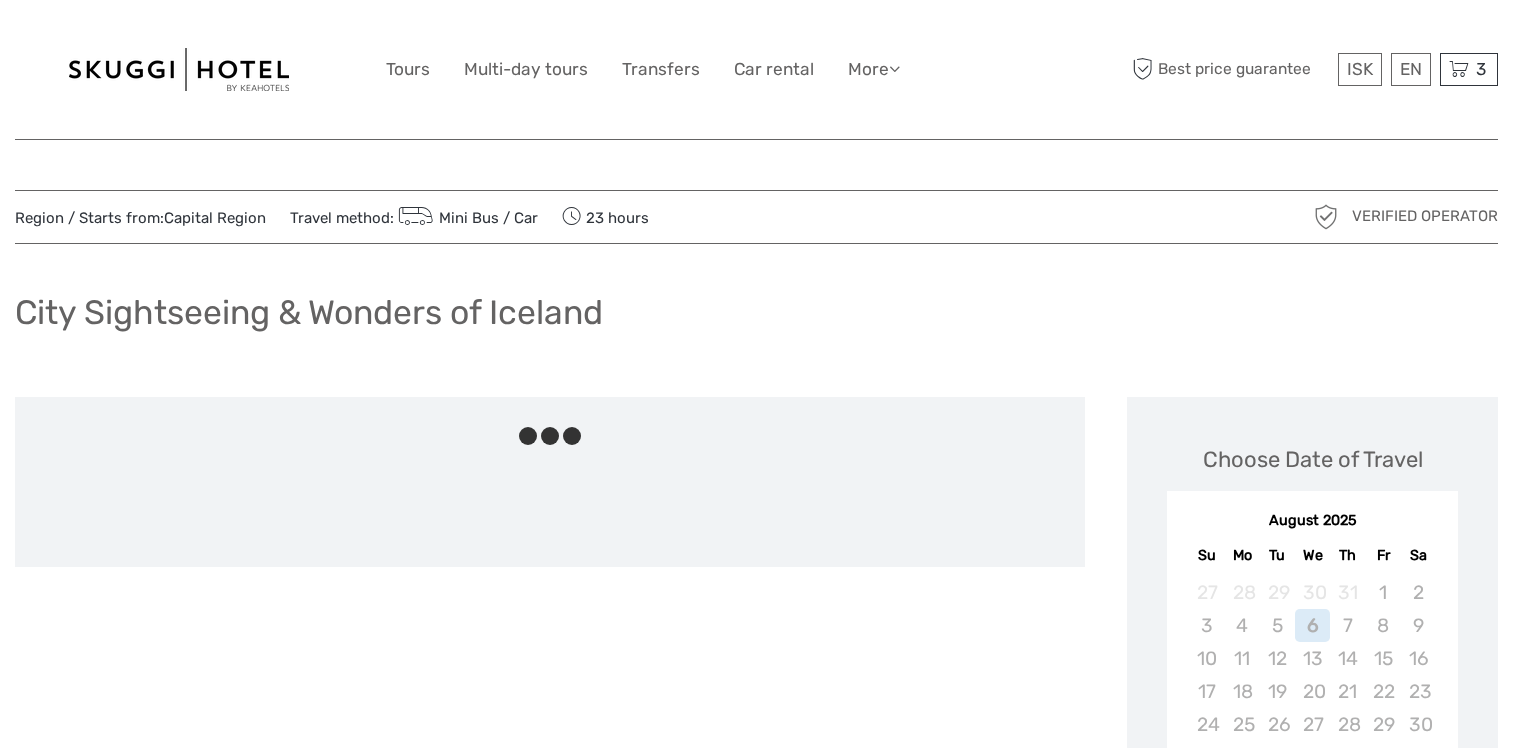 scroll, scrollTop: 0, scrollLeft: 0, axis: both 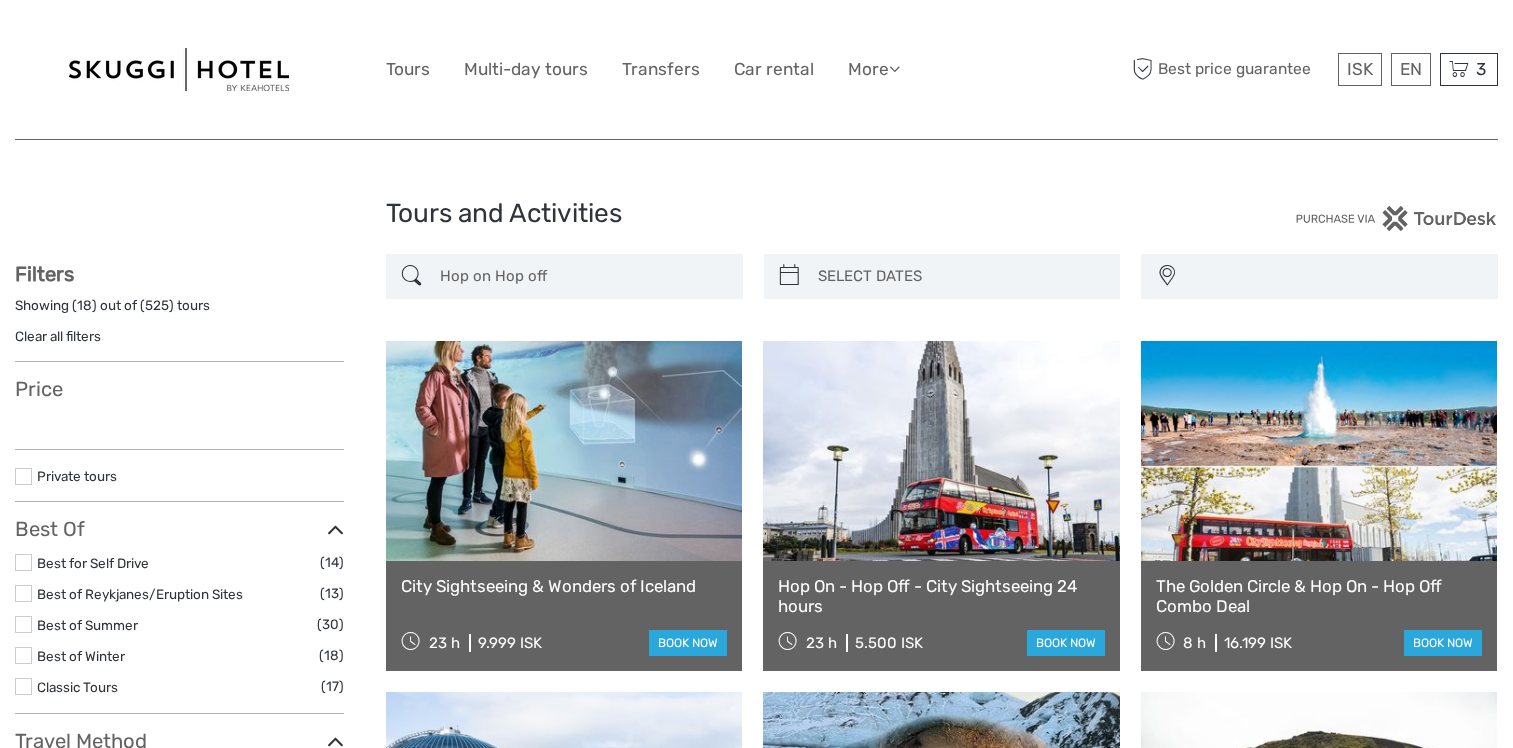 select 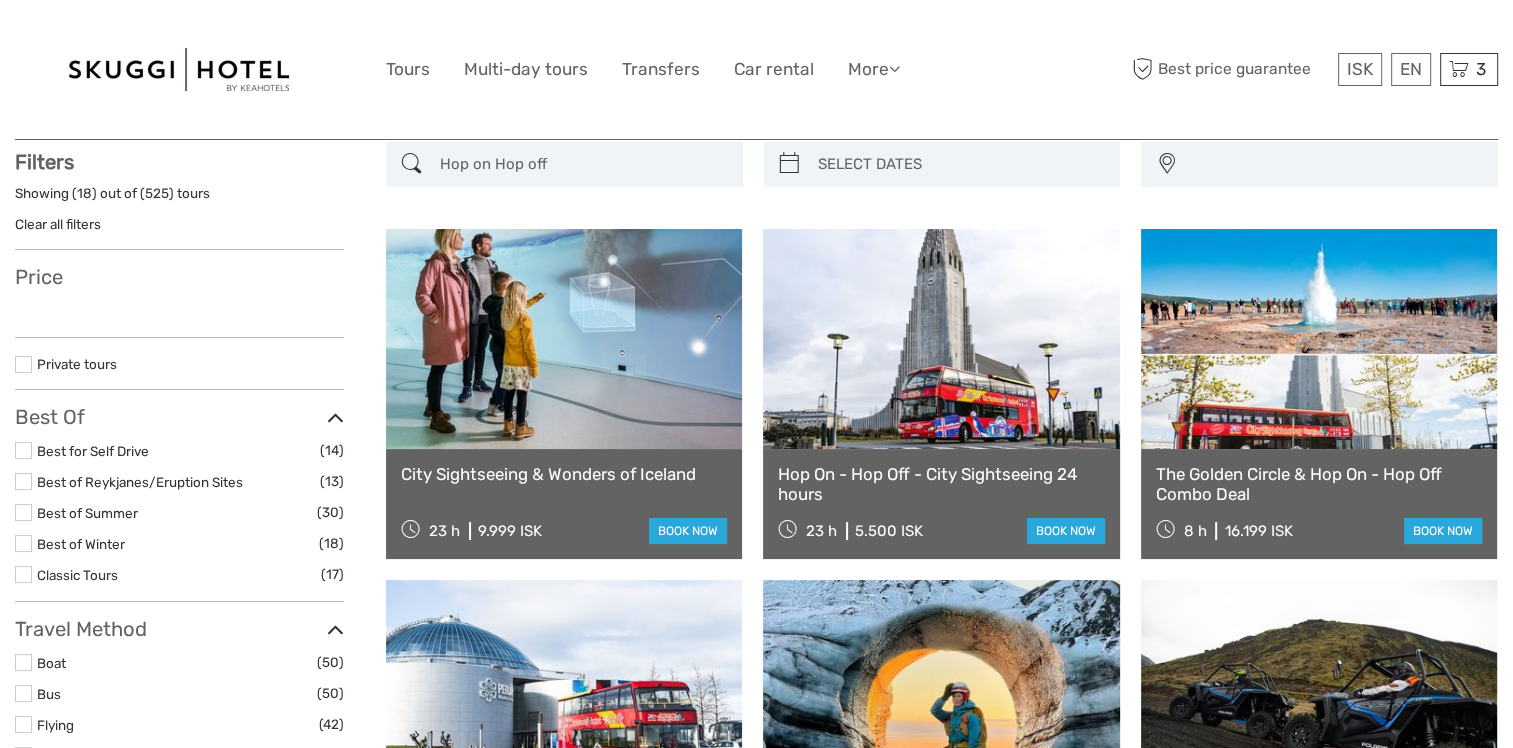 select 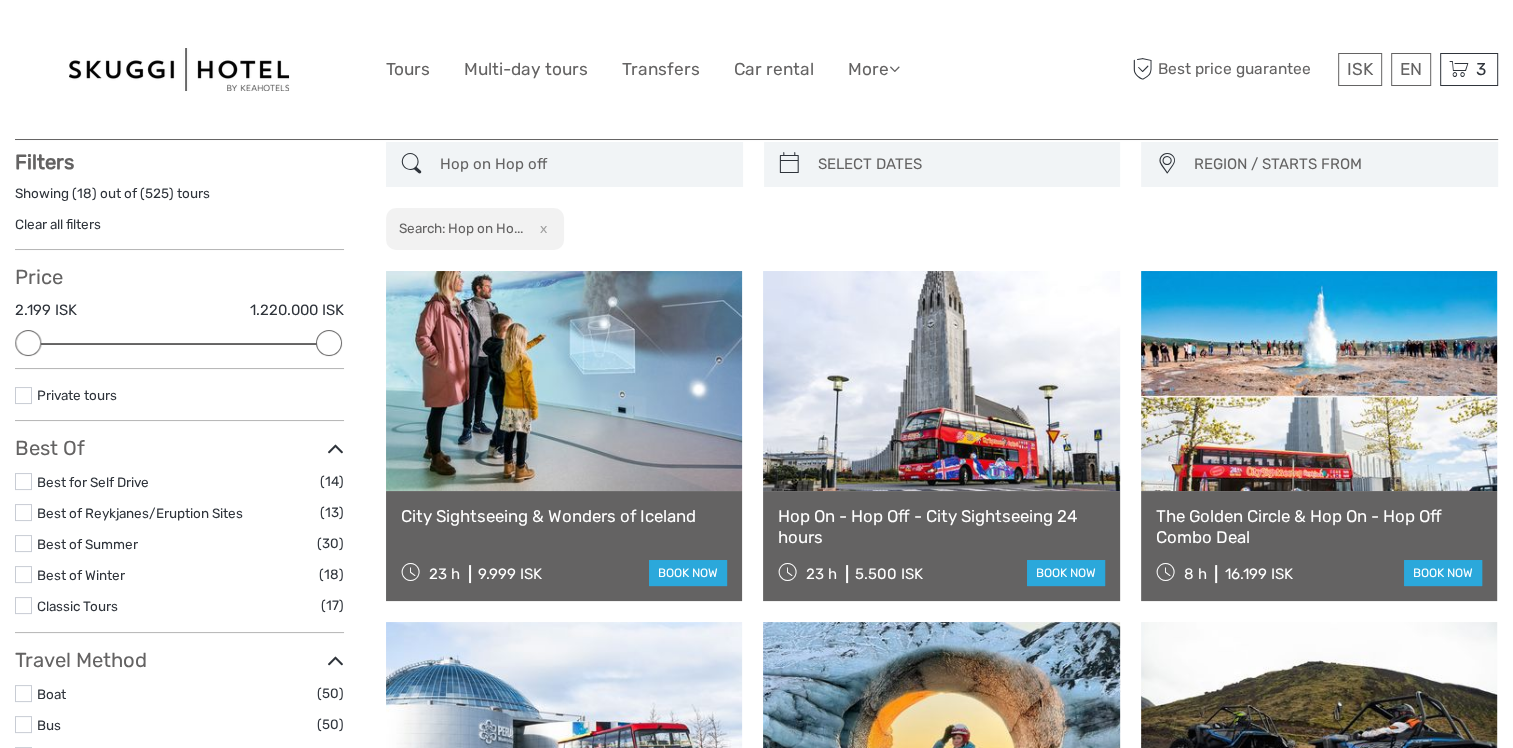 scroll, scrollTop: 0, scrollLeft: 0, axis: both 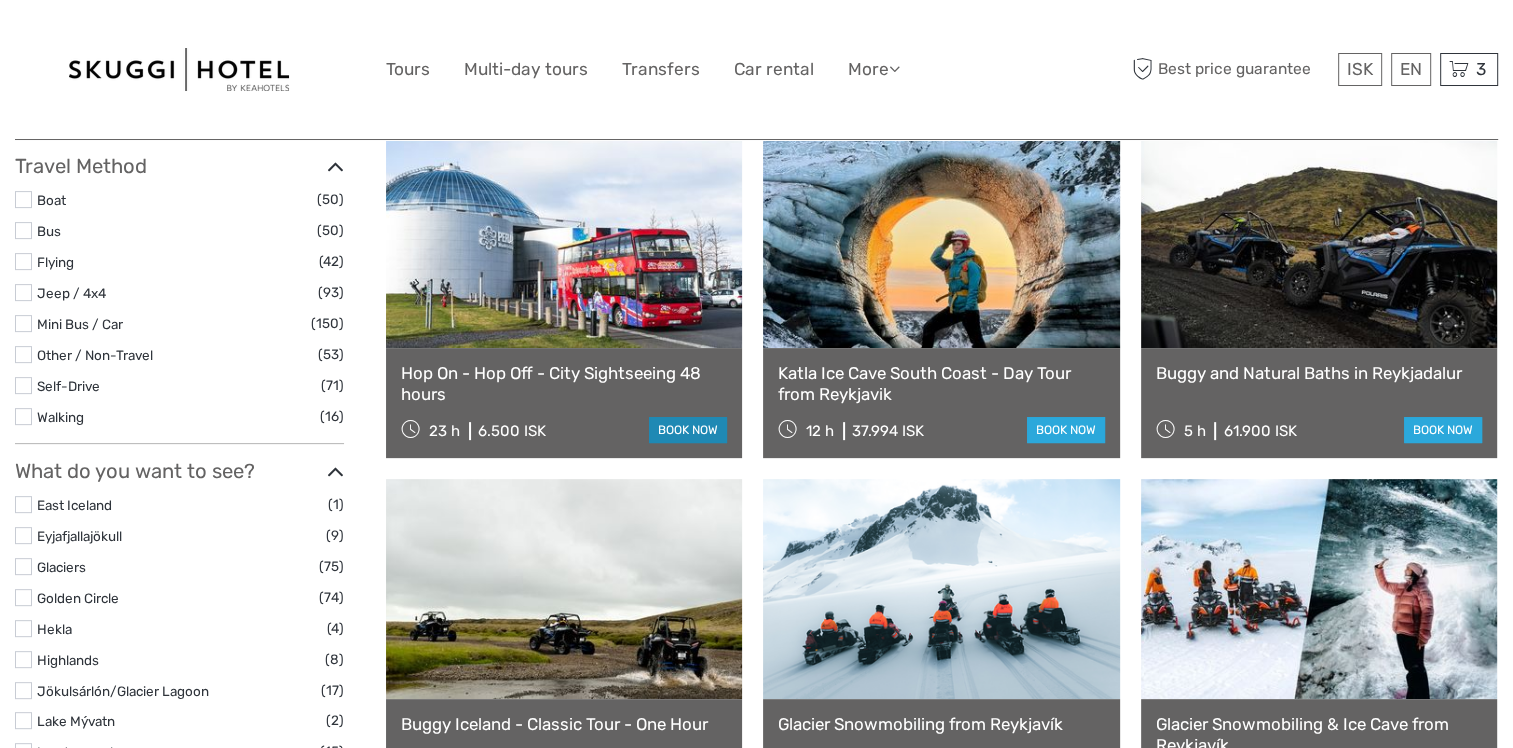 click on "book now" at bounding box center [688, 430] 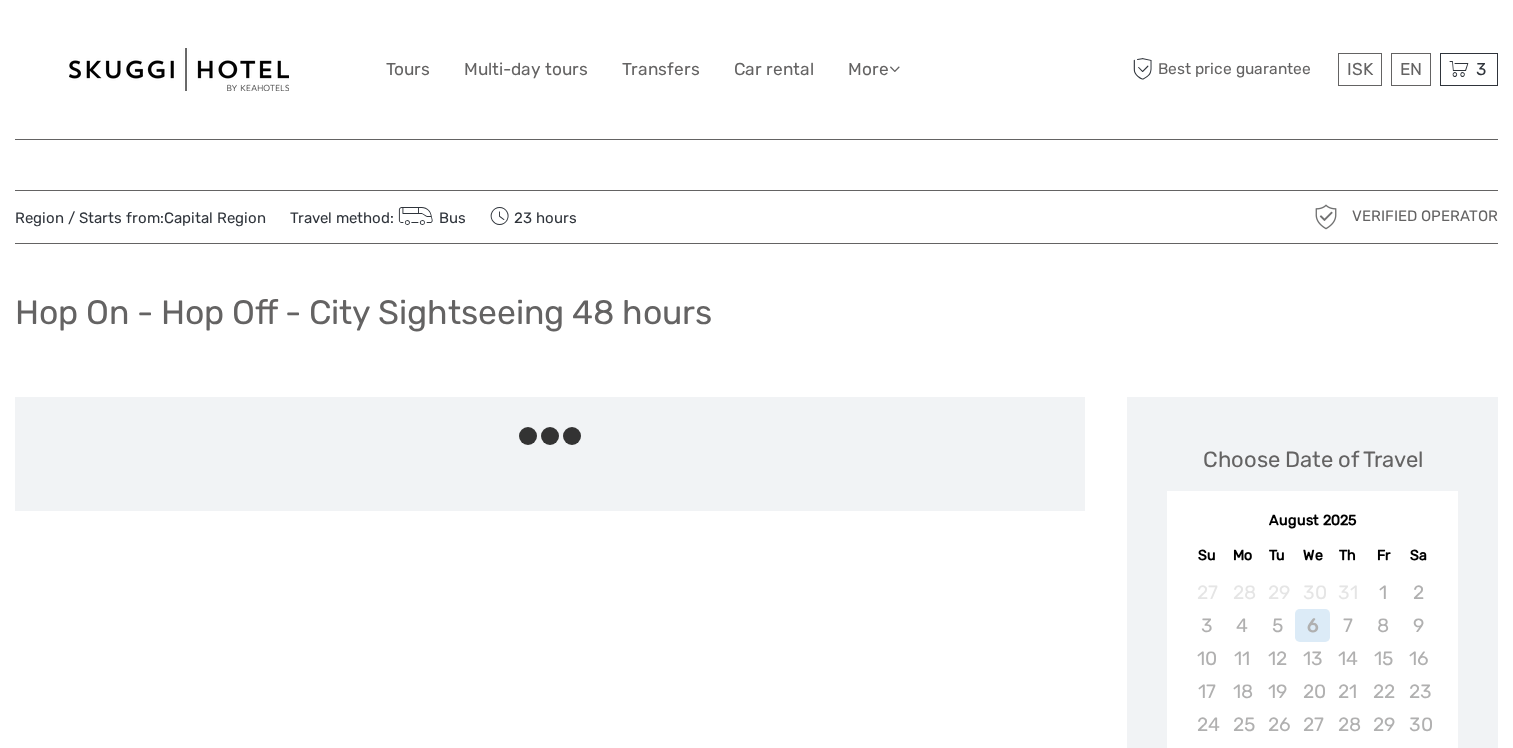scroll, scrollTop: 0, scrollLeft: 0, axis: both 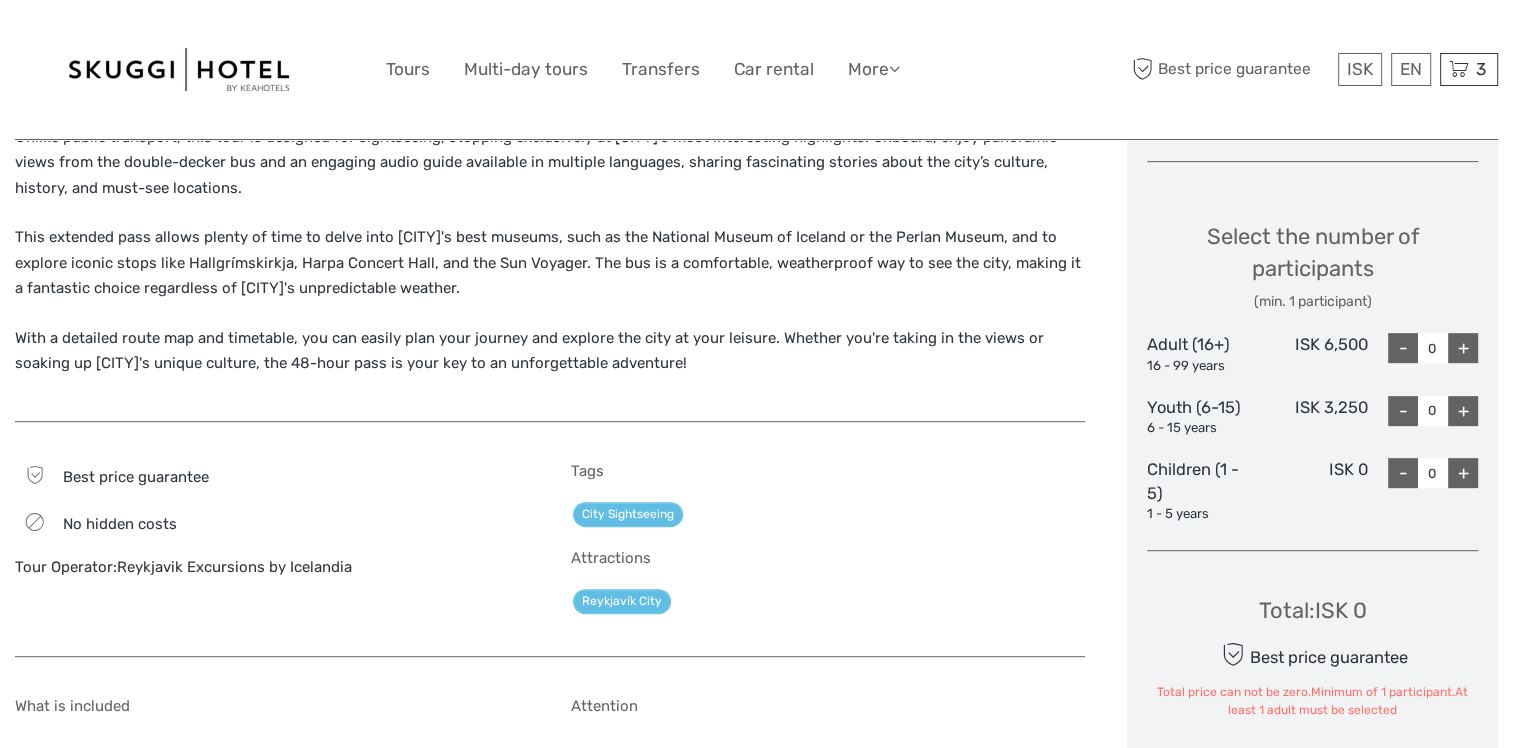 click on "+" at bounding box center (1463, 348) 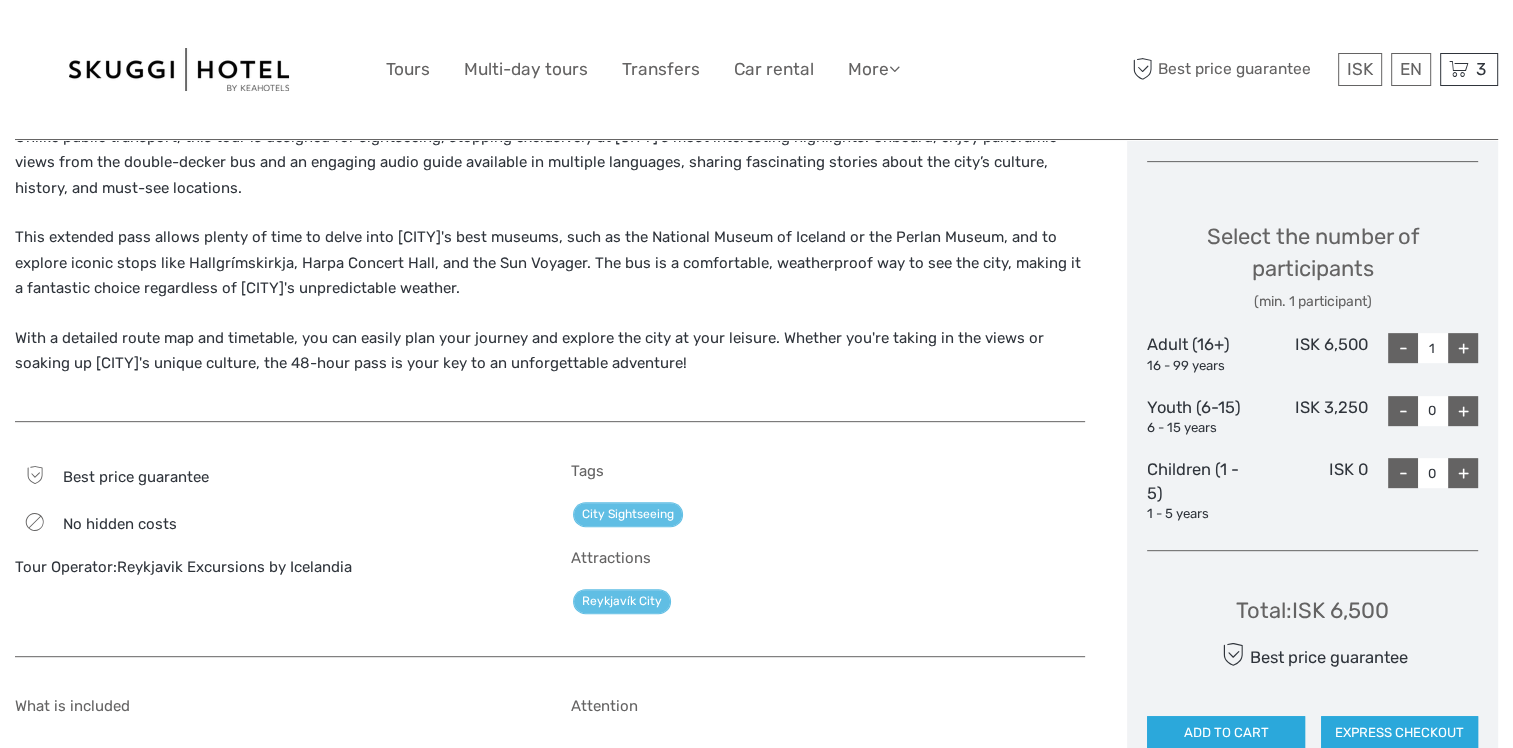click on "+" at bounding box center [1463, 348] 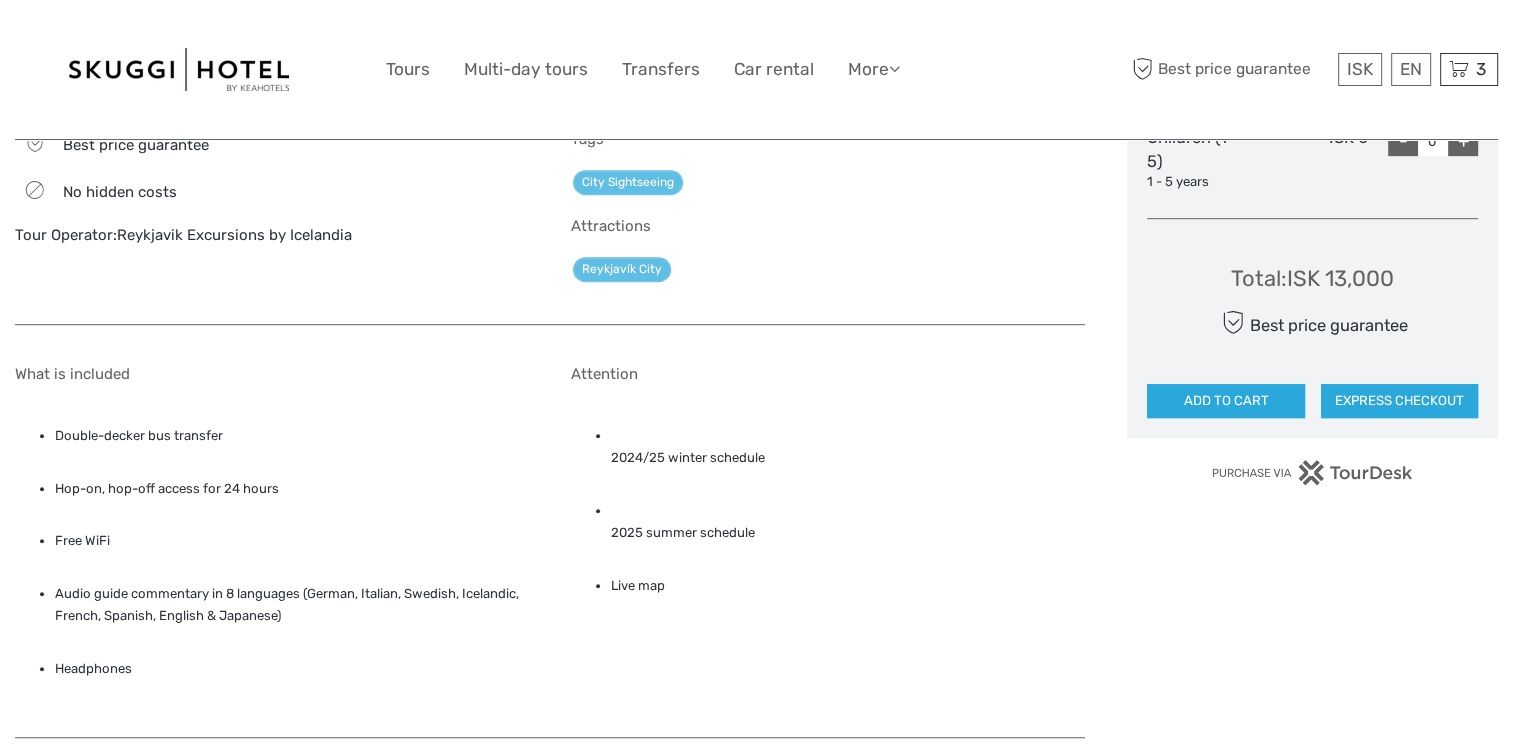 scroll, scrollTop: 1132, scrollLeft: 0, axis: vertical 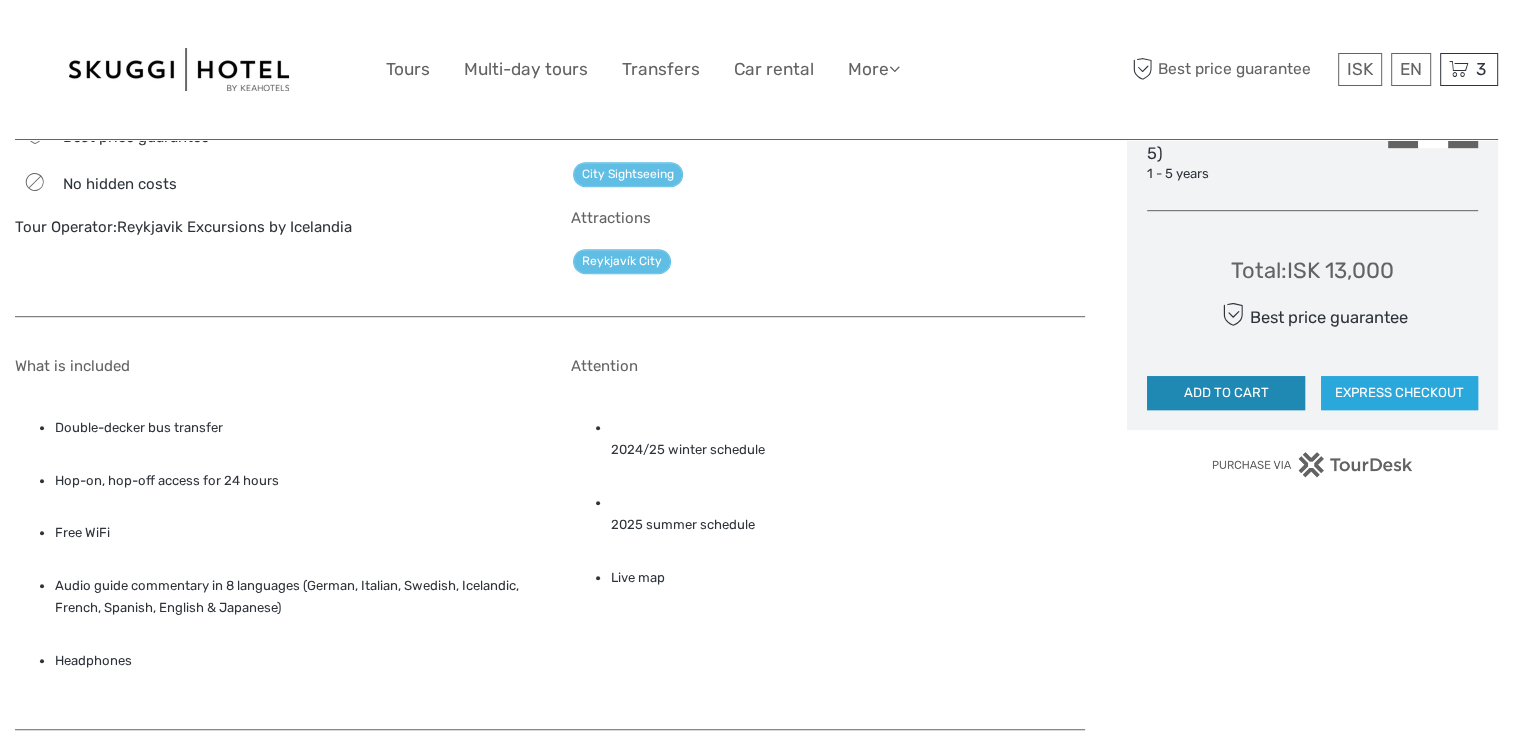 click on "ADD TO CART" at bounding box center [1225, 393] 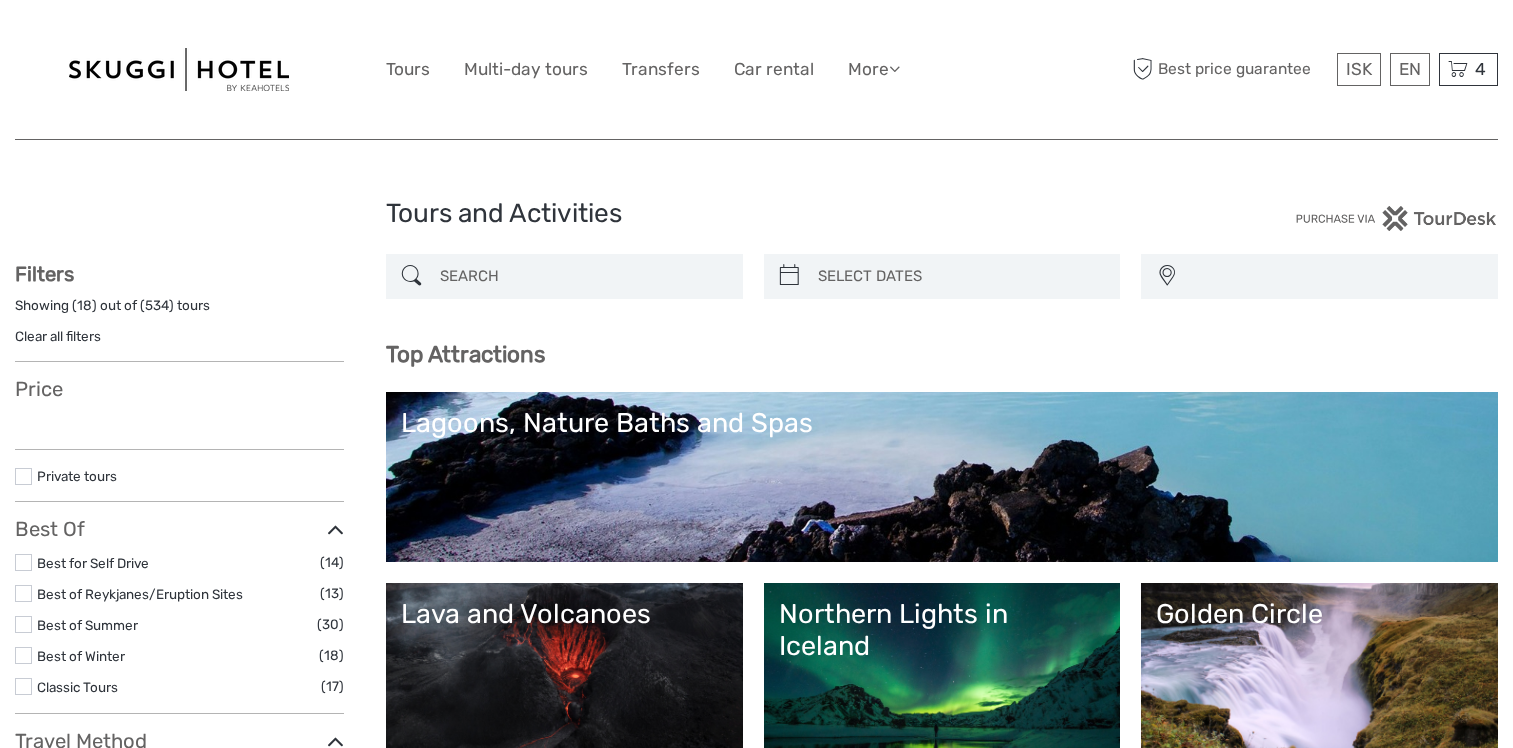 select 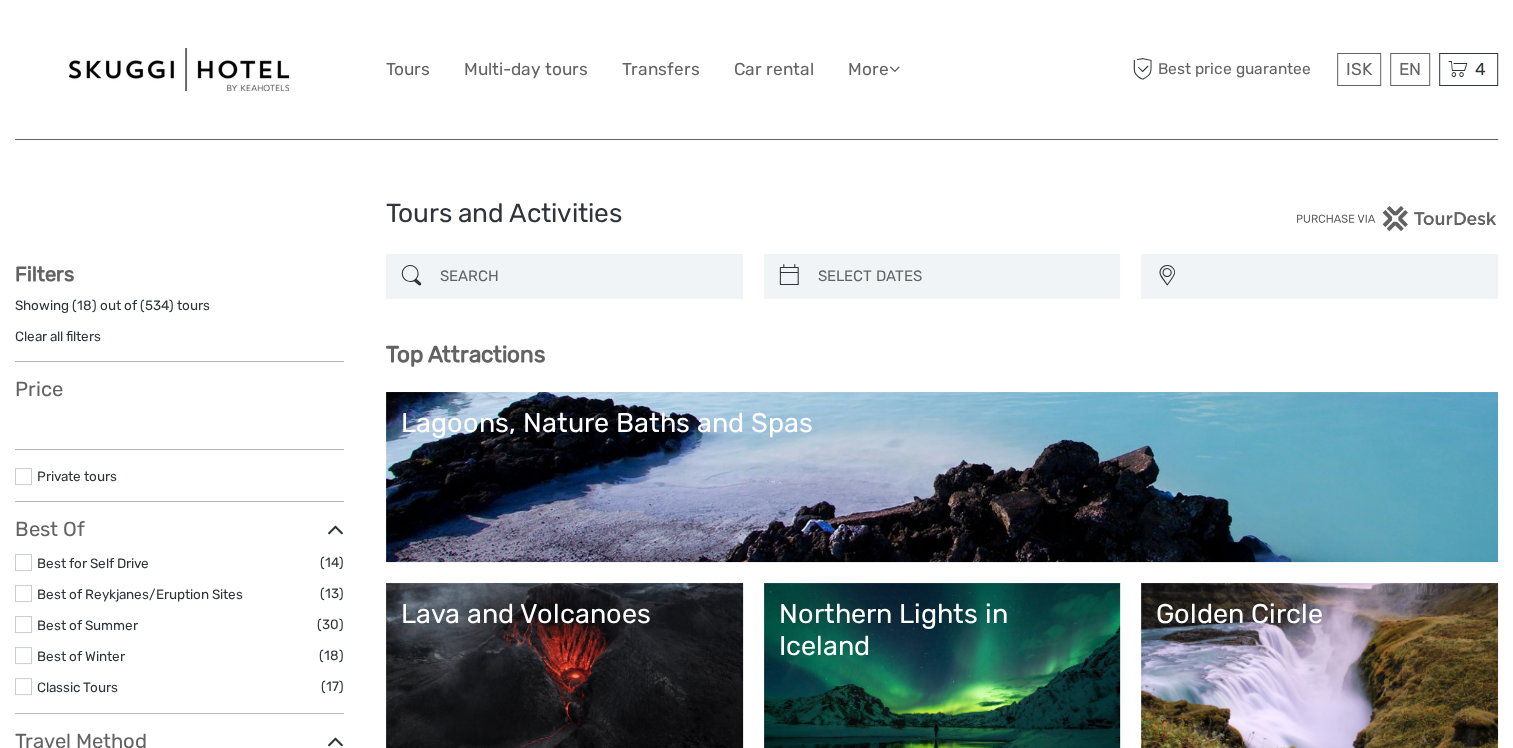 select 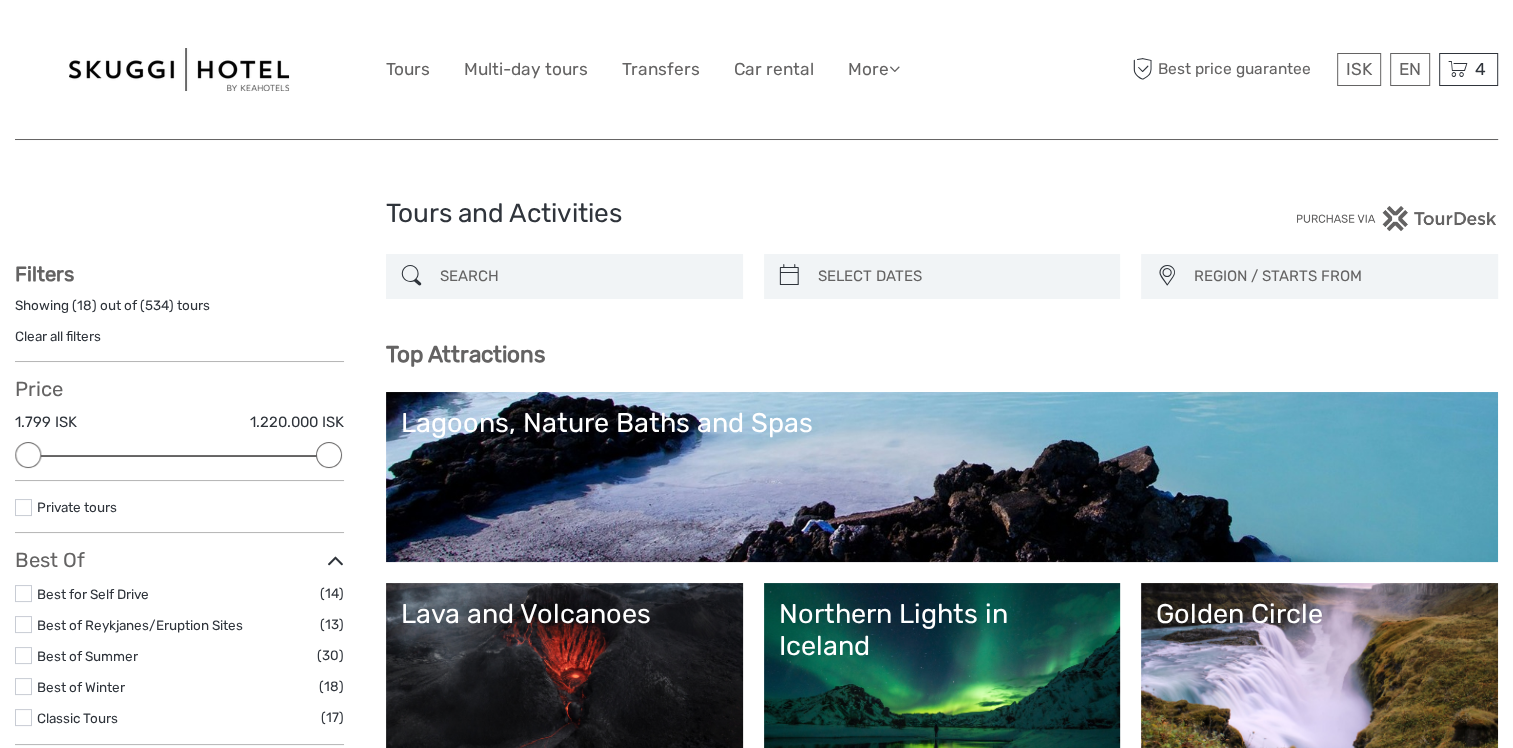 scroll, scrollTop: 0, scrollLeft: 0, axis: both 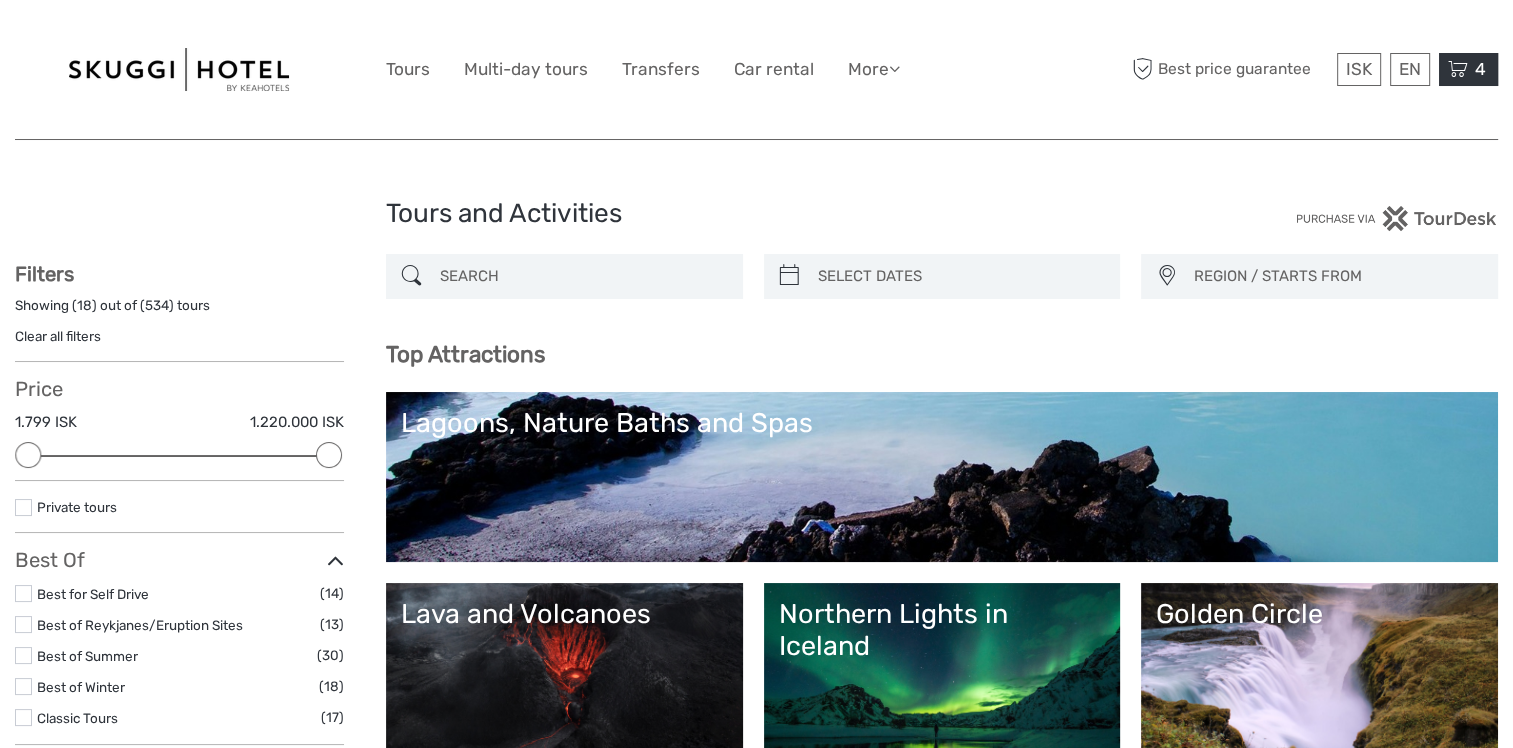 click at bounding box center (1458, 69) 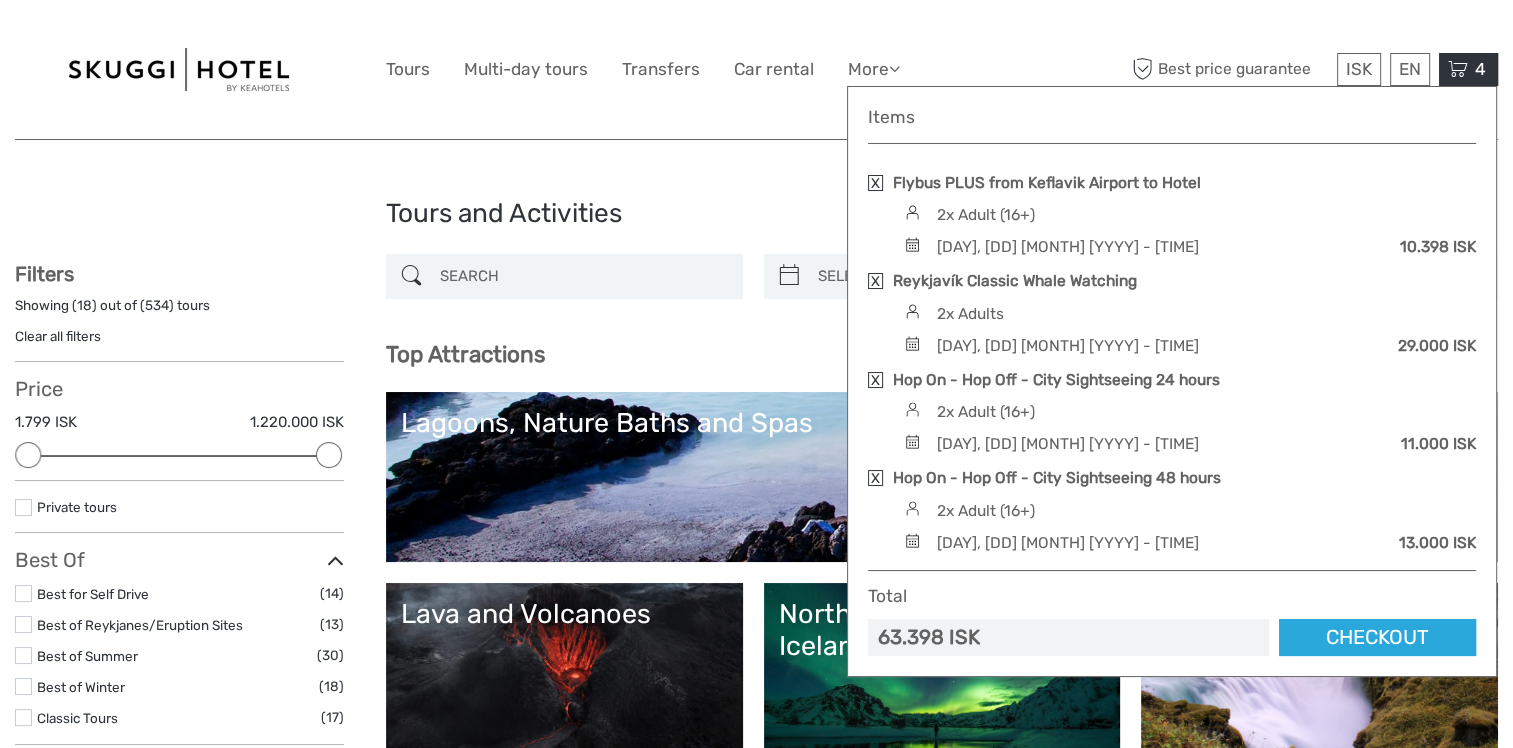 click at bounding box center (875, 478) 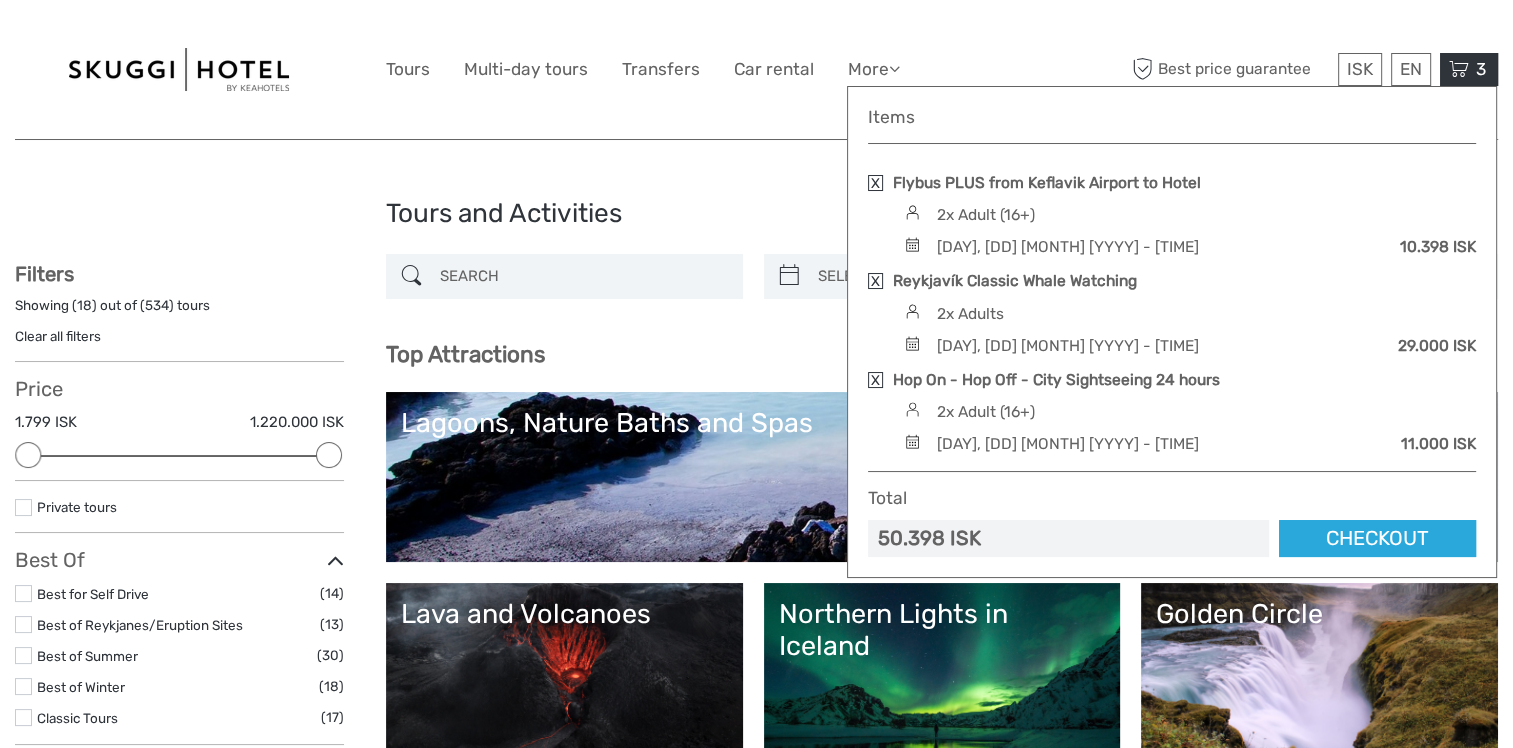 click at bounding box center [912, 441] 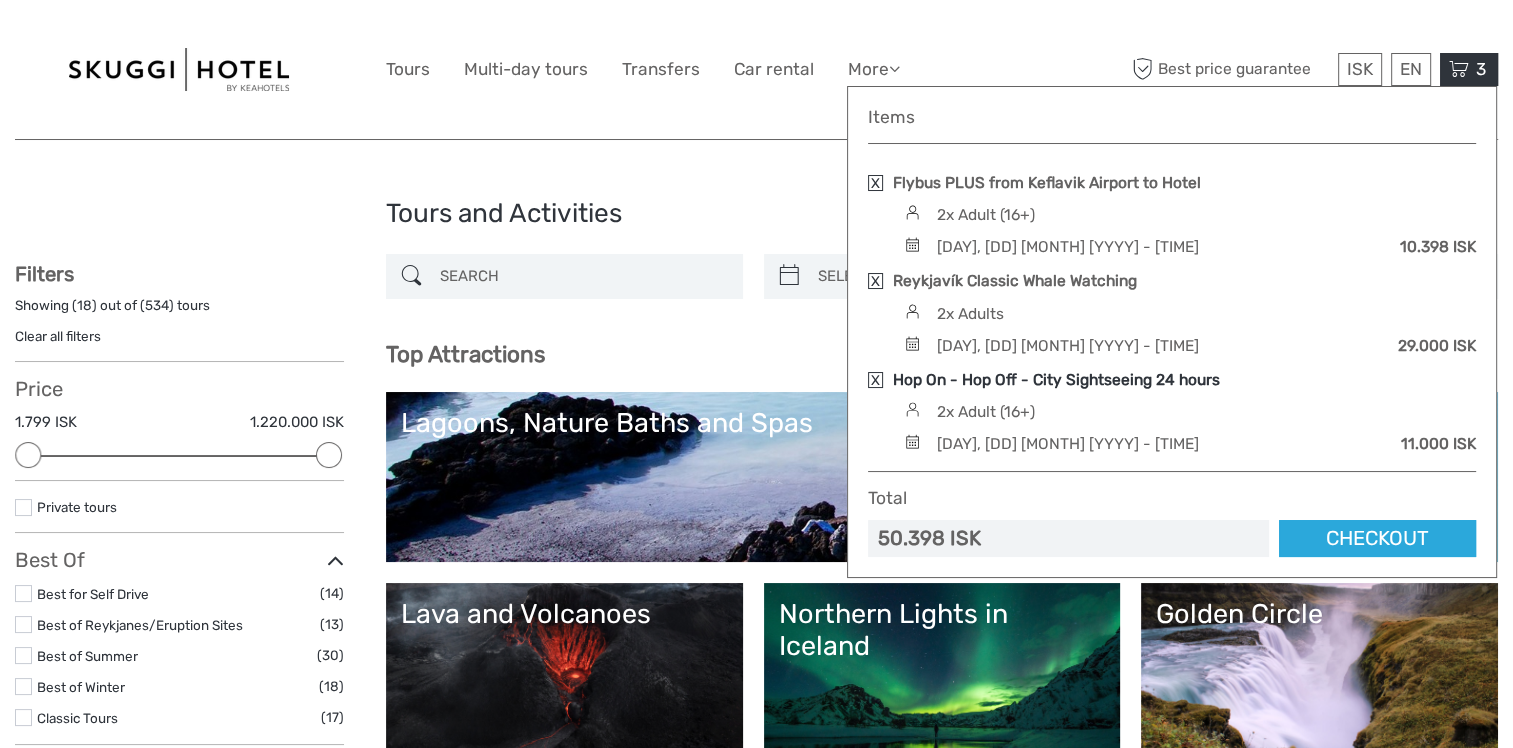 click on "Hop On - Hop Off - City Sightseeing 24 hours" at bounding box center [1056, 380] 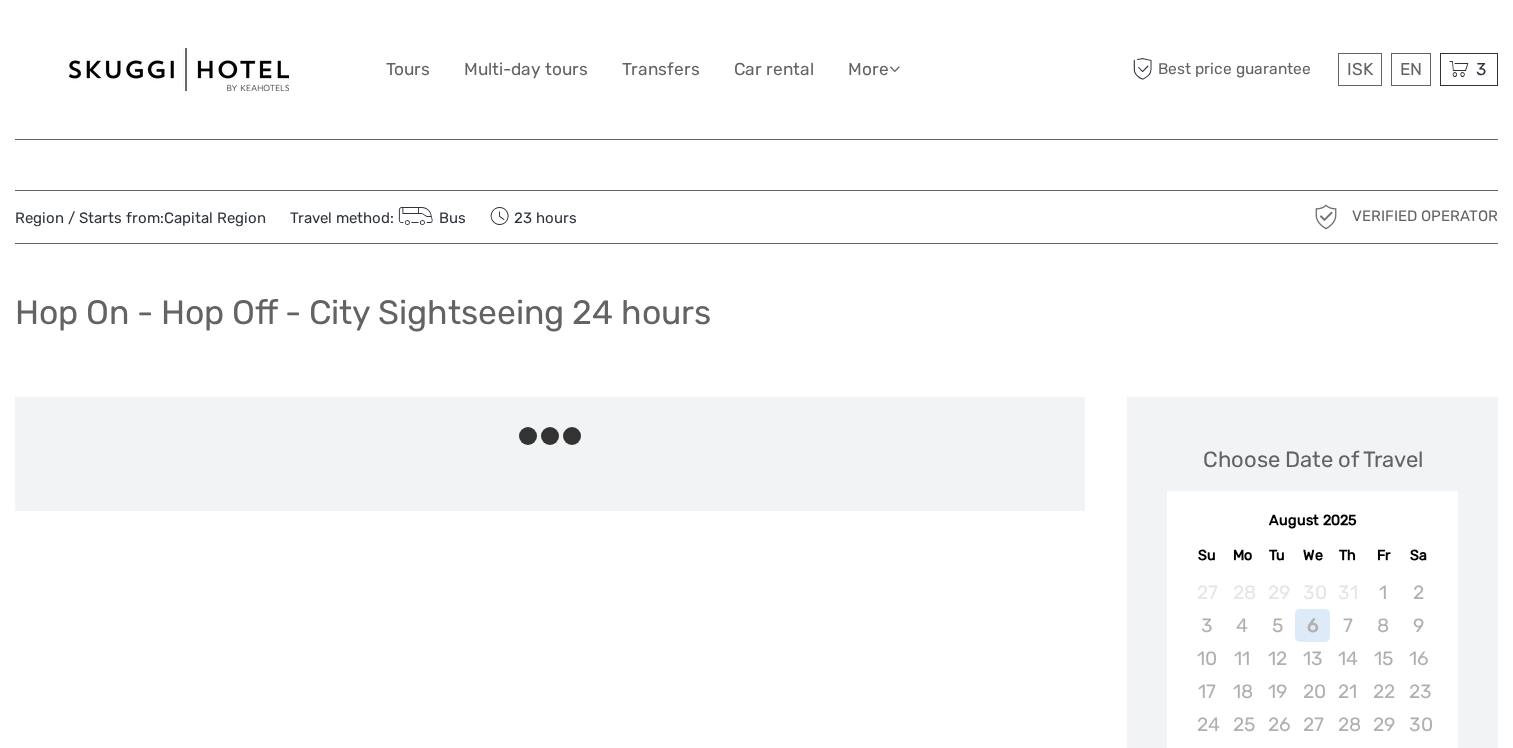scroll, scrollTop: 0, scrollLeft: 0, axis: both 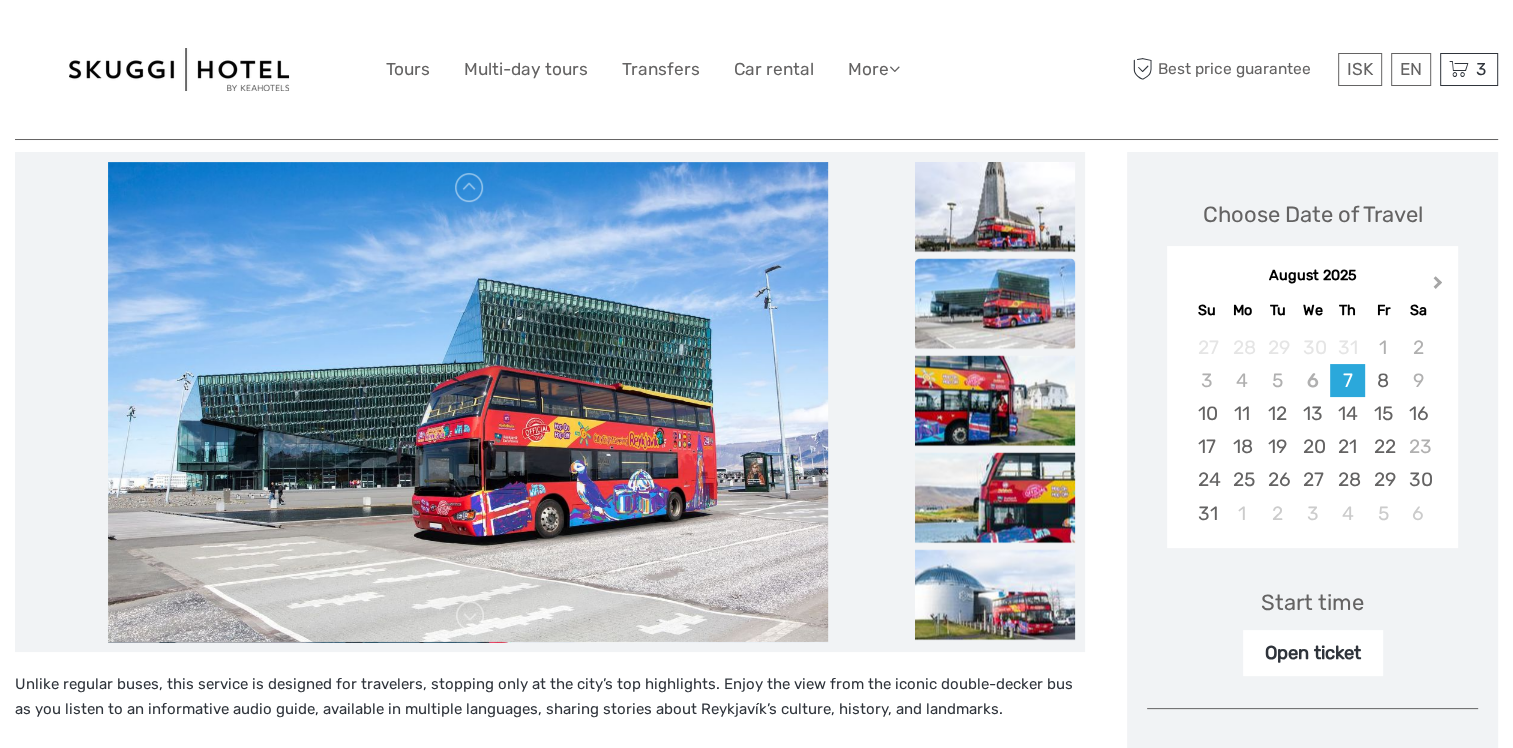 click on "Next Month" at bounding box center (1440, 287) 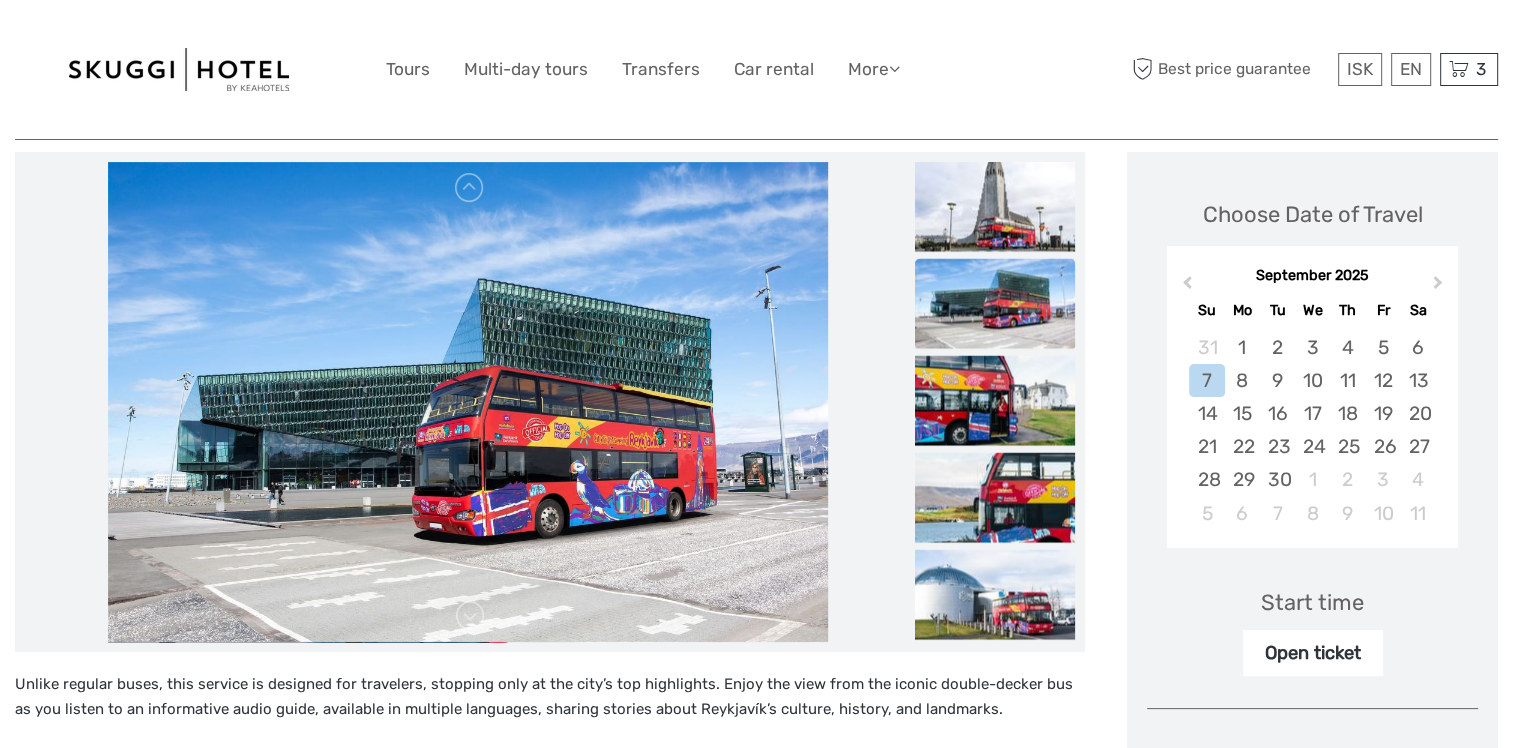 drag, startPoint x: 1379, startPoint y: 345, endPoint x: 1471, endPoint y: 358, distance: 92.91394 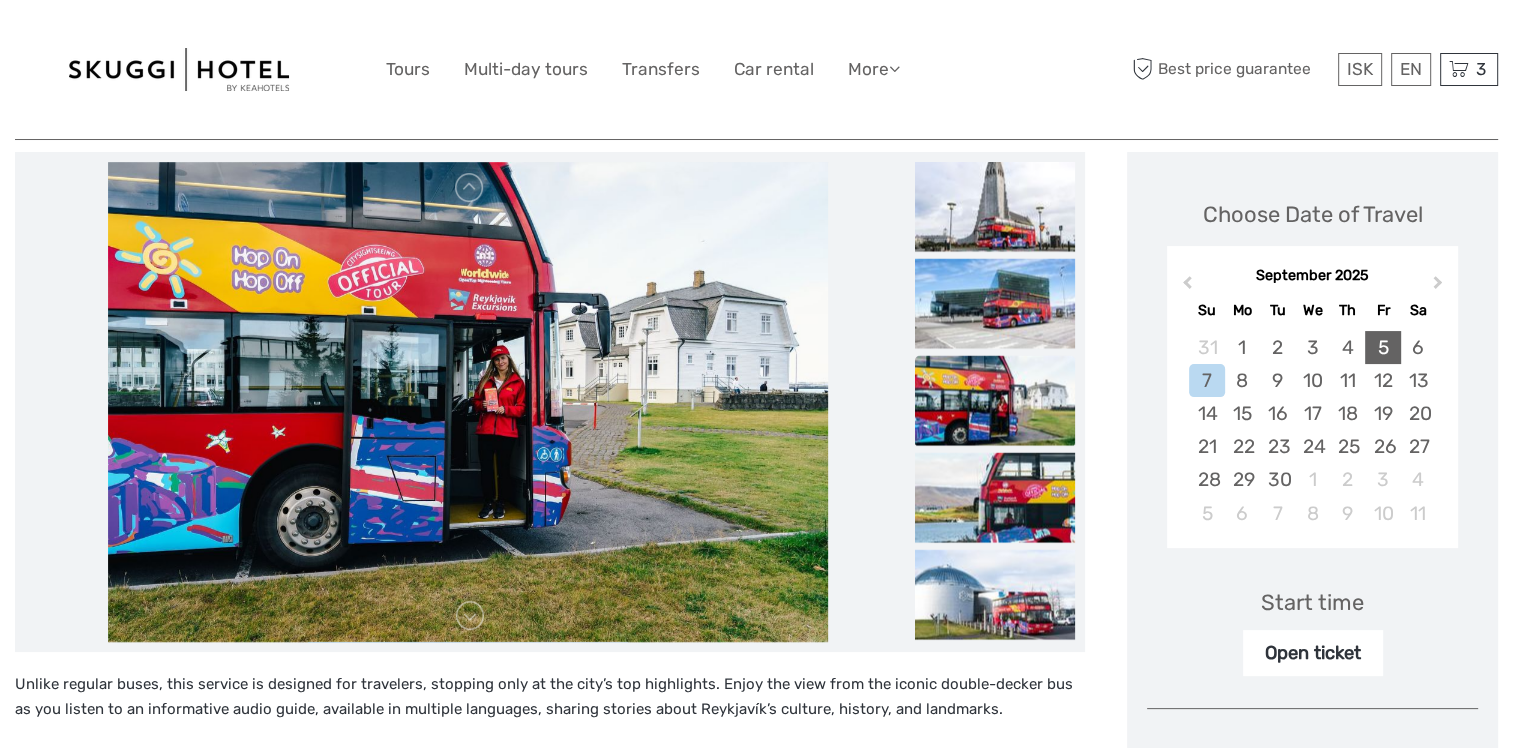 click on "5" at bounding box center (1382, 347) 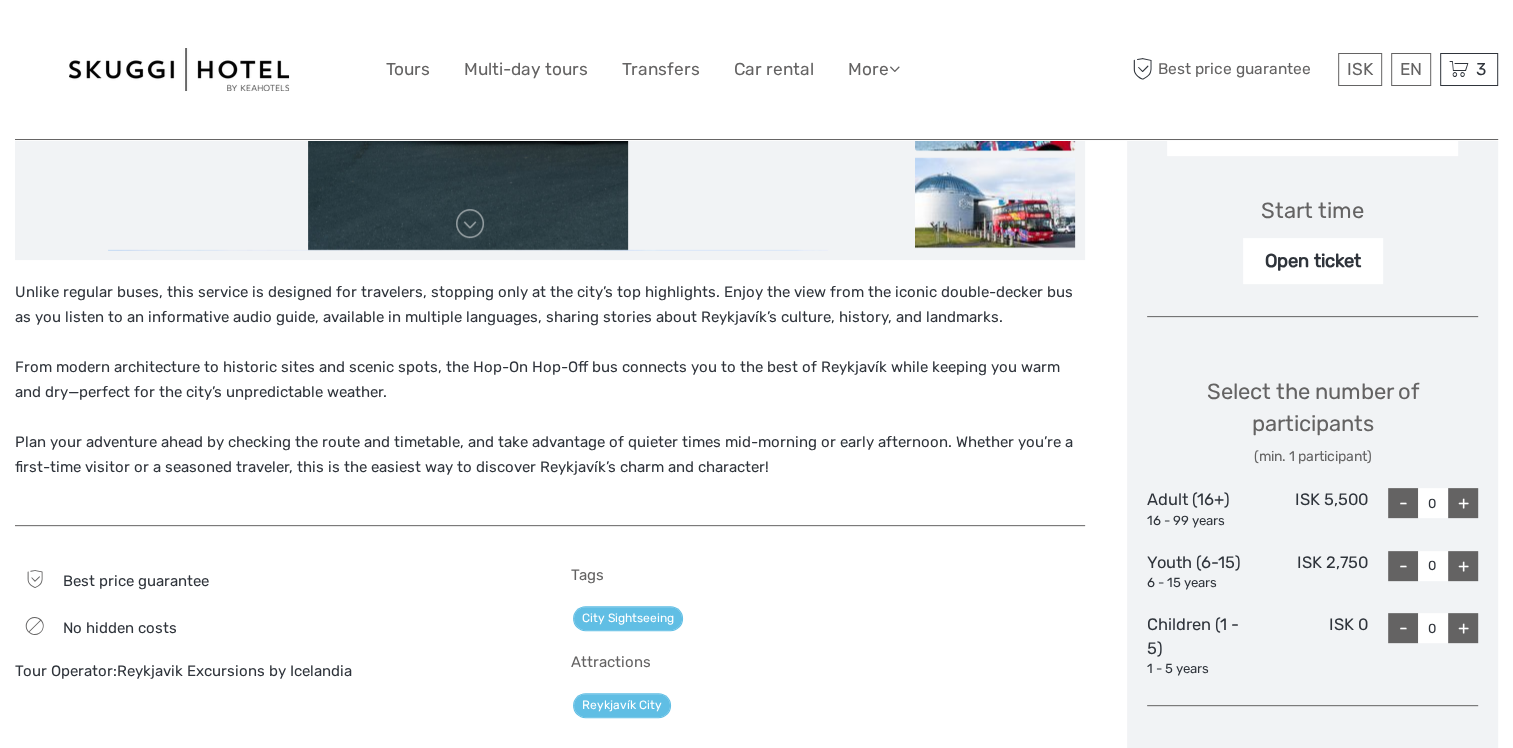 scroll, scrollTop: 644, scrollLeft: 0, axis: vertical 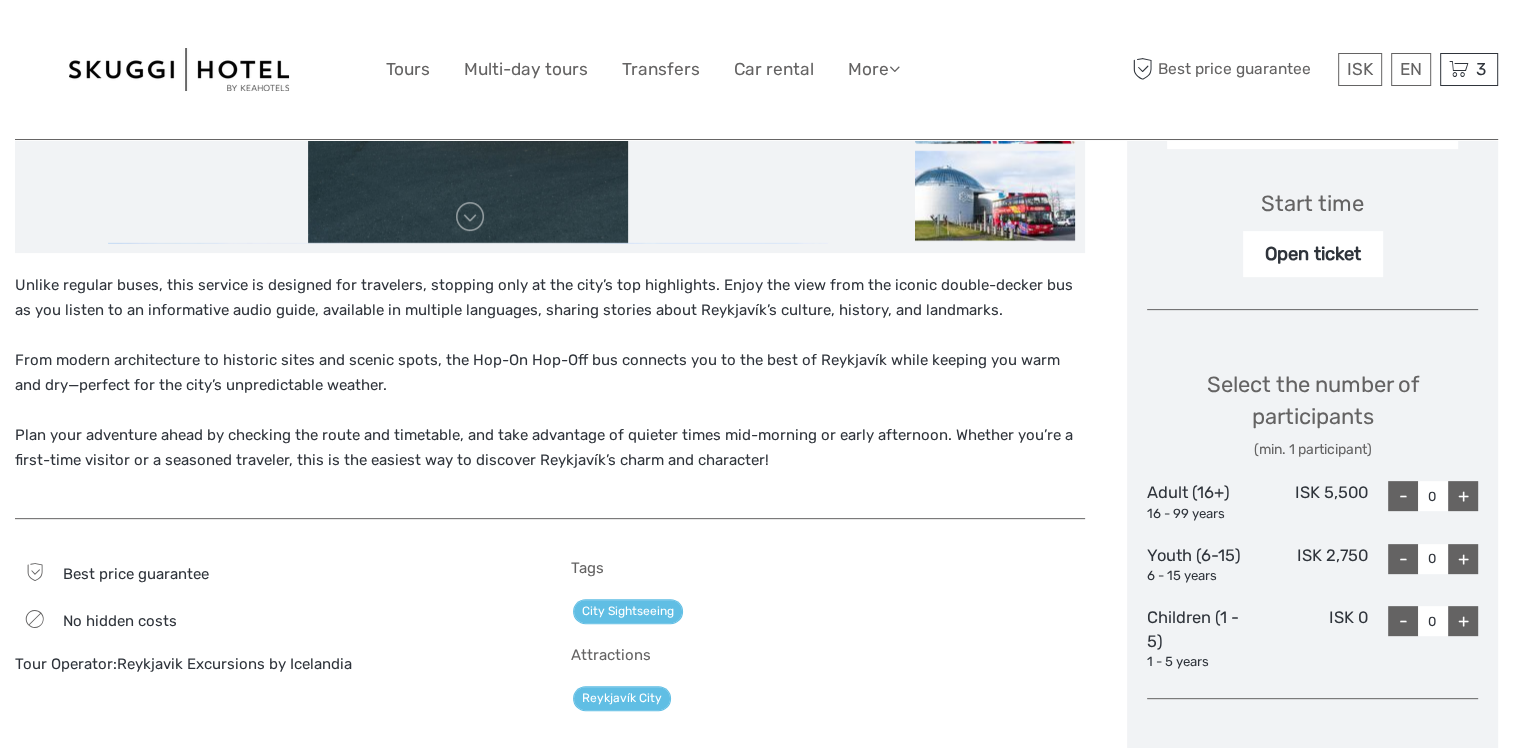 click on "+" at bounding box center [1463, 496] 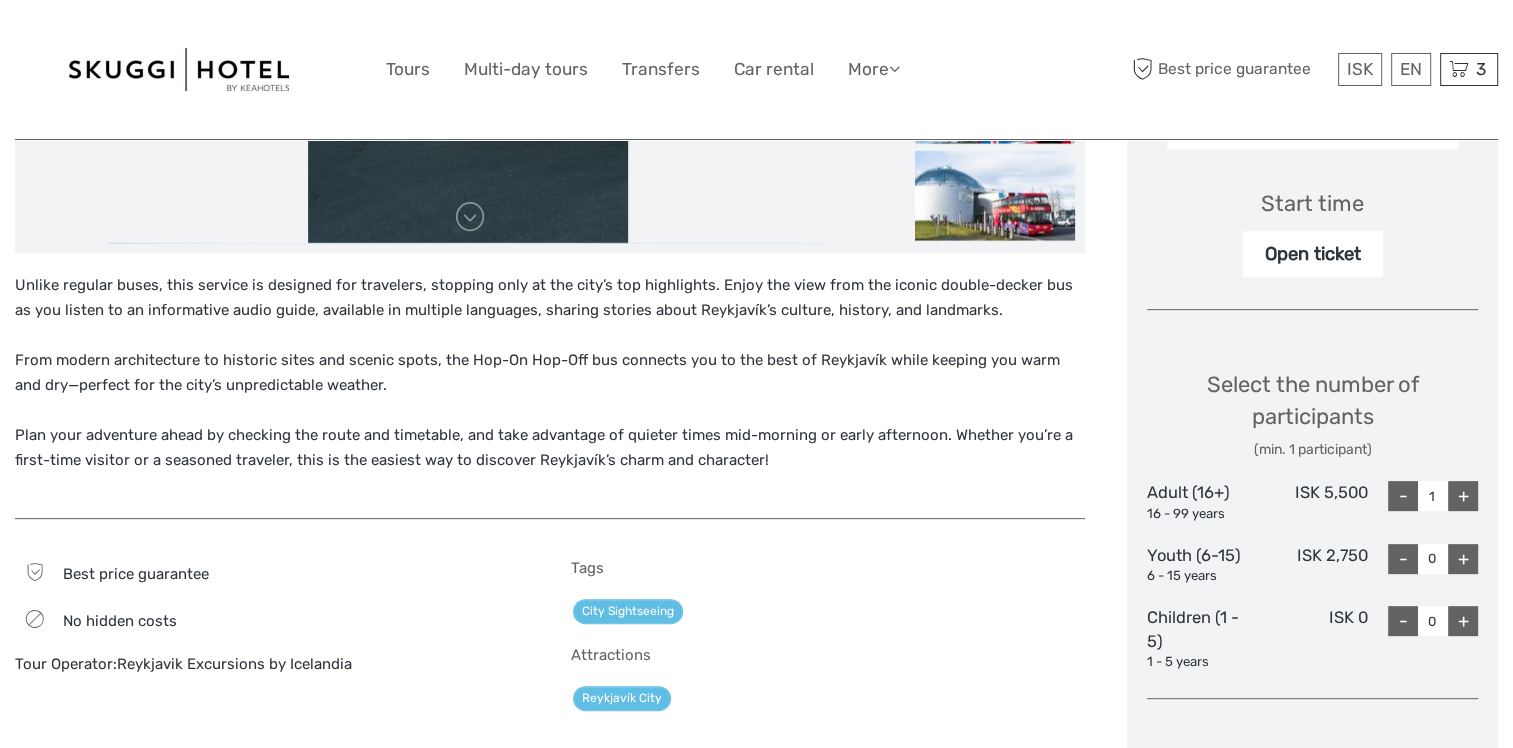 click on "+" at bounding box center [1463, 496] 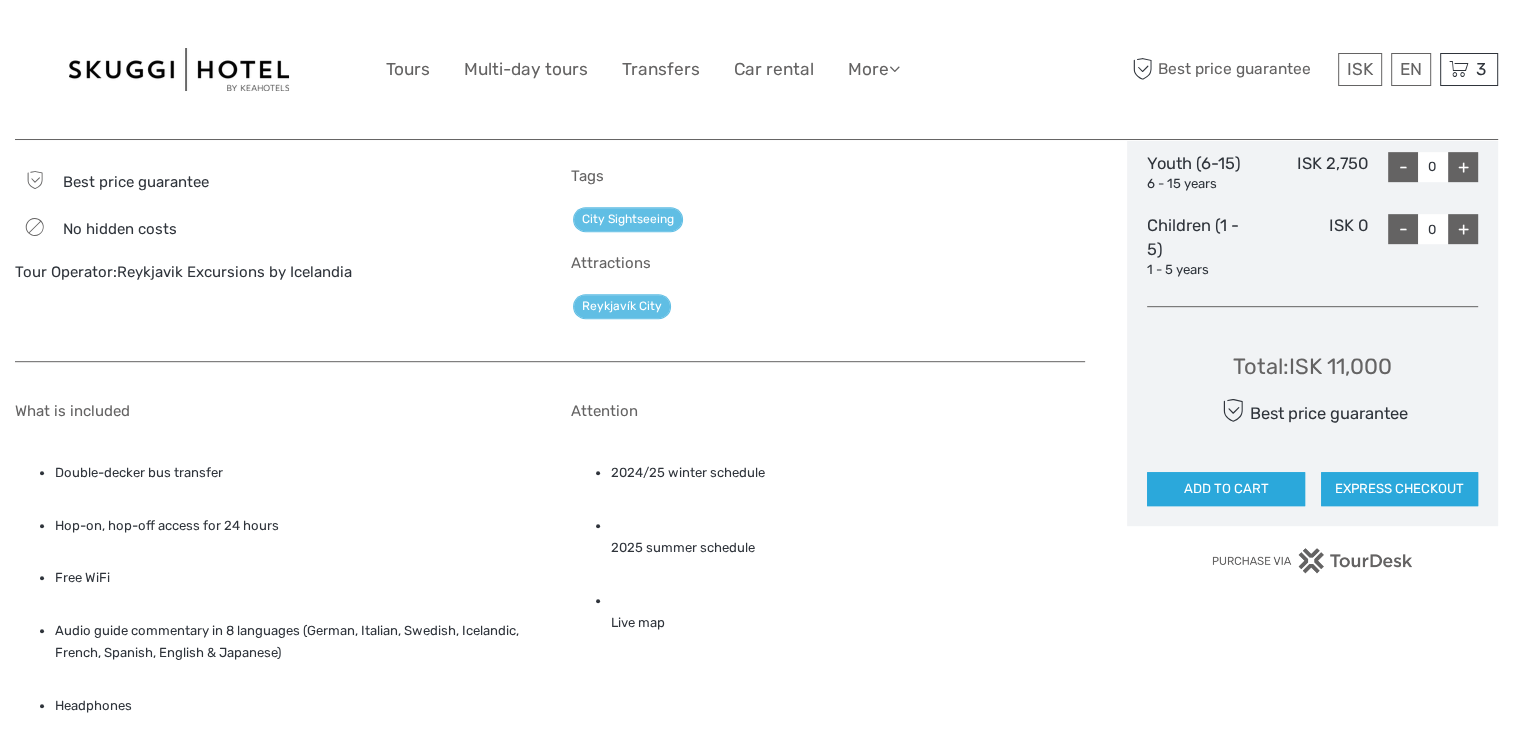 scroll, scrollTop: 1043, scrollLeft: 0, axis: vertical 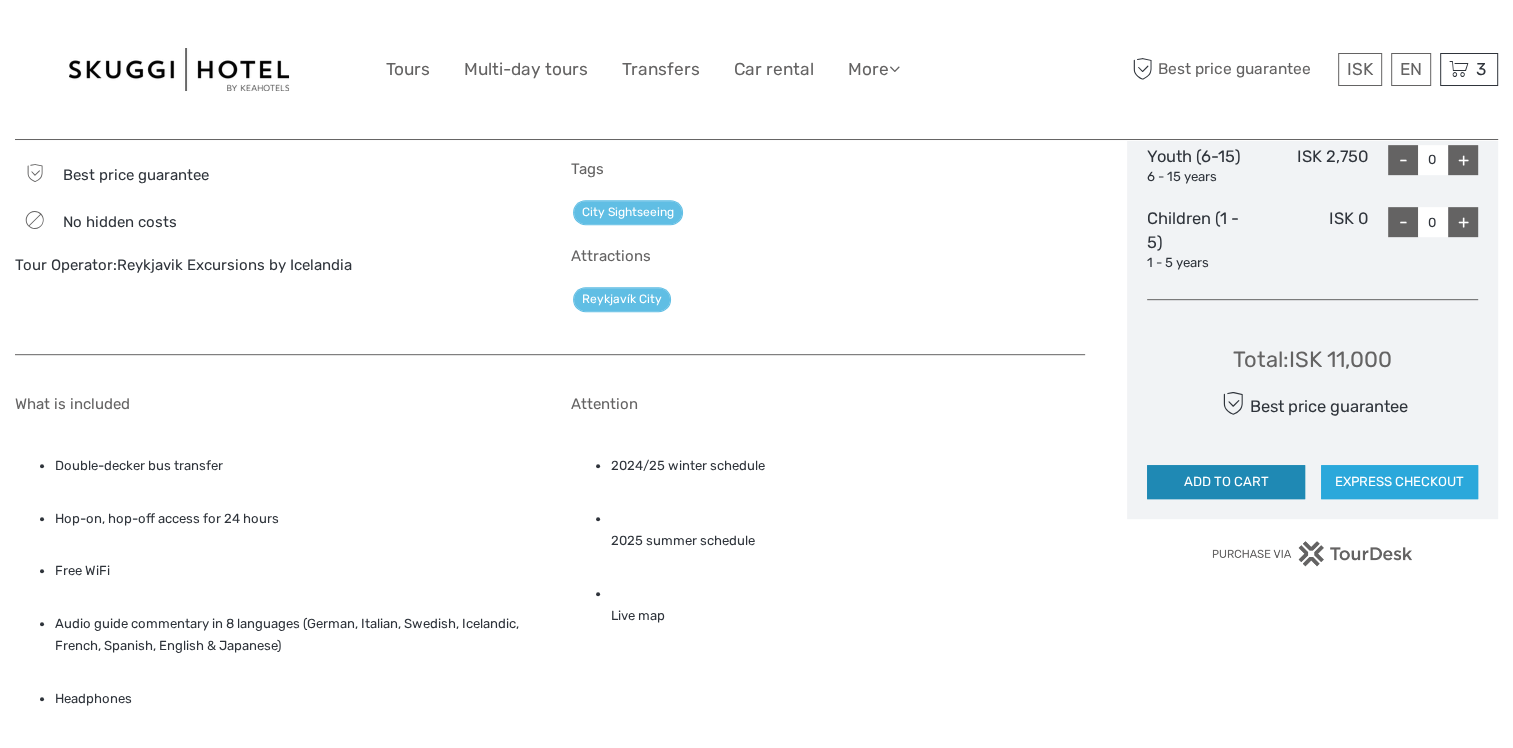 click on "ADD TO CART" at bounding box center [1225, 482] 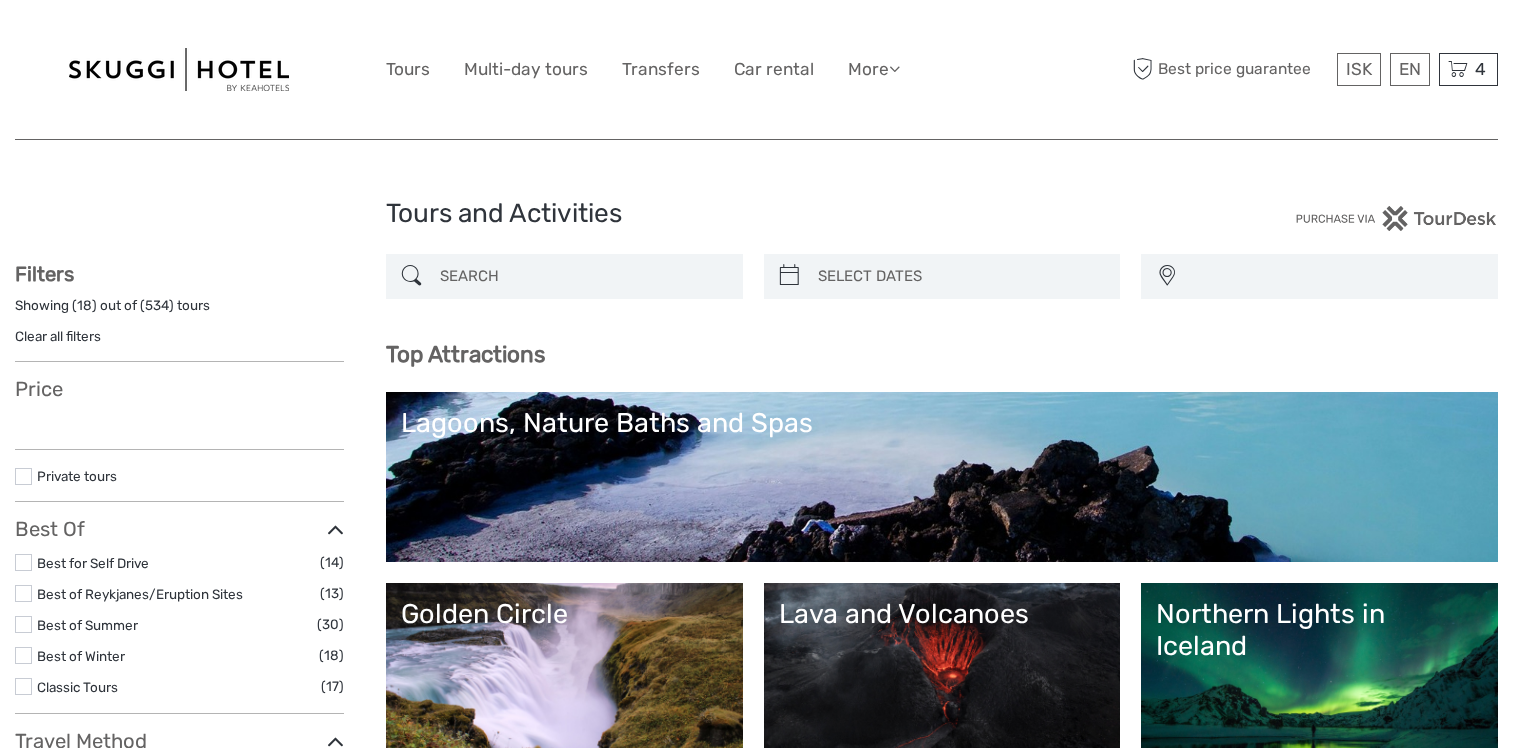 select 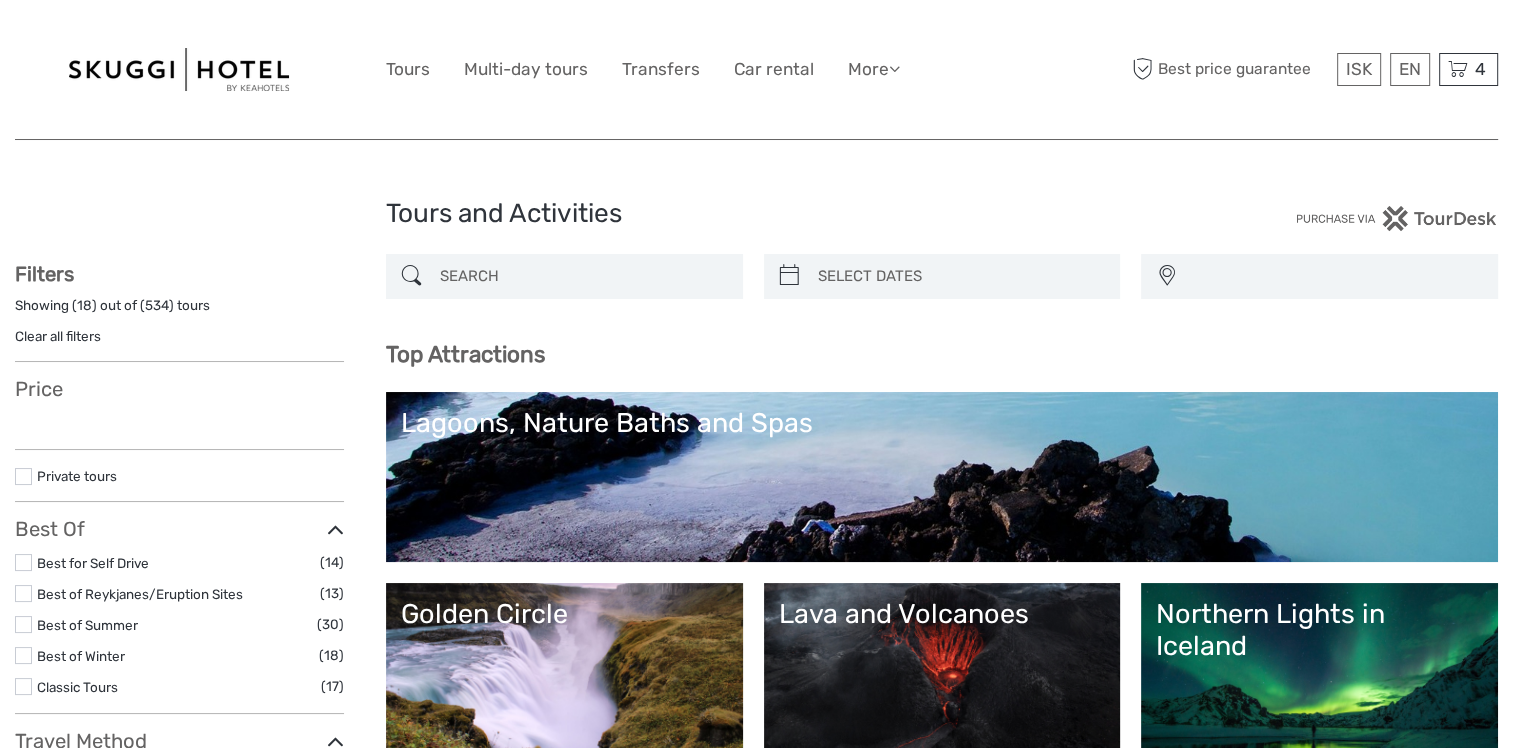 select 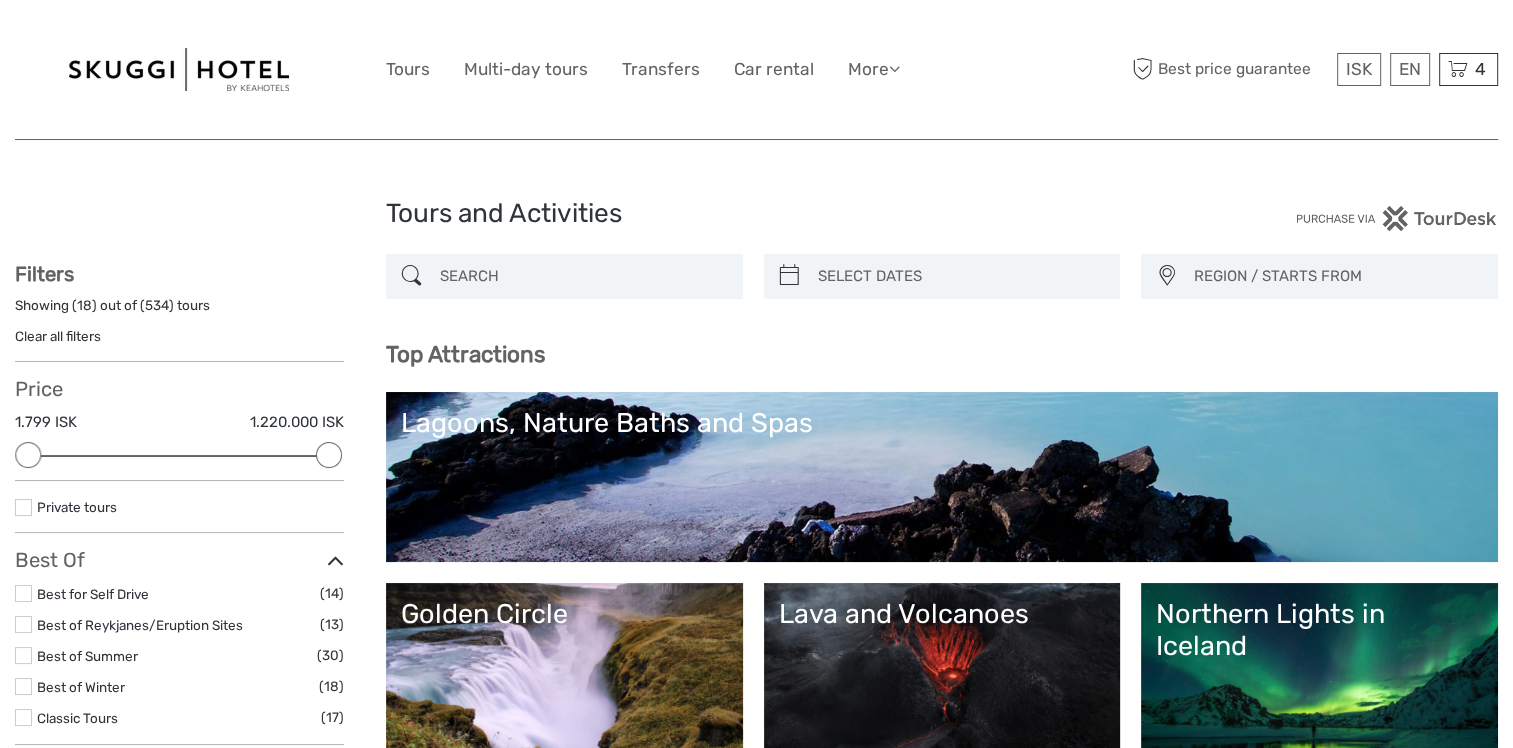 scroll, scrollTop: 0, scrollLeft: 0, axis: both 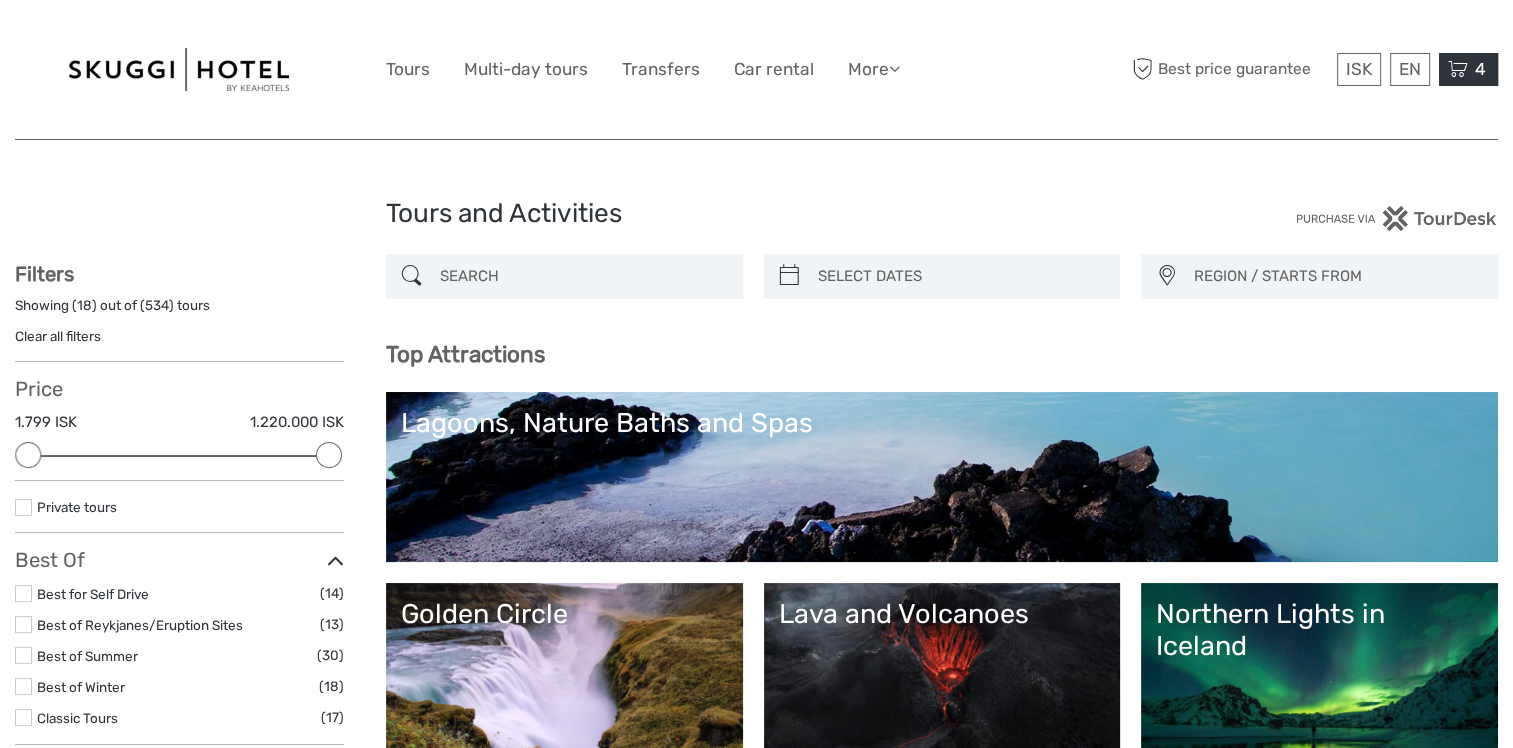 click at bounding box center (1458, 69) 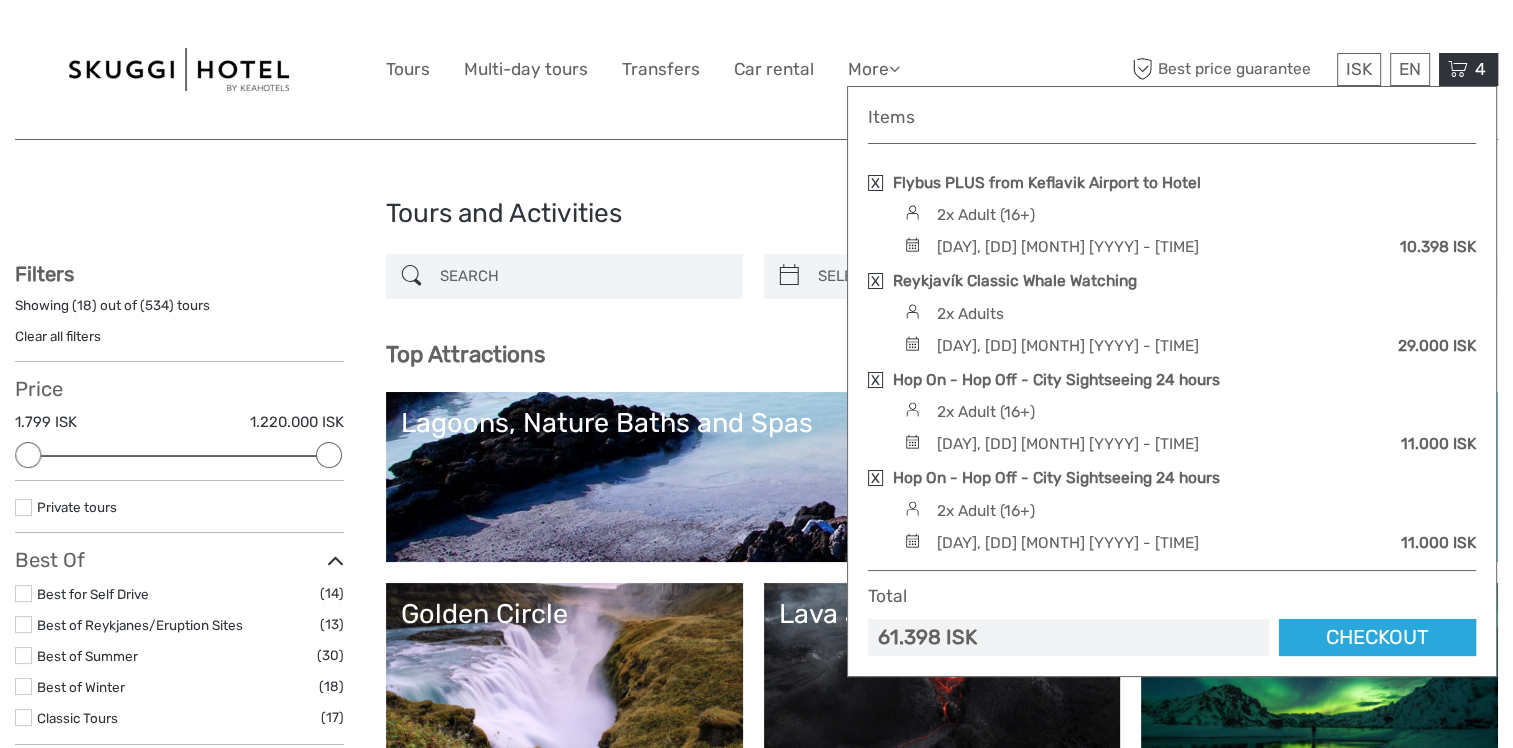 click at bounding box center [875, 380] 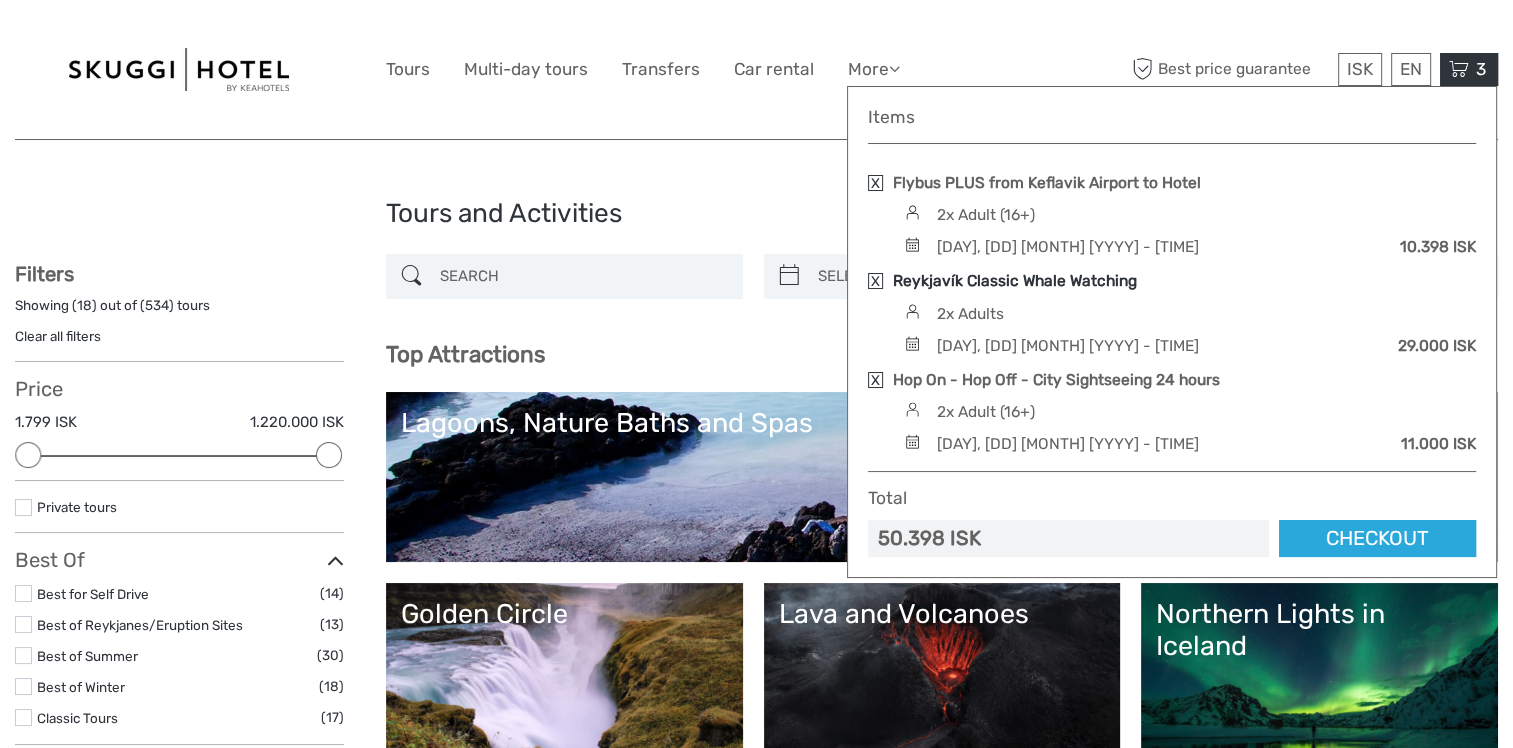 click on "Reykjavík Classic Whale Watching" at bounding box center (1015, 281) 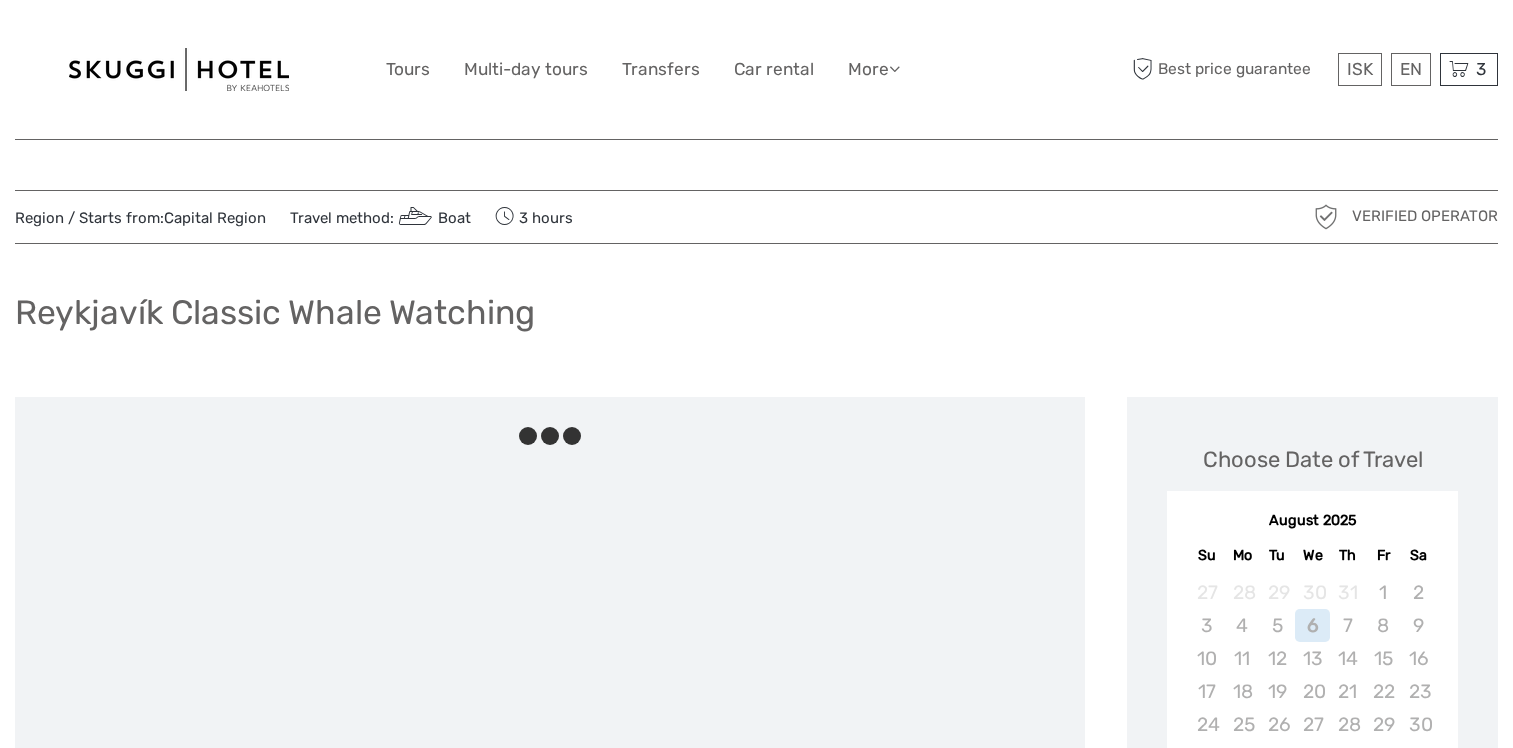 scroll, scrollTop: 0, scrollLeft: 0, axis: both 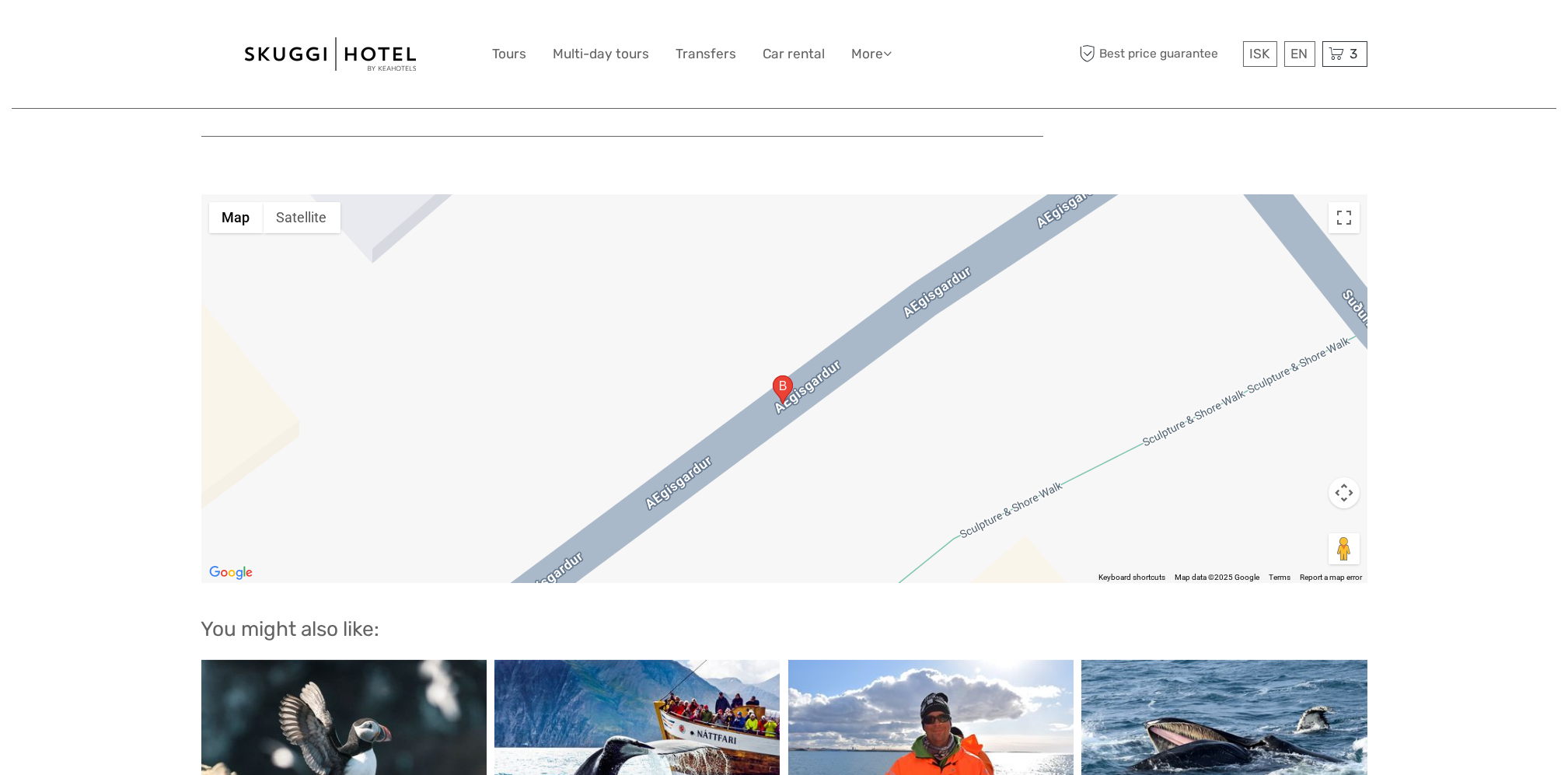 click at bounding box center [1344, 493] 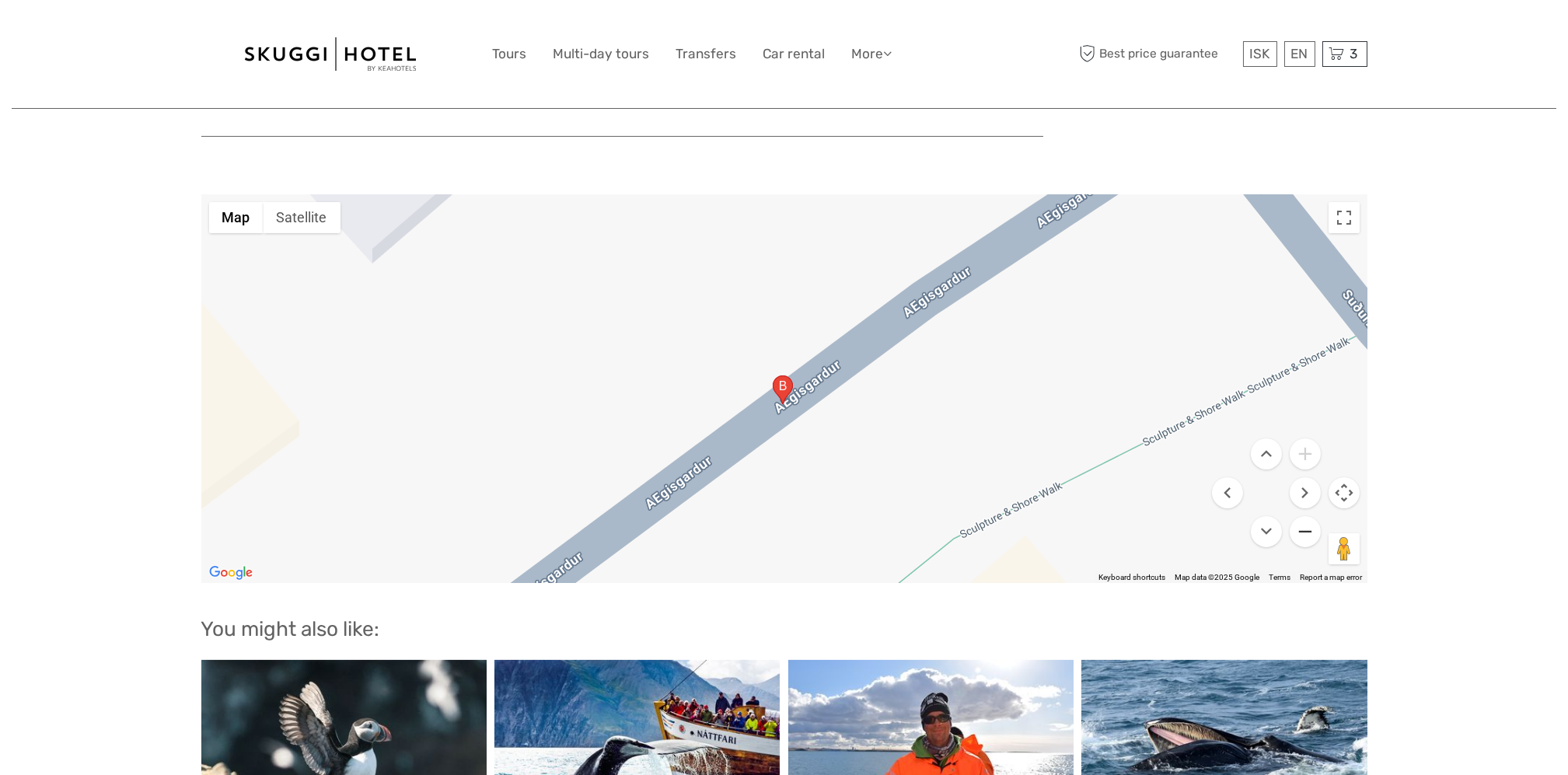 click at bounding box center (1305, 532) 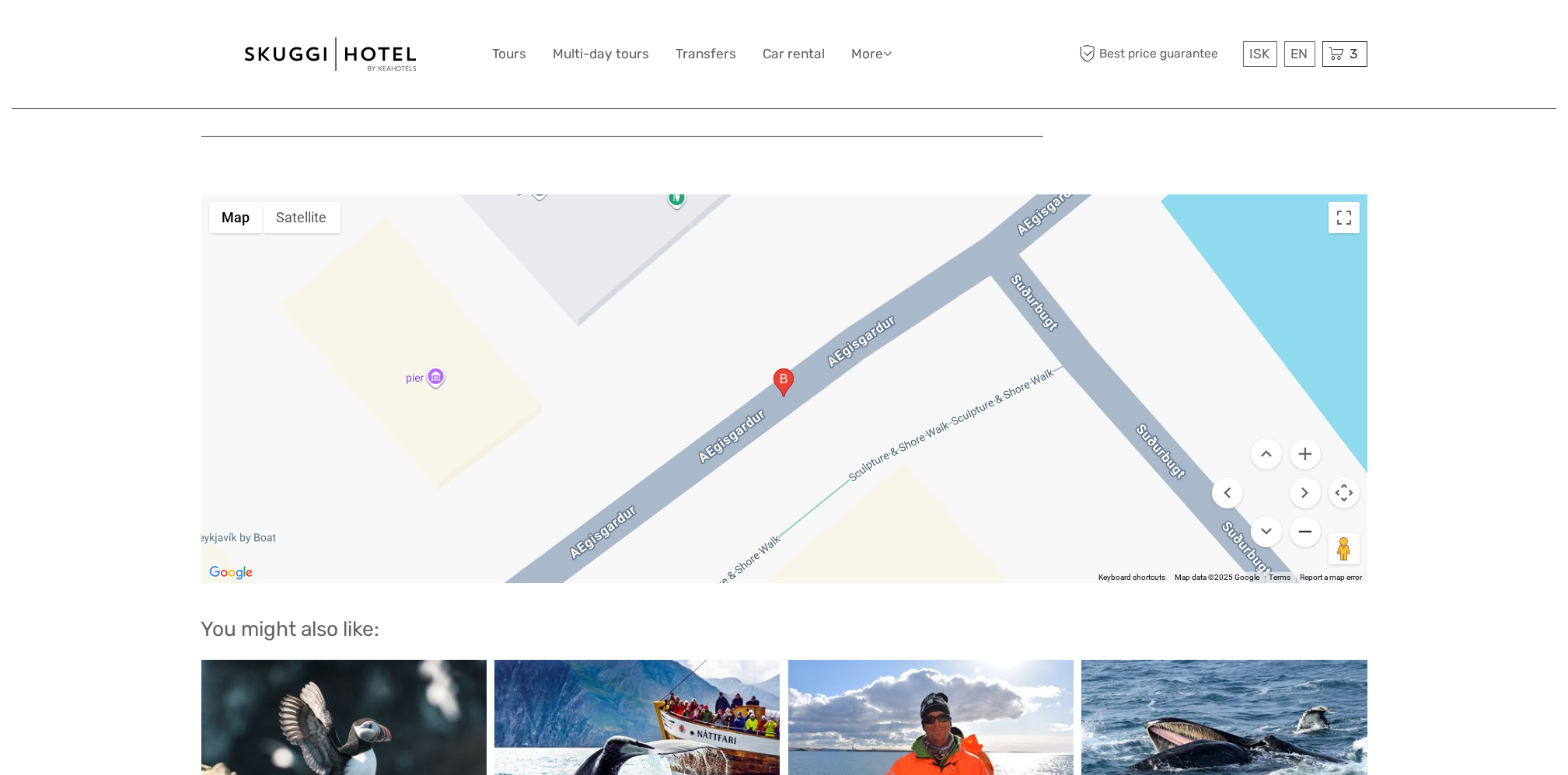 click at bounding box center [1305, 532] 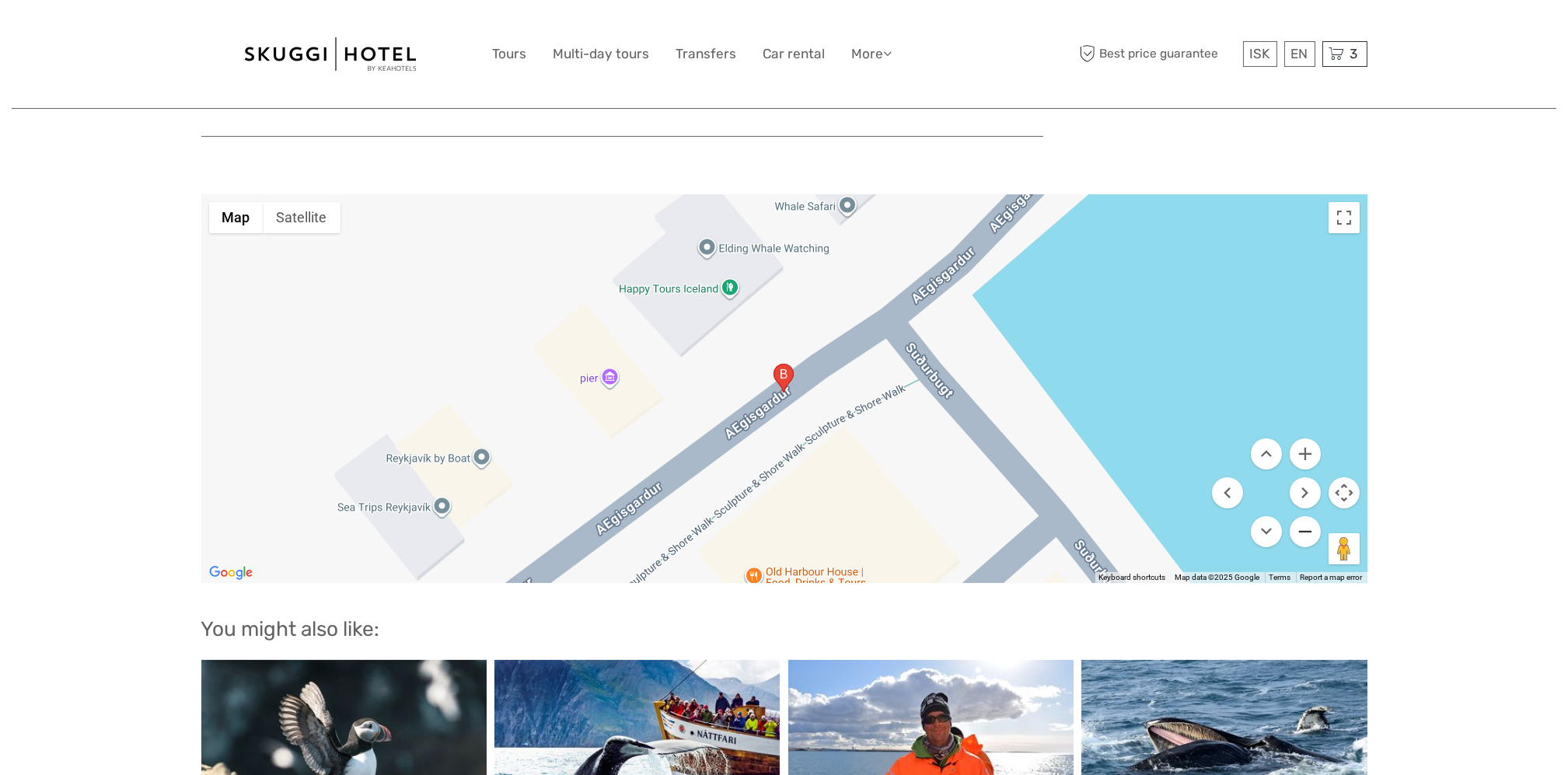 click at bounding box center (1305, 532) 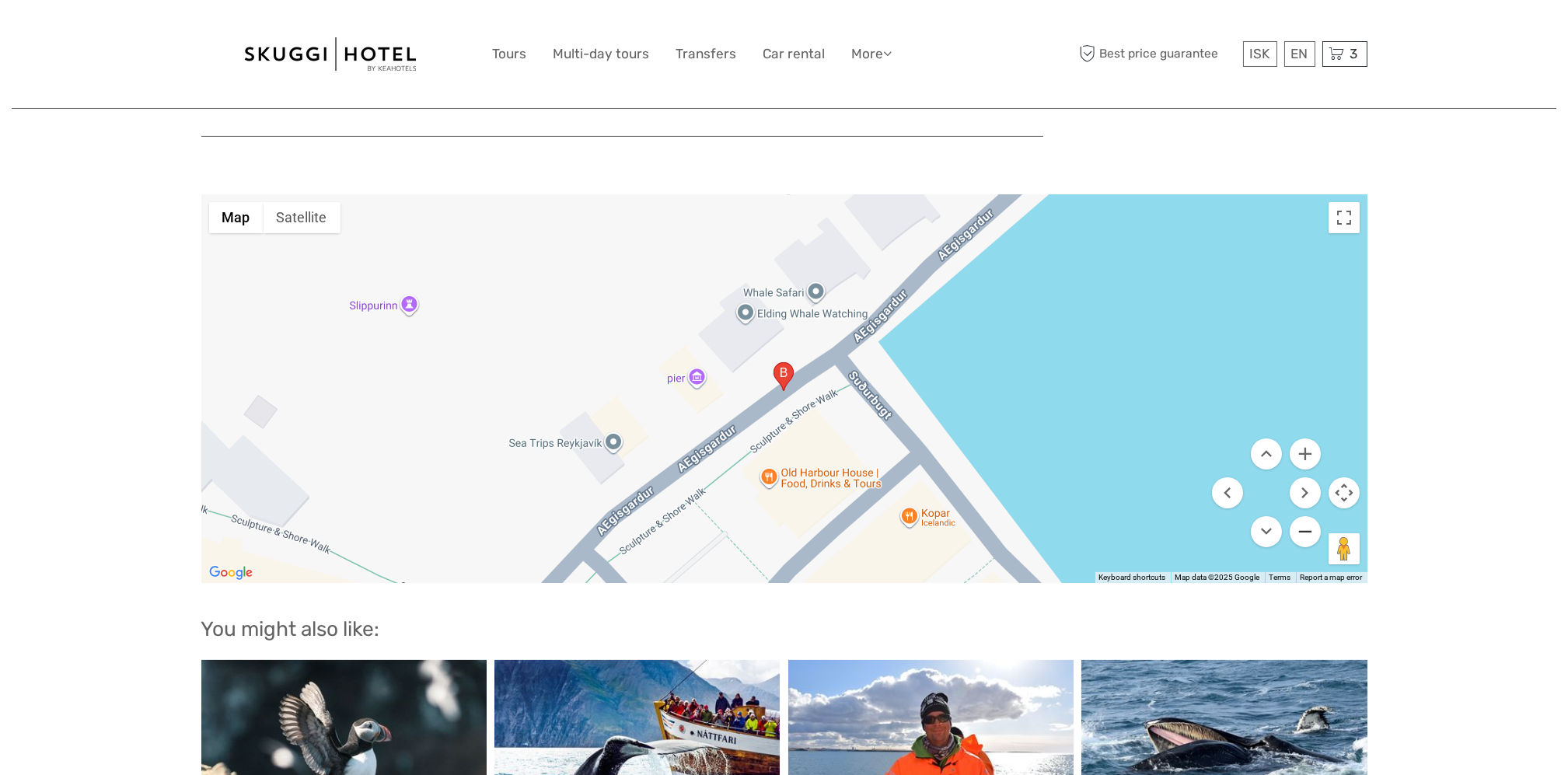 click at bounding box center [1305, 532] 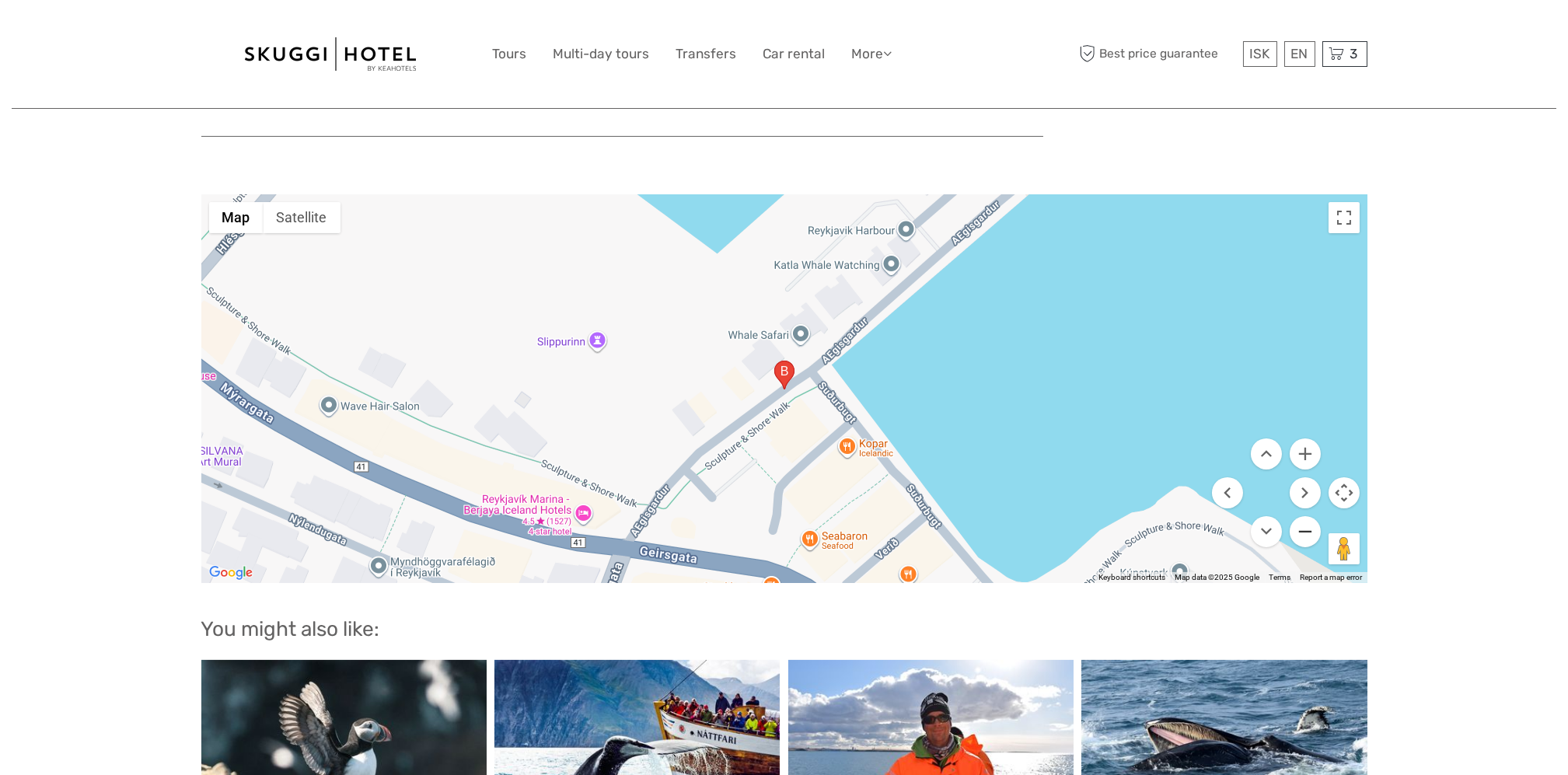 click at bounding box center [1305, 532] 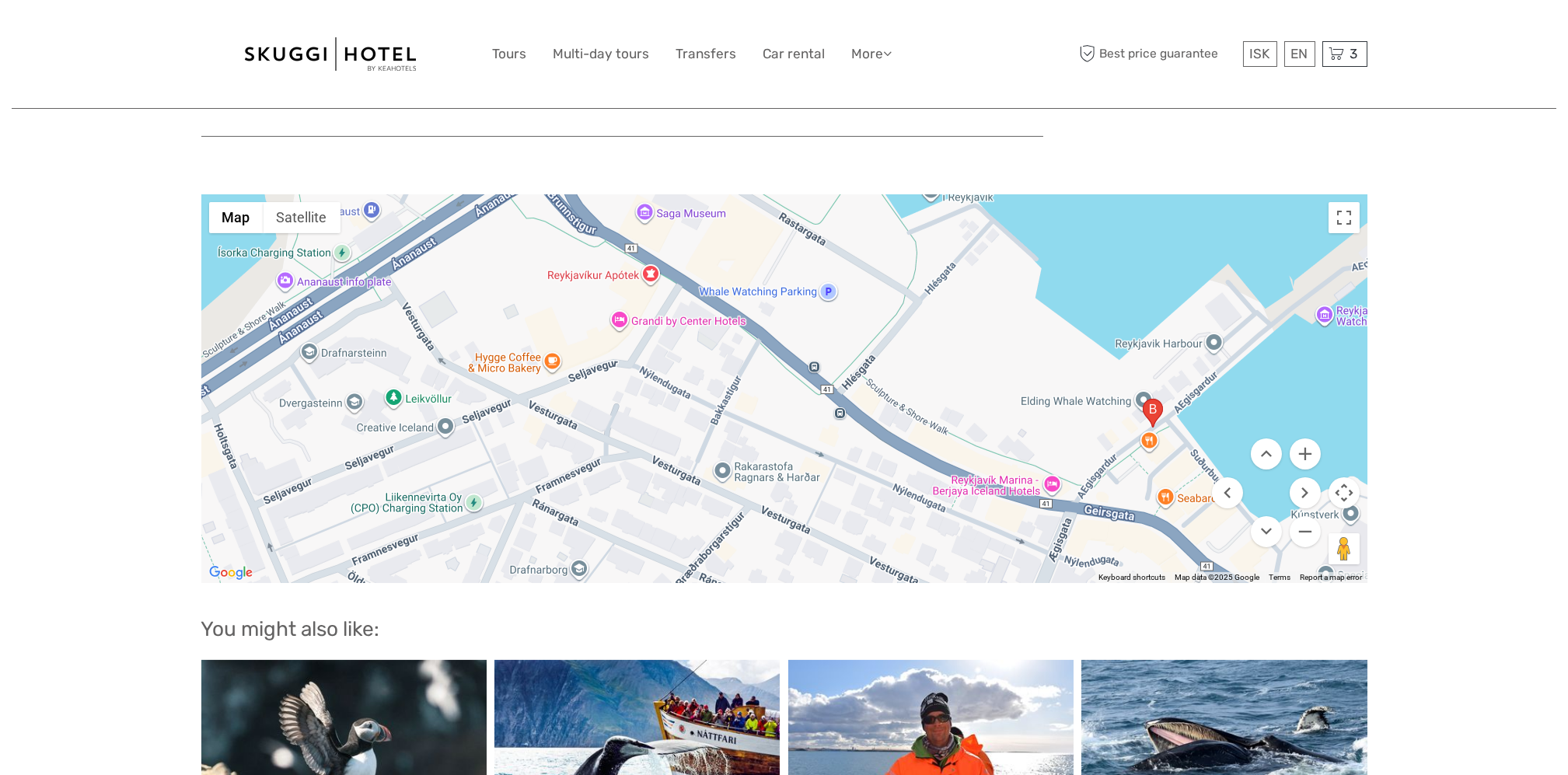 drag, startPoint x: 501, startPoint y: 378, endPoint x: 871, endPoint y: 416, distance: 371.94623 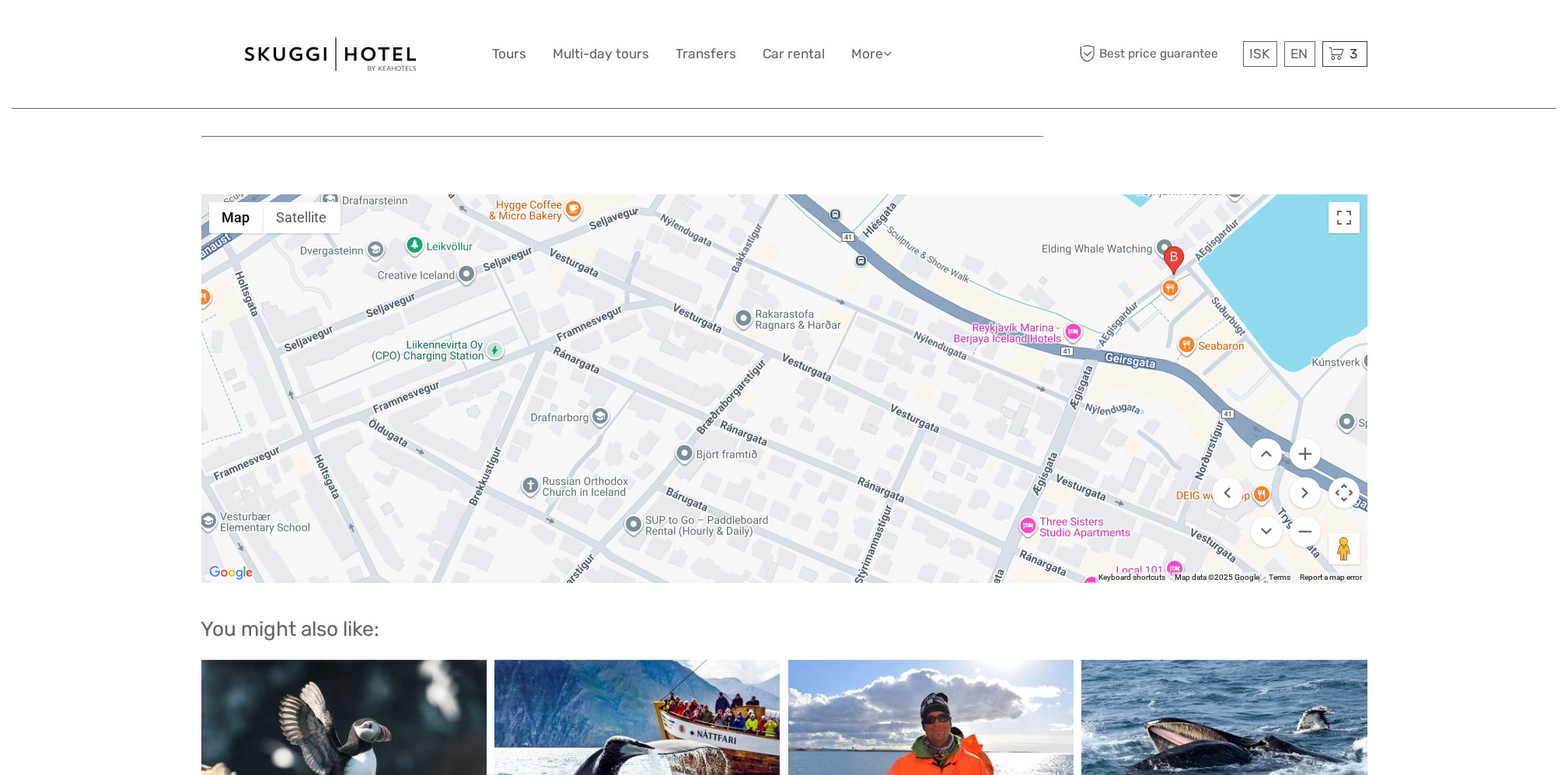 drag, startPoint x: 871, startPoint y: 498, endPoint x: 877, endPoint y: 412, distance: 86.20905 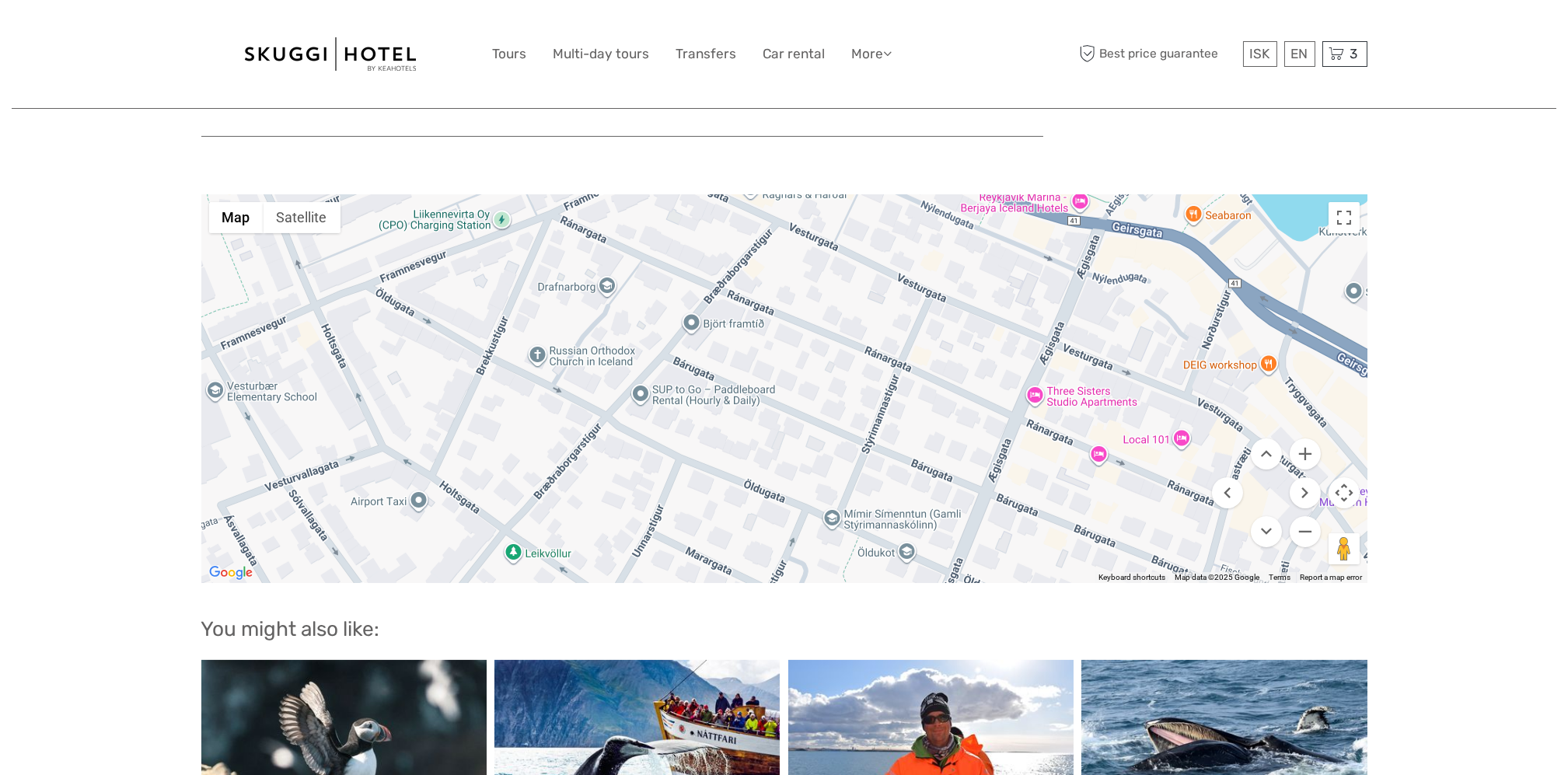 drag, startPoint x: 901, startPoint y: 488, endPoint x: 923, endPoint y: 251, distance: 238.01891 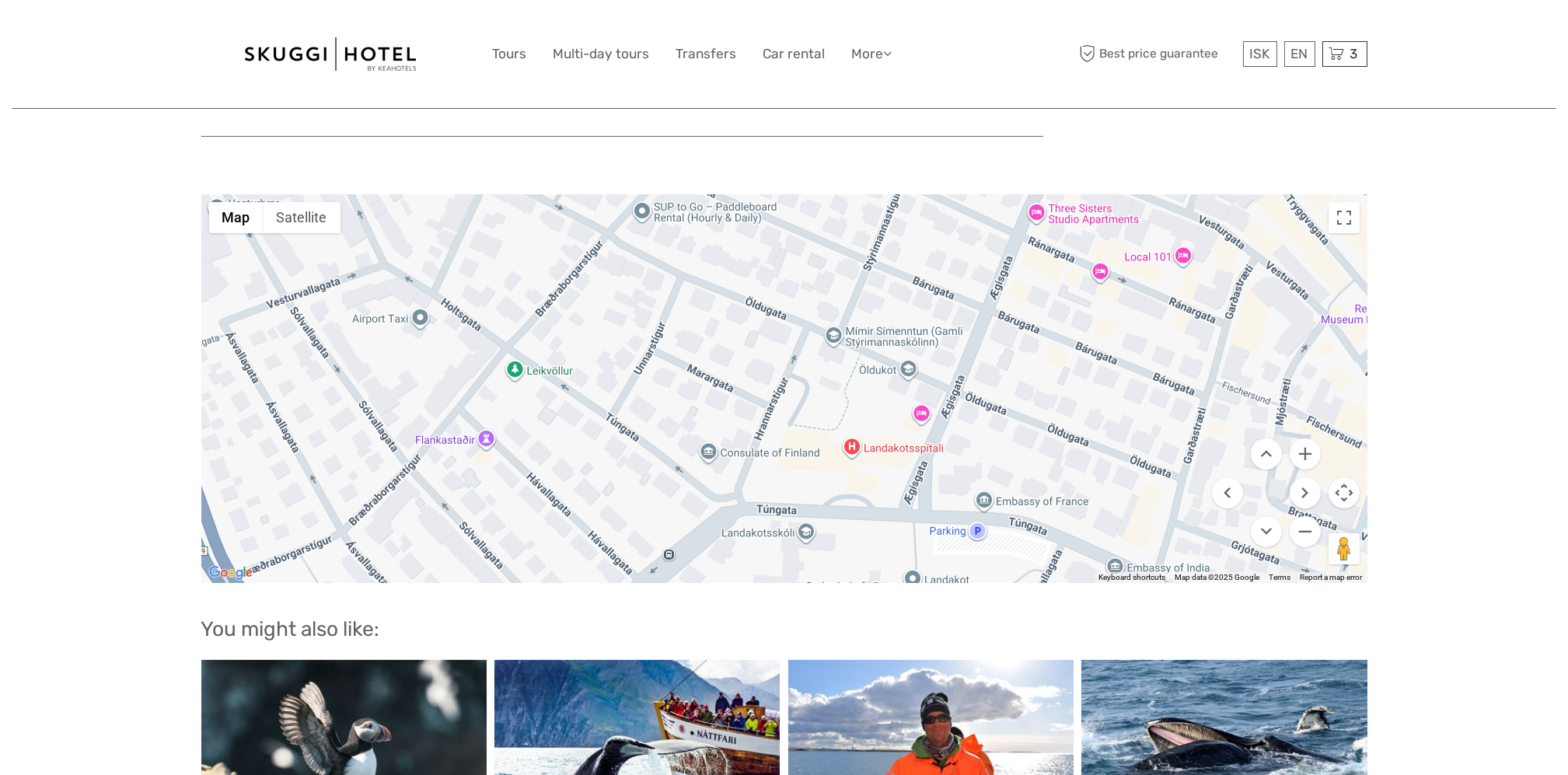 drag, startPoint x: 928, startPoint y: 486, endPoint x: 934, endPoint y: 319, distance: 167.10775 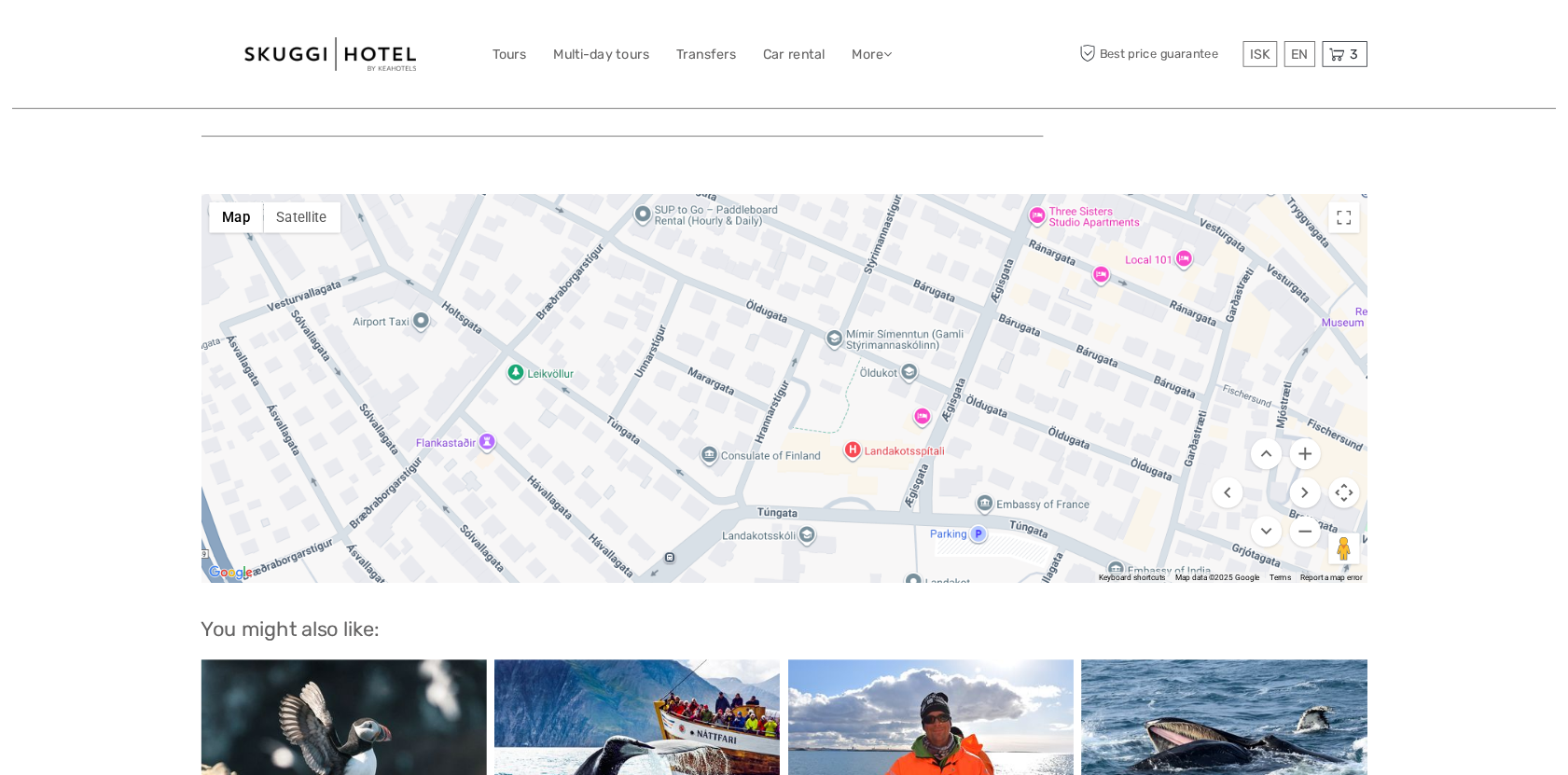 scroll, scrollTop: 2278, scrollLeft: 0, axis: vertical 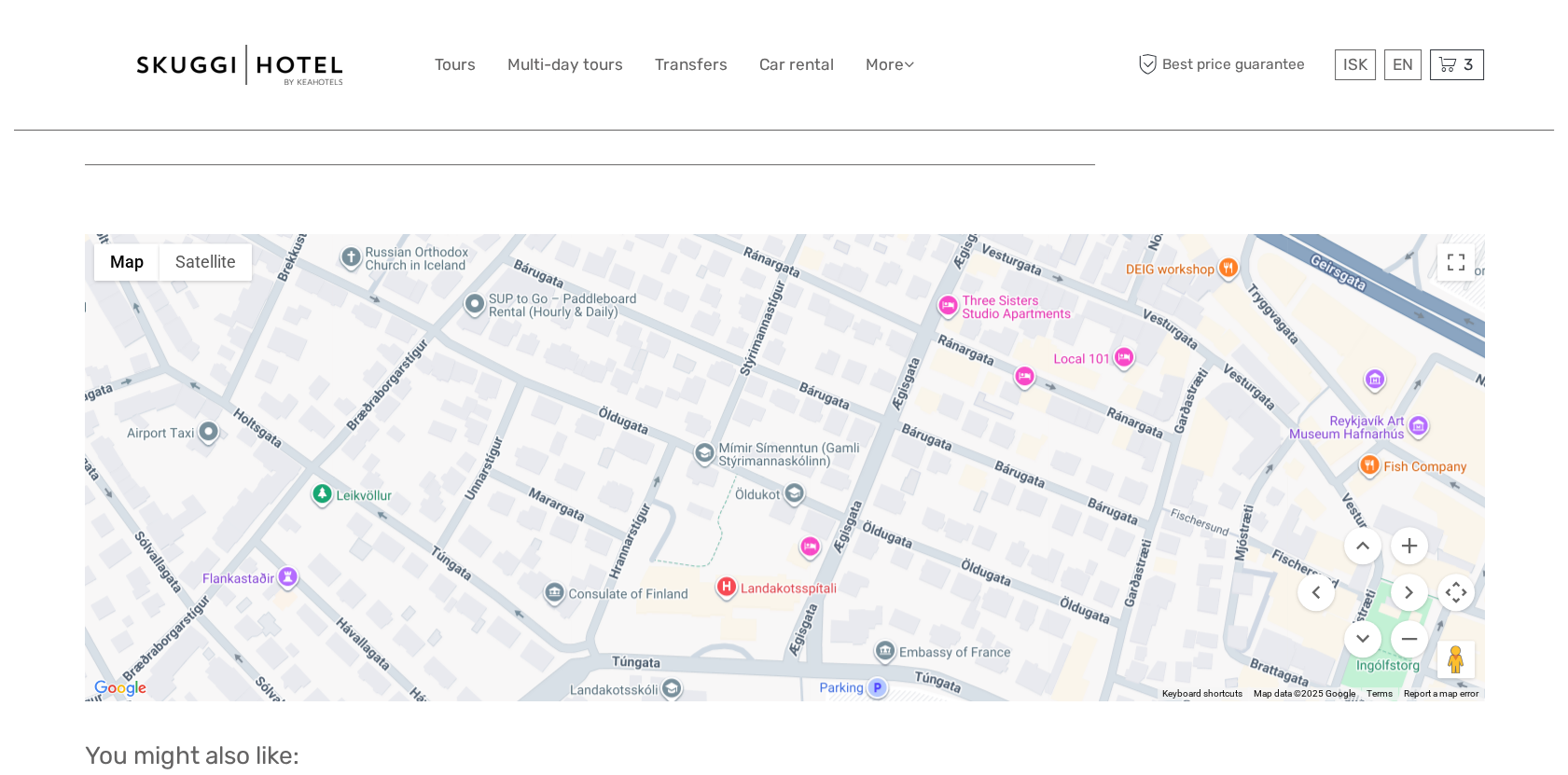 drag, startPoint x: 1093, startPoint y: 539, endPoint x: 954, endPoint y: 583, distance: 145.798 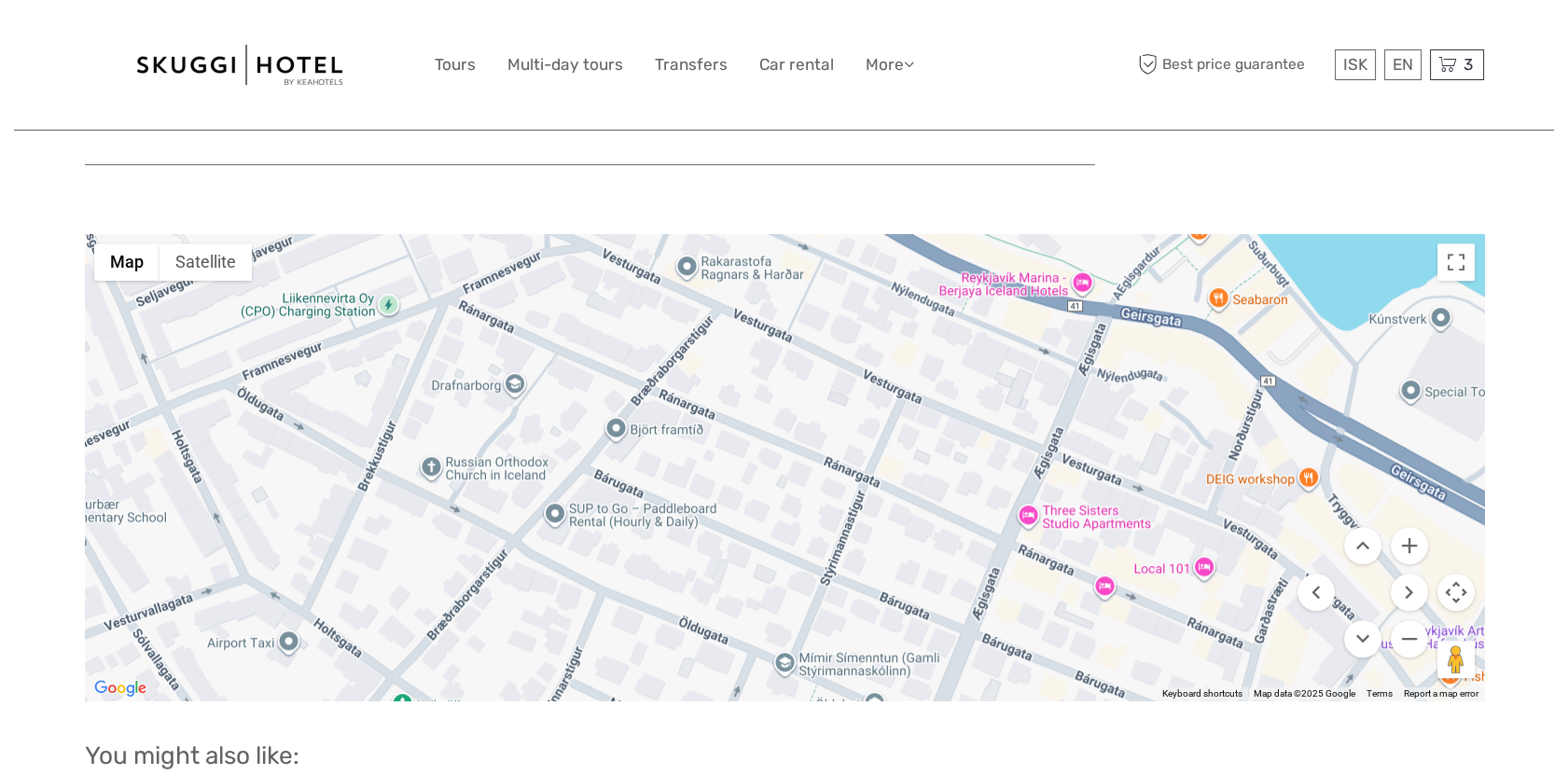 drag, startPoint x: 1002, startPoint y: 437, endPoint x: 1083, endPoint y: 651, distance: 228.81652 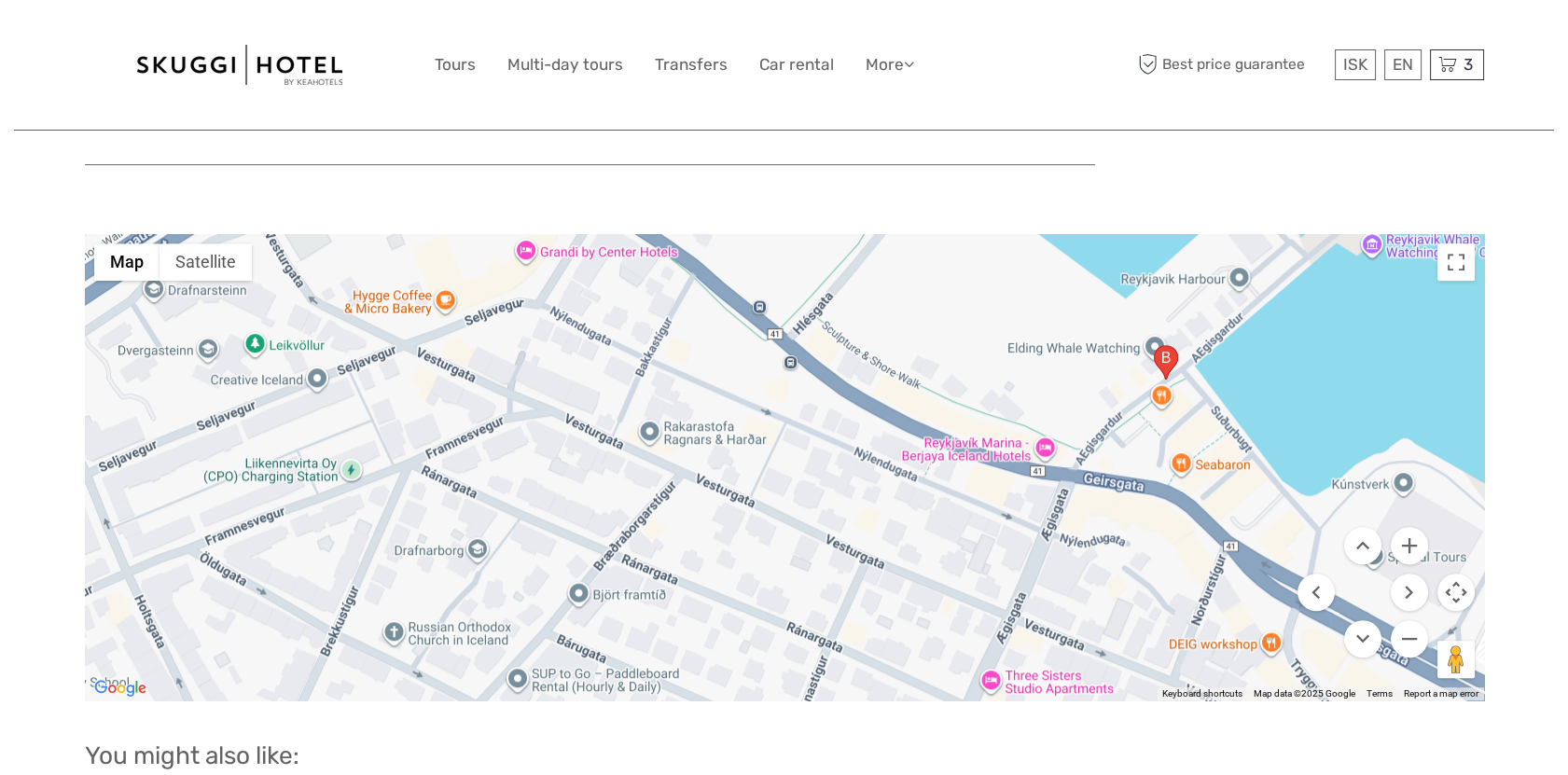 drag, startPoint x: 1004, startPoint y: 403, endPoint x: 963, endPoint y: 574, distance: 175.84652 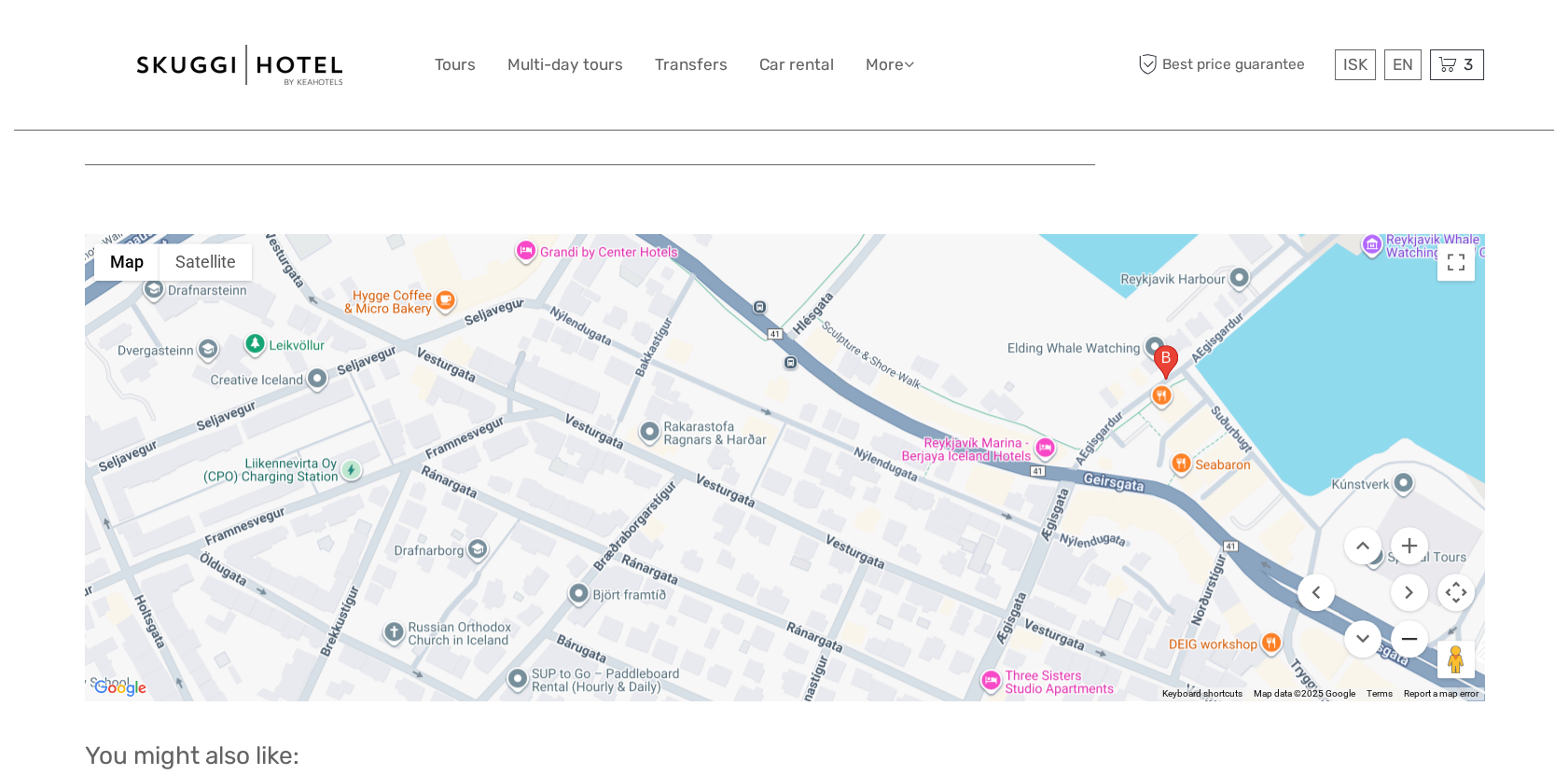 click at bounding box center [1409, 639] 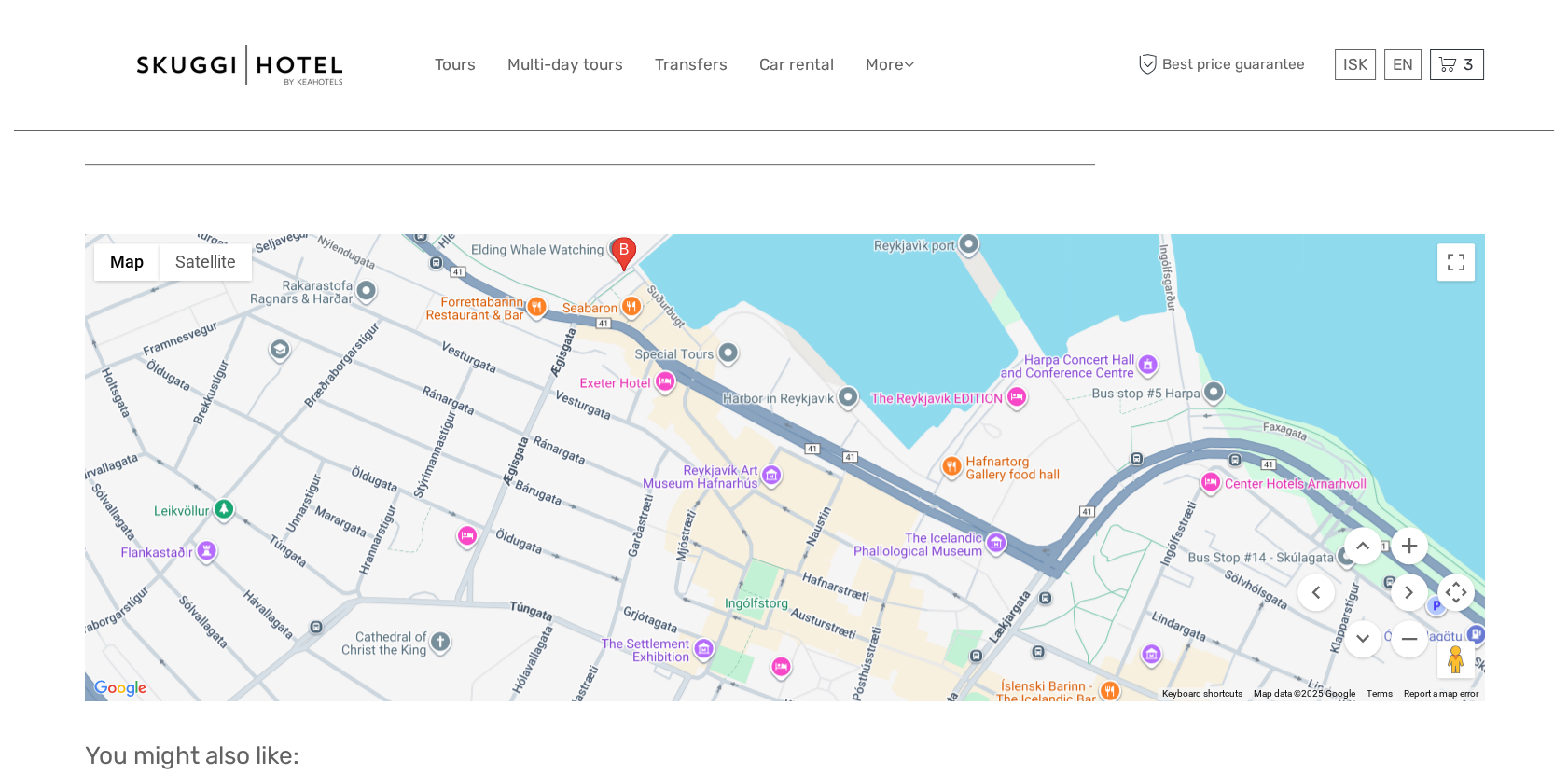 drag, startPoint x: 1139, startPoint y: 619, endPoint x: 788, endPoint y: 464, distance: 383.7004 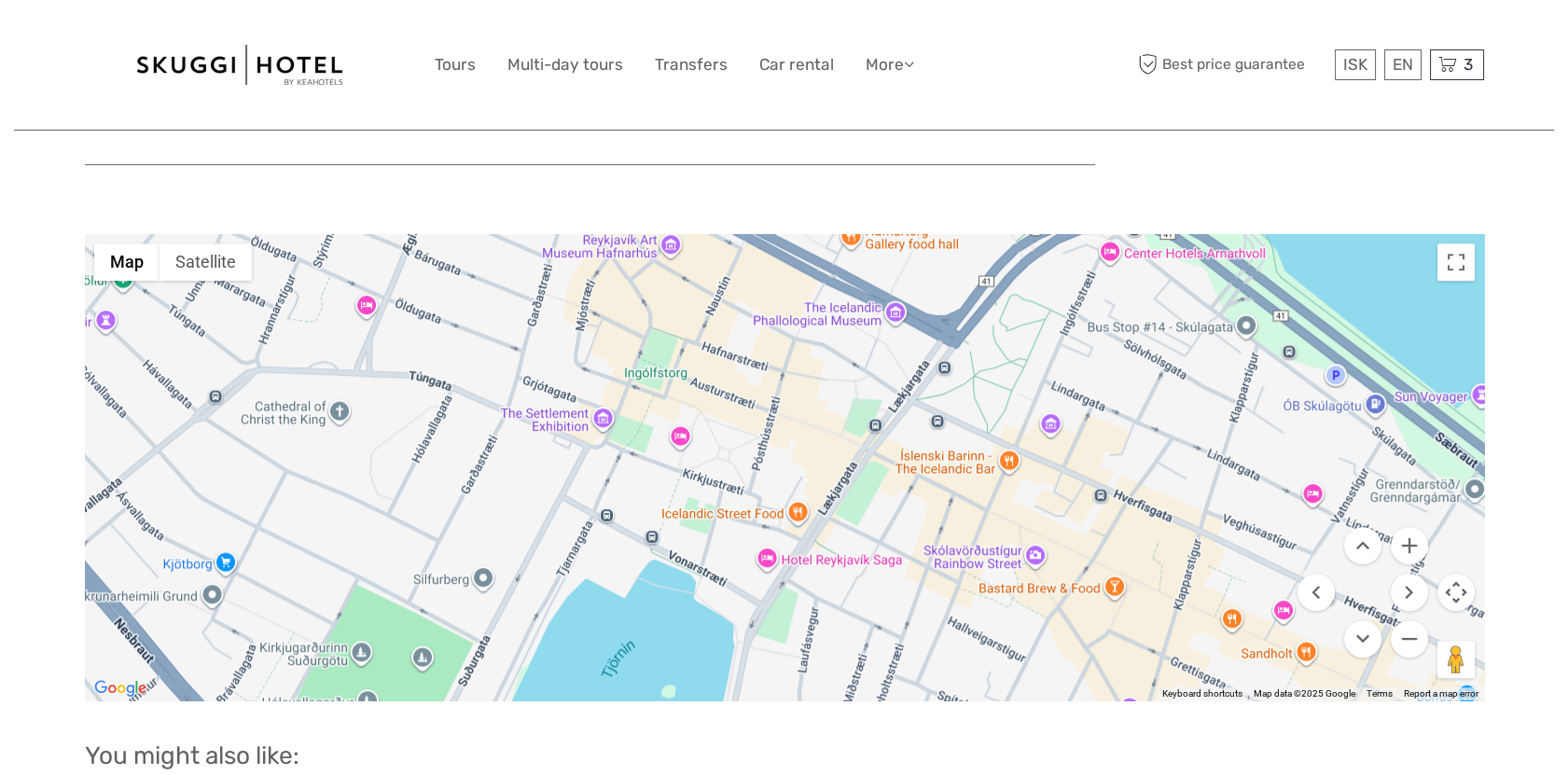 drag, startPoint x: 1153, startPoint y: 627, endPoint x: 1045, endPoint y: 395, distance: 255.90623 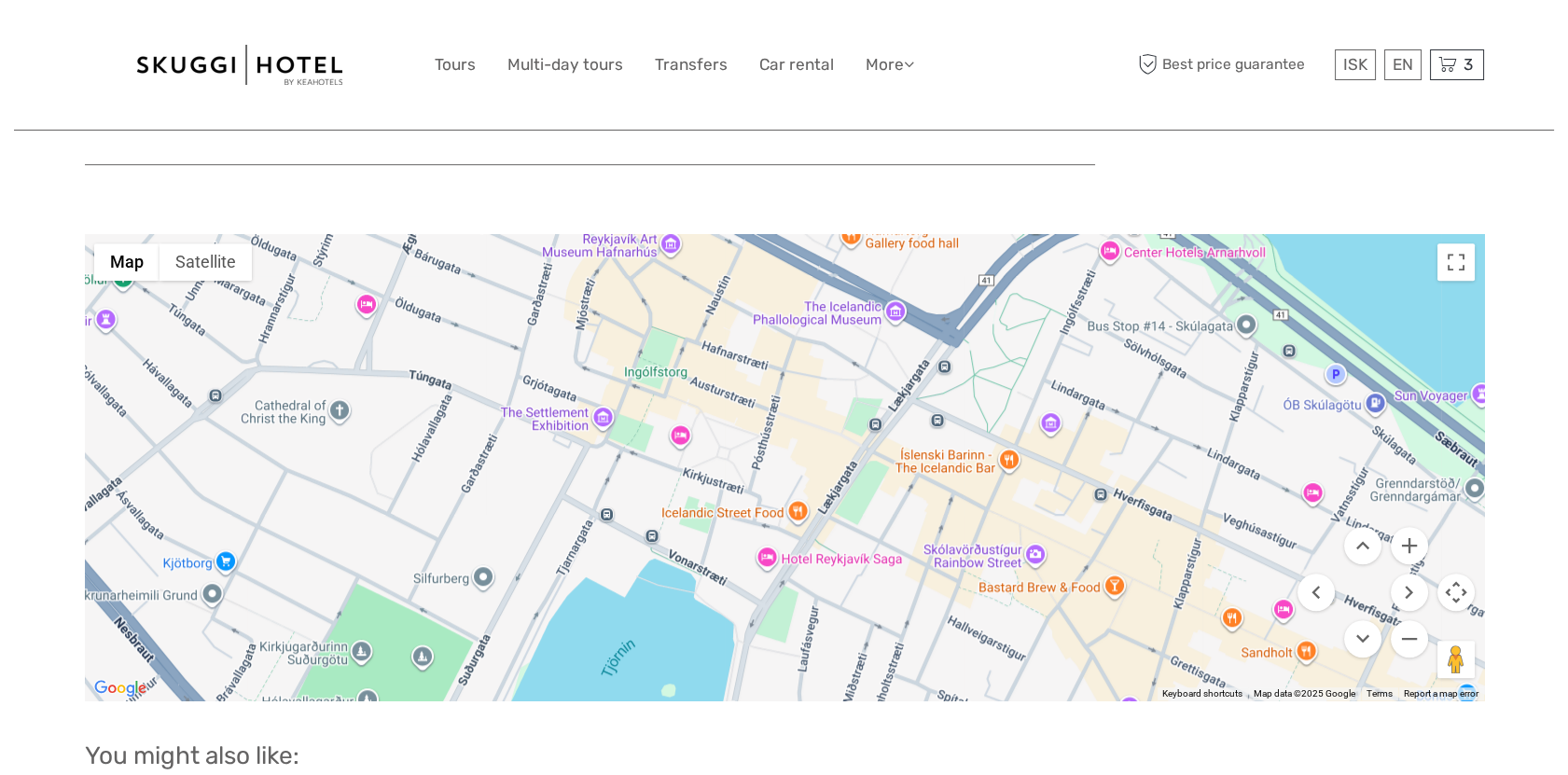 click at bounding box center (784, 467) 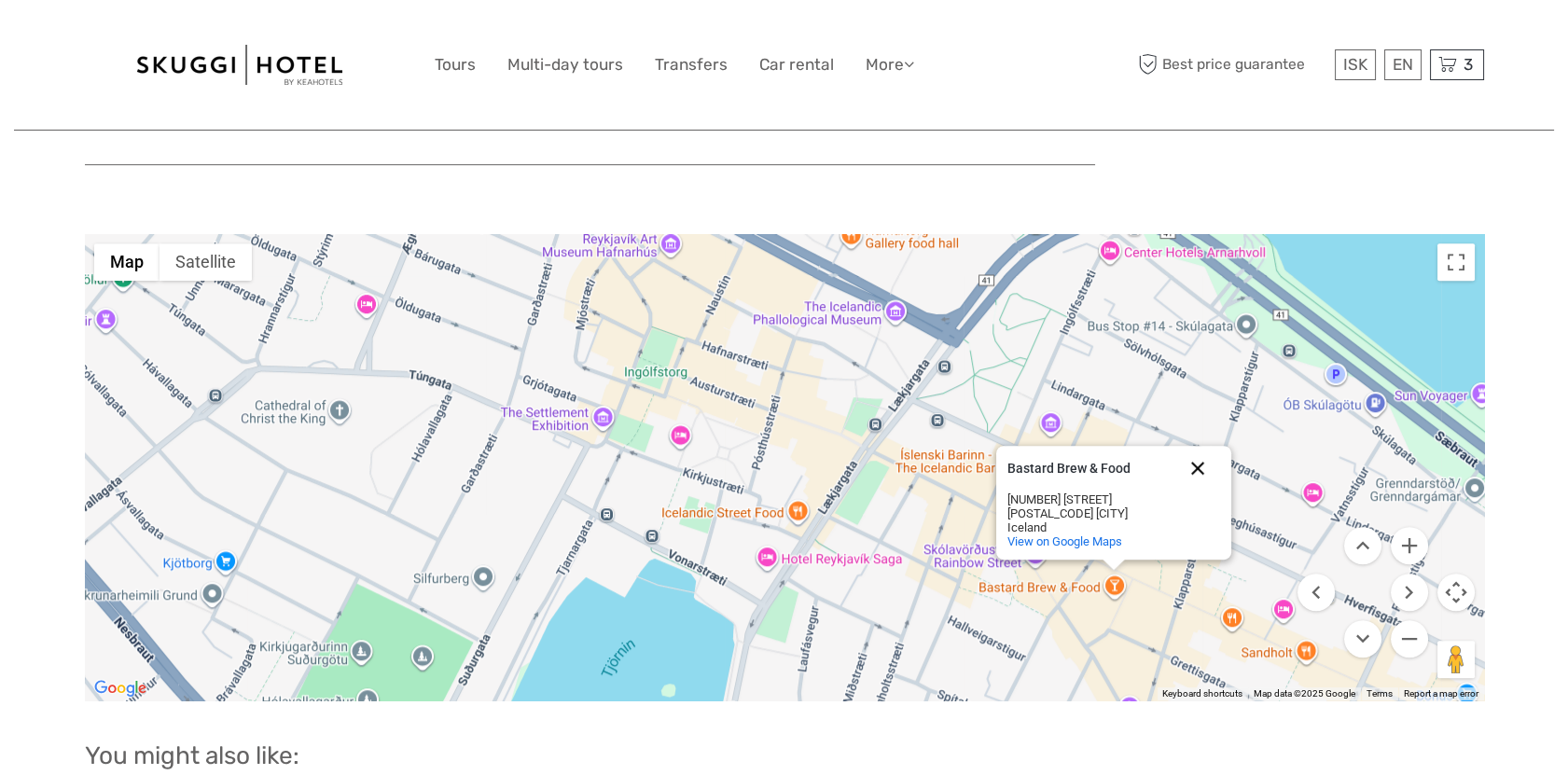 click at bounding box center [1198, 468] 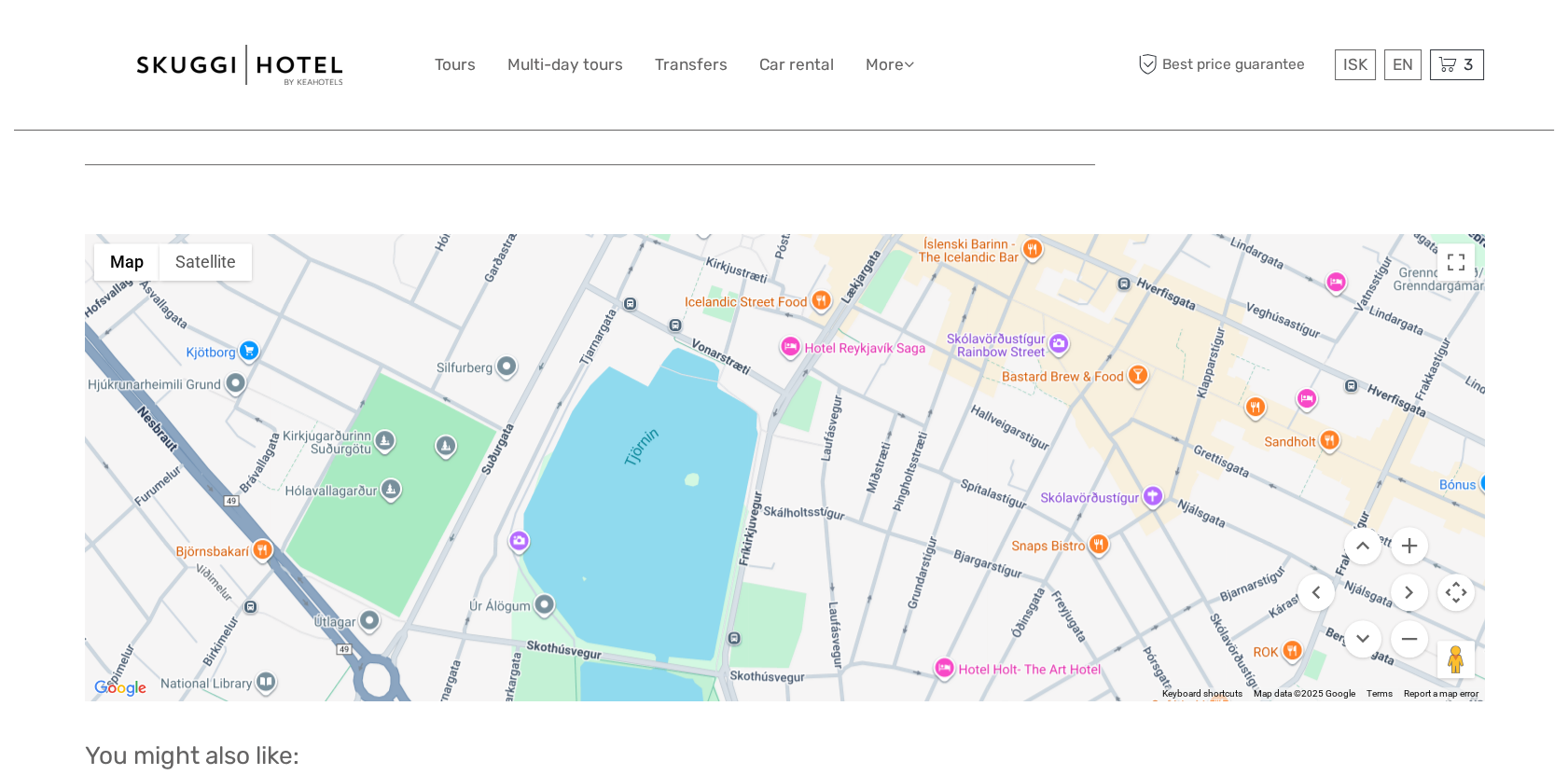drag, startPoint x: 867, startPoint y: 625, endPoint x: 891, endPoint y: 412, distance: 214.34785 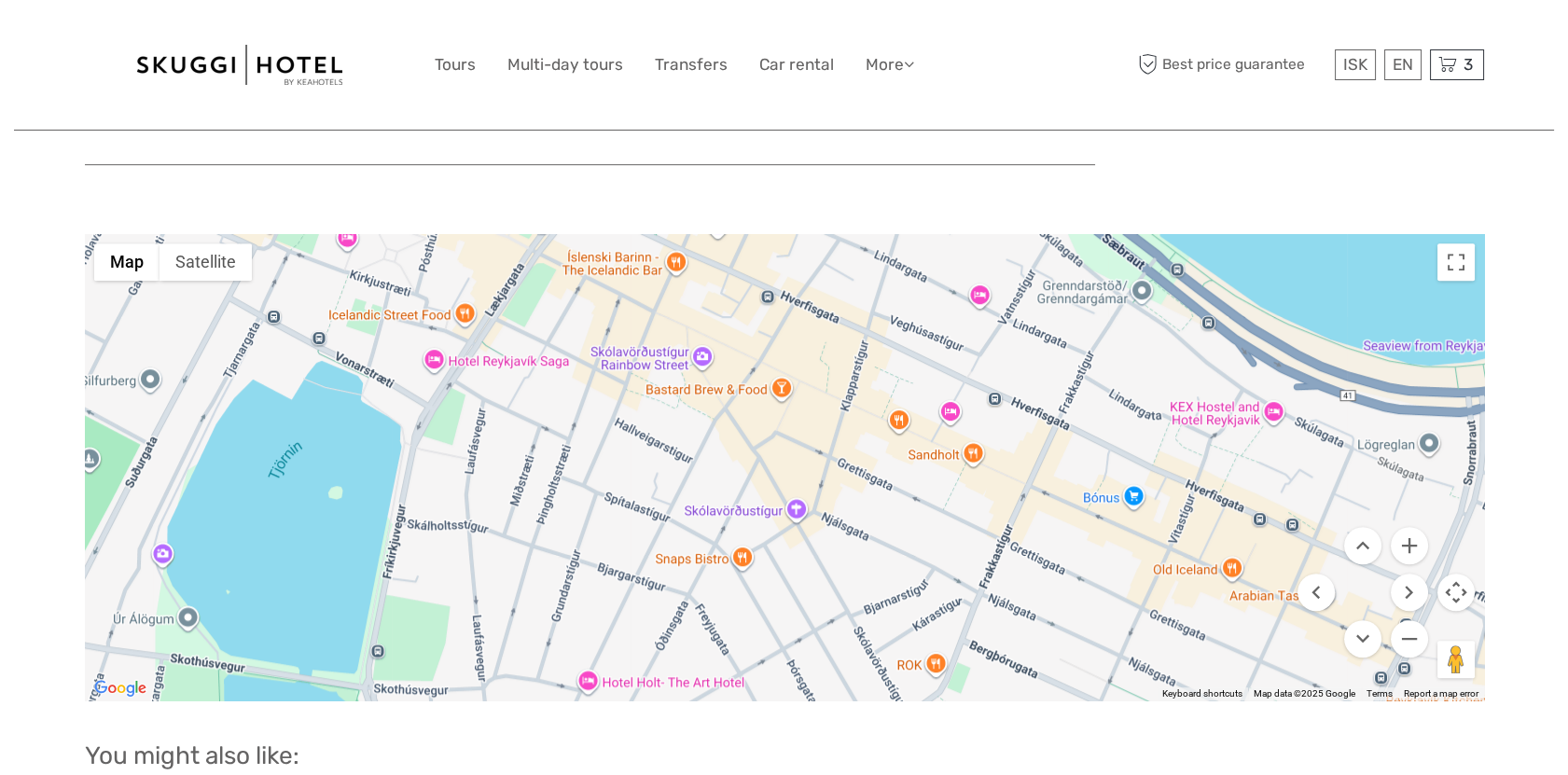 drag, startPoint x: 1220, startPoint y: 588, endPoint x: 861, endPoint y: 602, distance: 359.27288 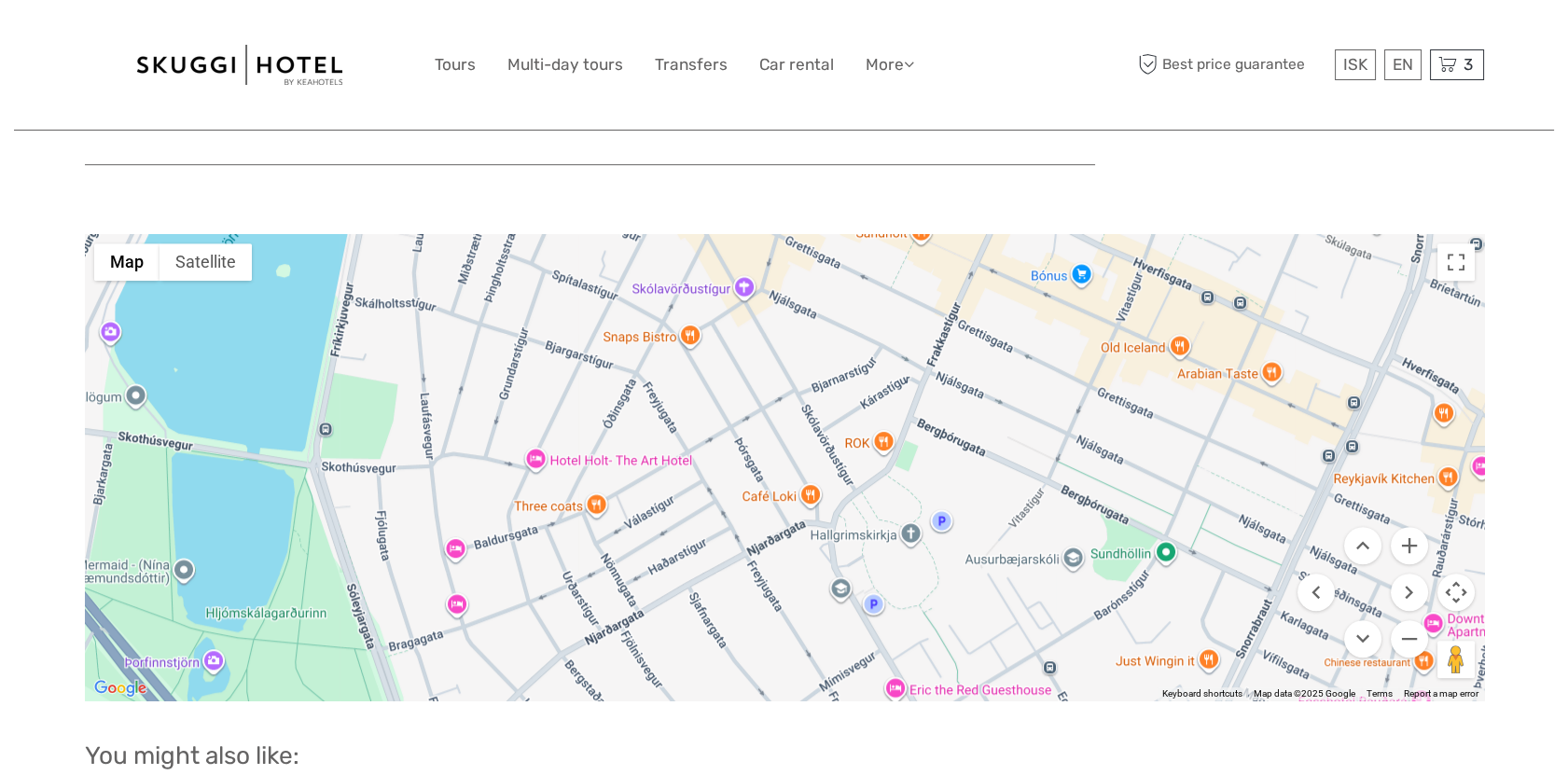 drag, startPoint x: 1077, startPoint y: 574, endPoint x: 1026, endPoint y: 345, distance: 234.6103 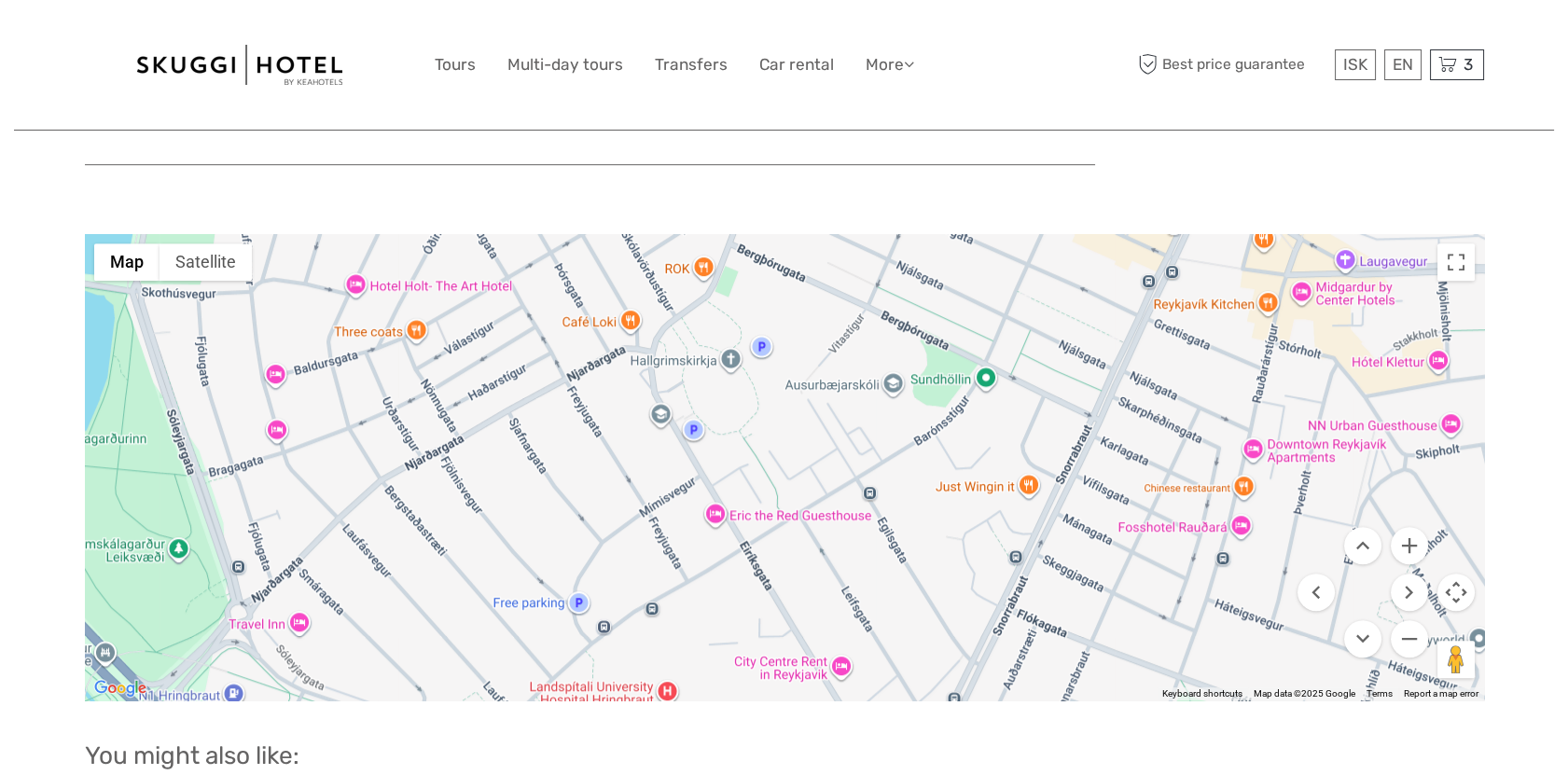 drag, startPoint x: 1137, startPoint y: 552, endPoint x: 955, endPoint y: 379, distance: 251.10356 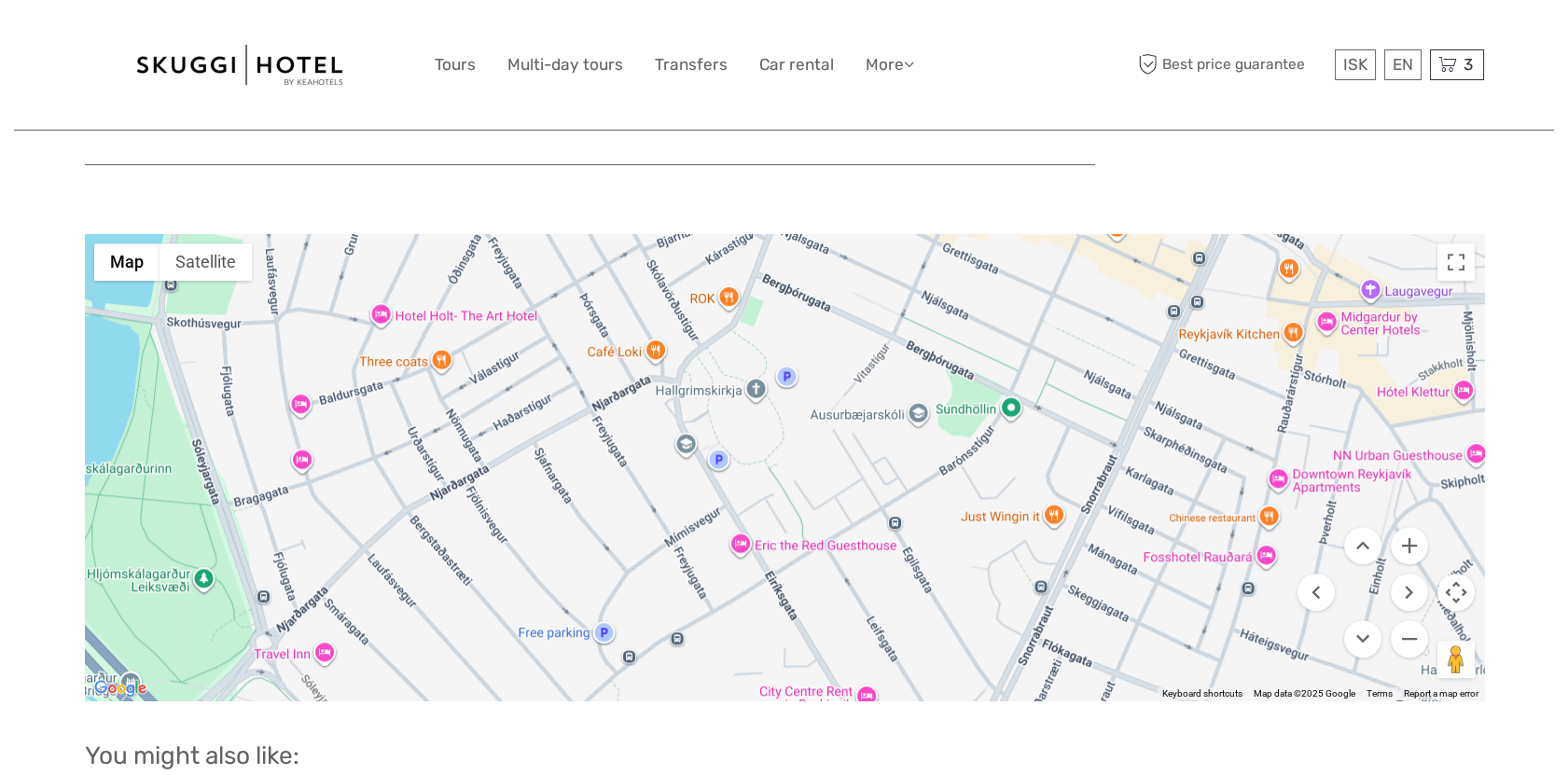 drag, startPoint x: 929, startPoint y: 588, endPoint x: 955, endPoint y: 621, distance: 42.011903 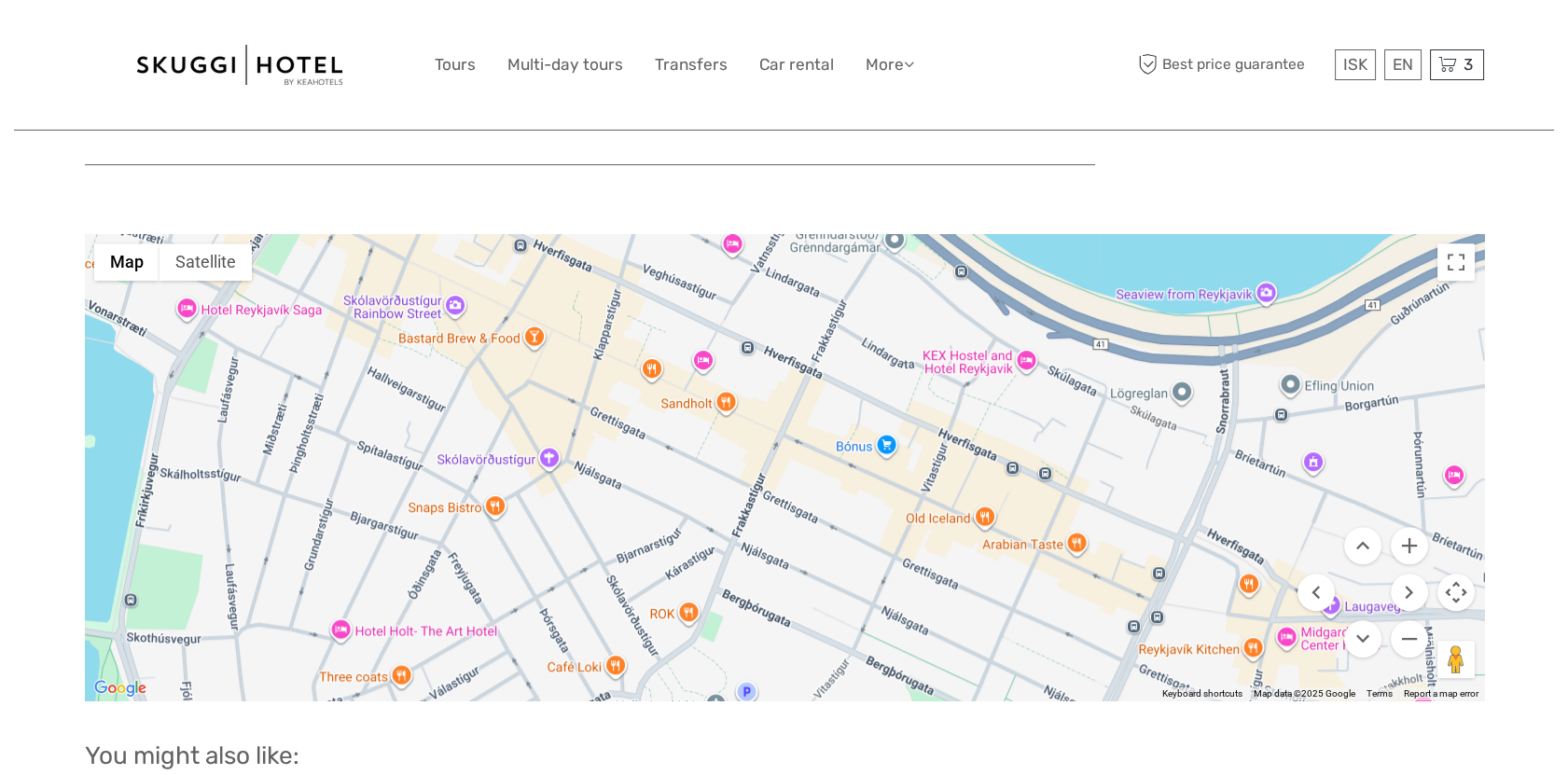 drag, startPoint x: 913, startPoint y: 374, endPoint x: 872, endPoint y: 687, distance: 315.6739 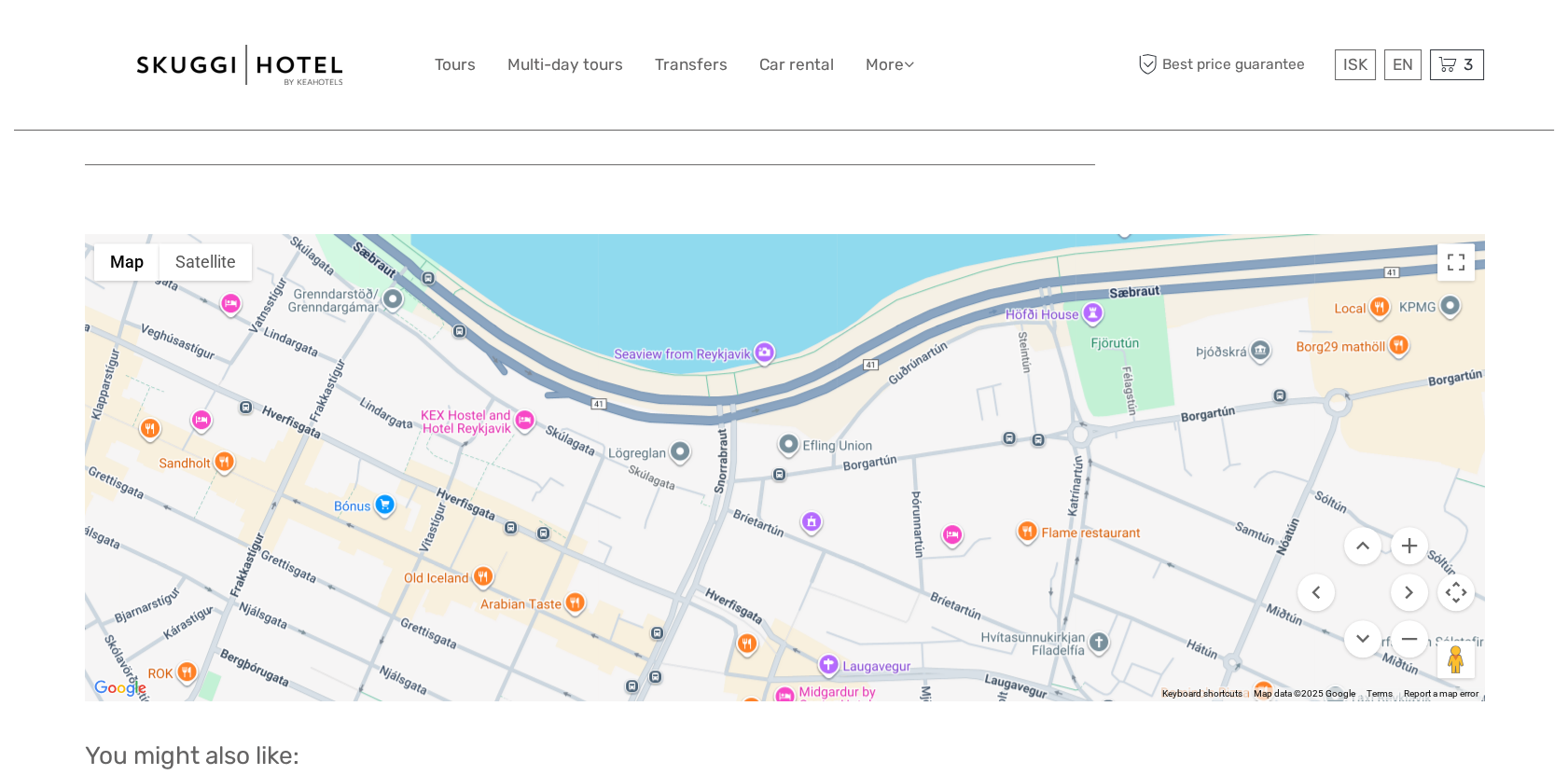 drag, startPoint x: 997, startPoint y: 442, endPoint x: 493, endPoint y: 509, distance: 508.4339 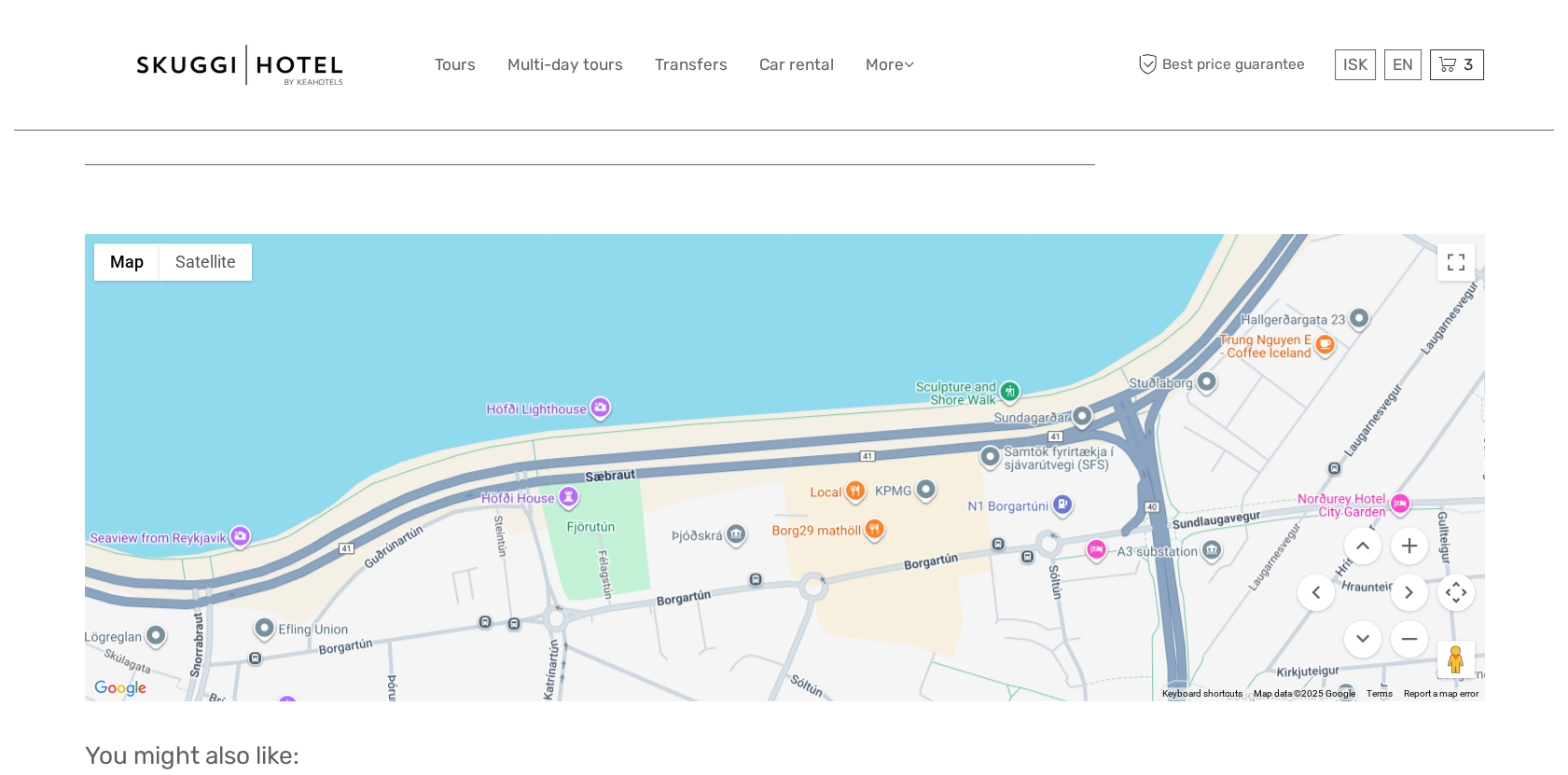 drag, startPoint x: 1246, startPoint y: 338, endPoint x: 720, endPoint y: 522, distance: 557.254 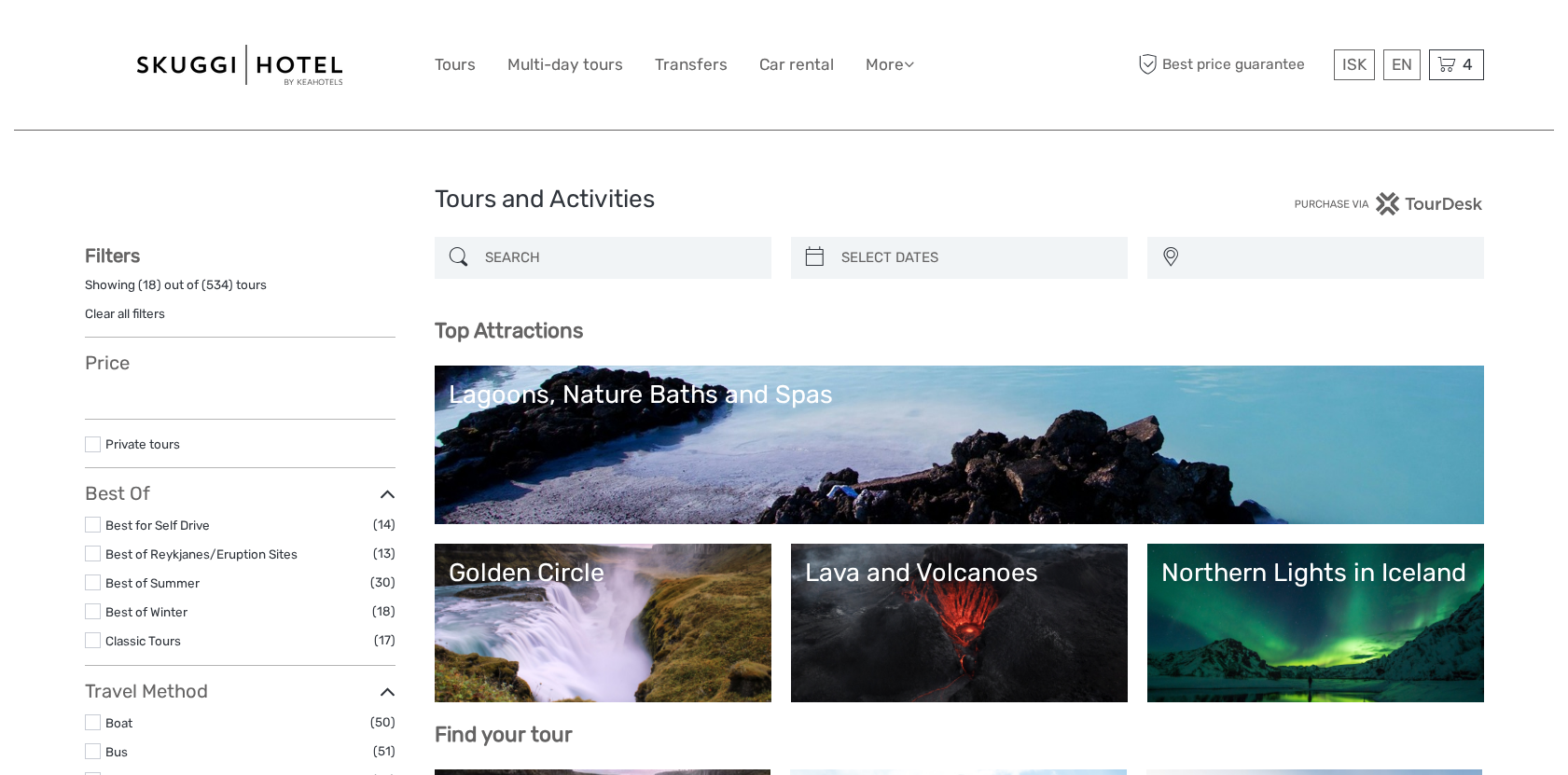 select 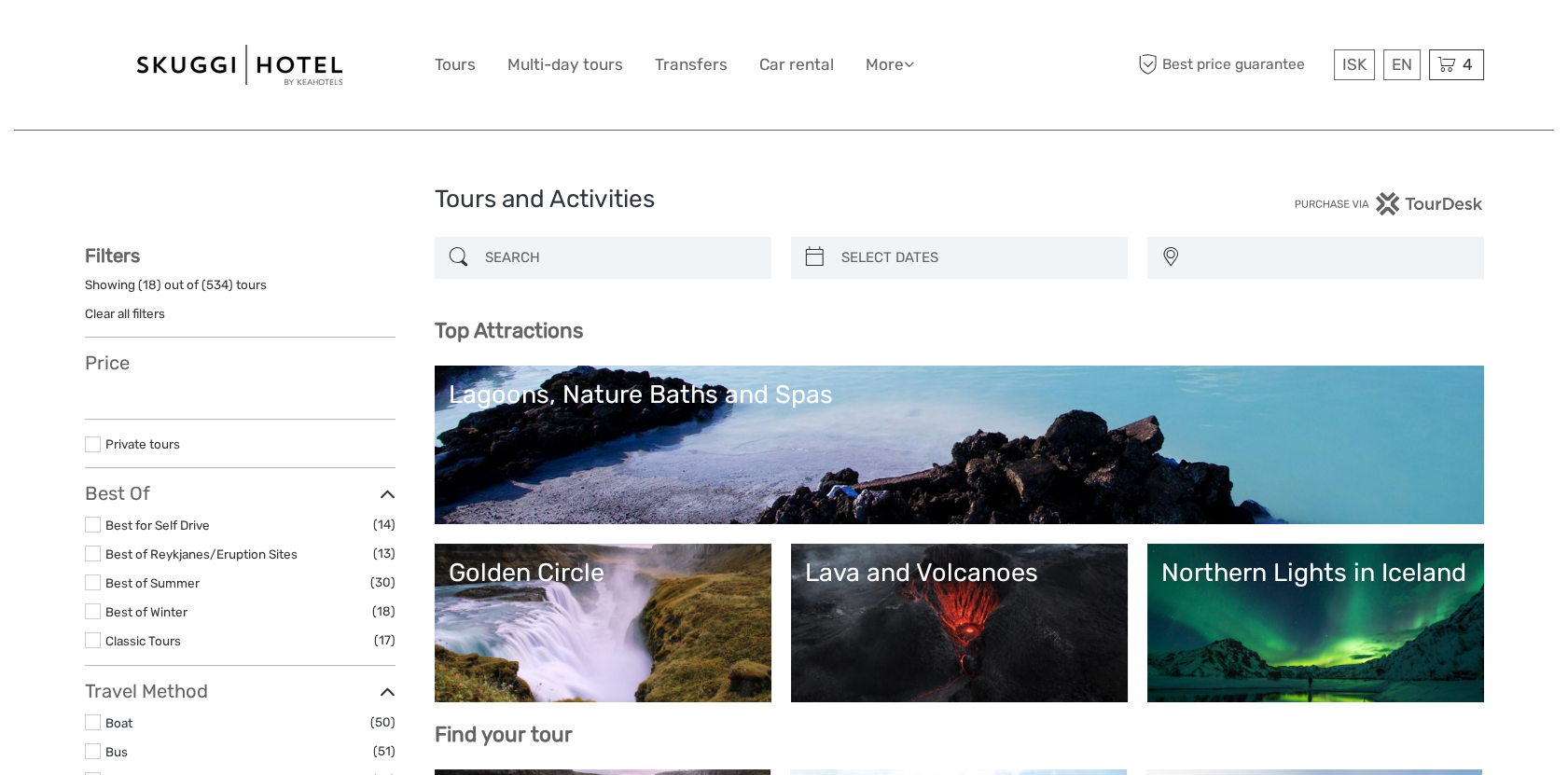 select 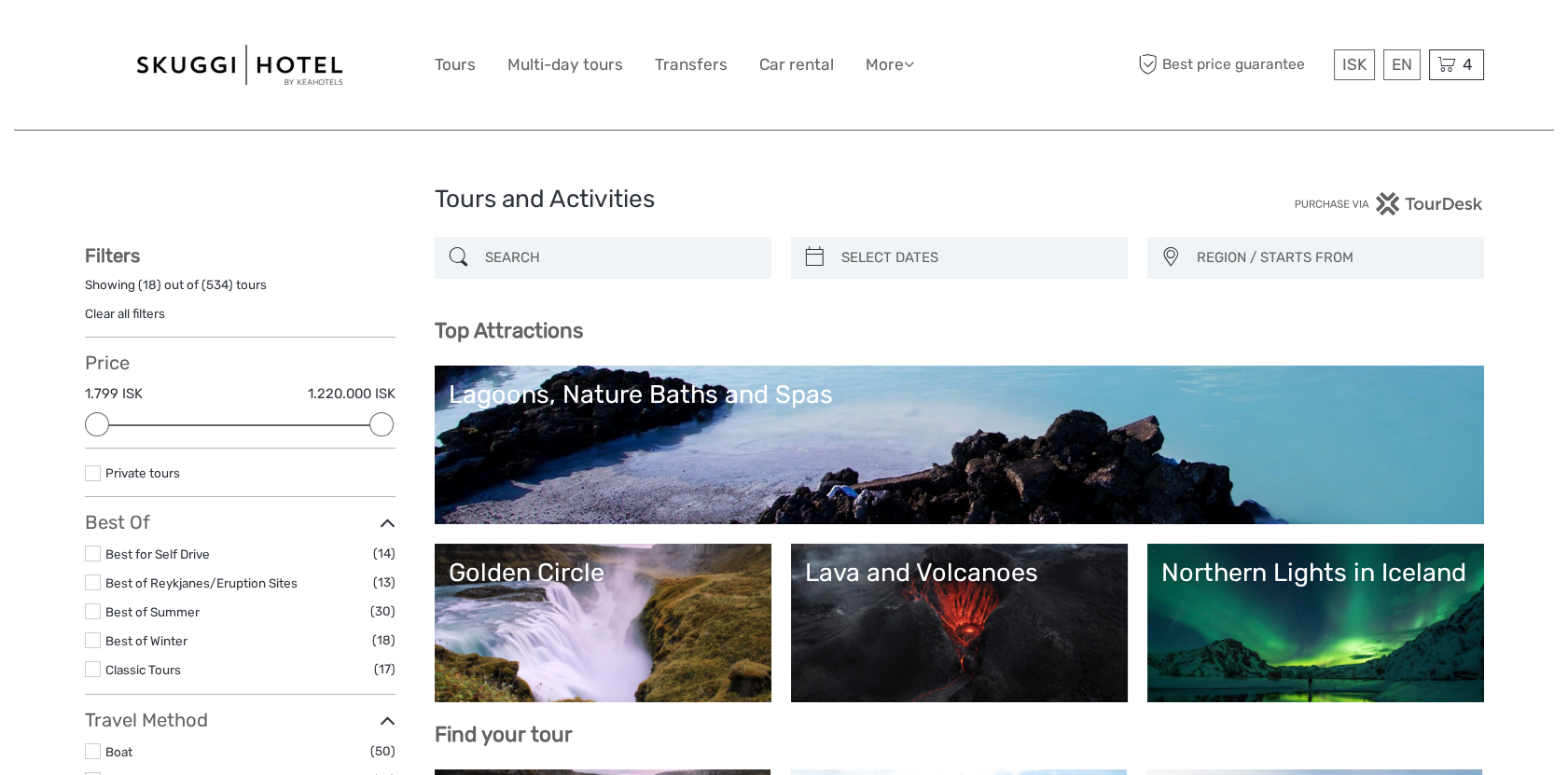 scroll, scrollTop: 0, scrollLeft: 0, axis: both 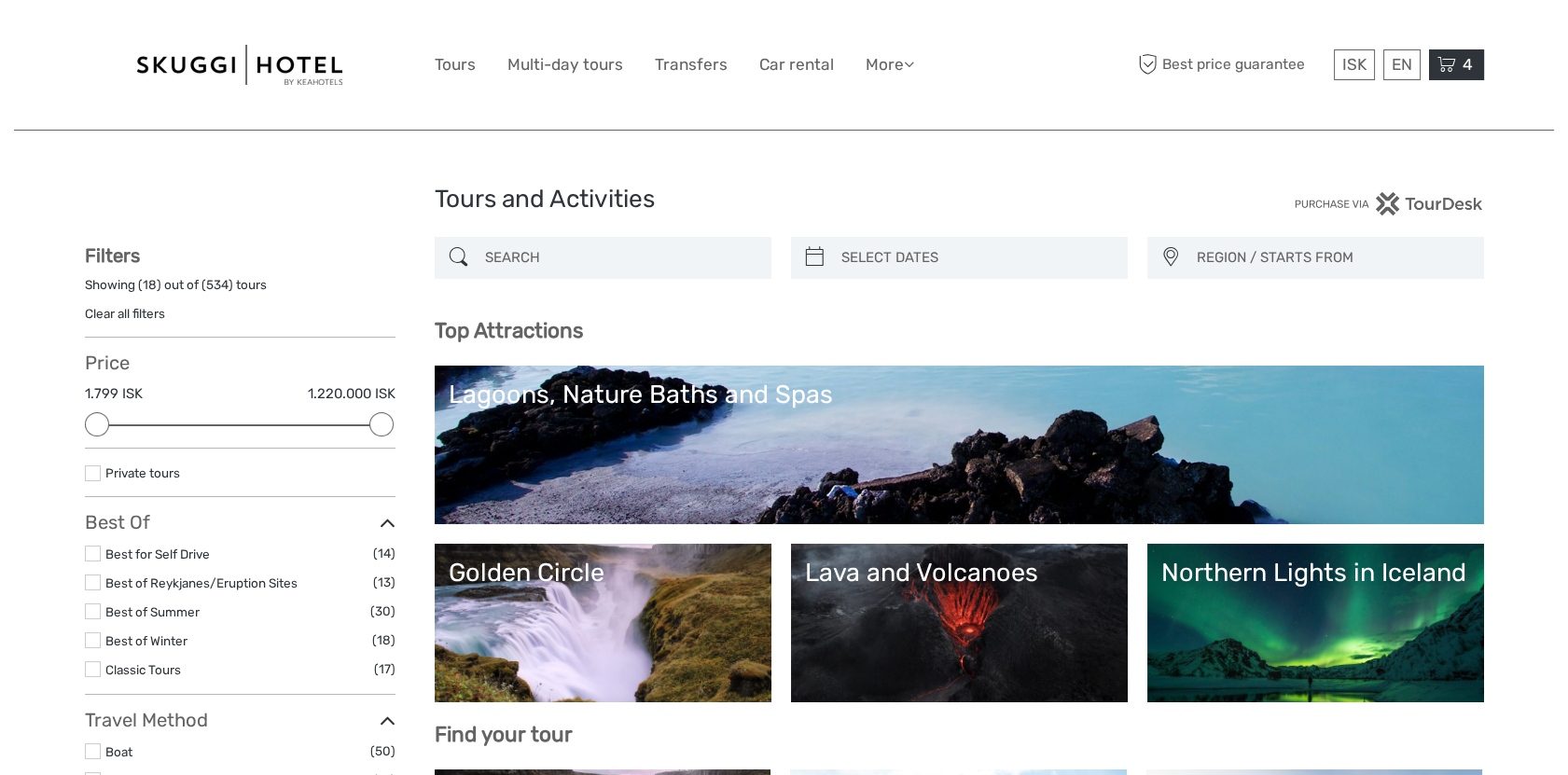 click on "4" at bounding box center (1467, 64) 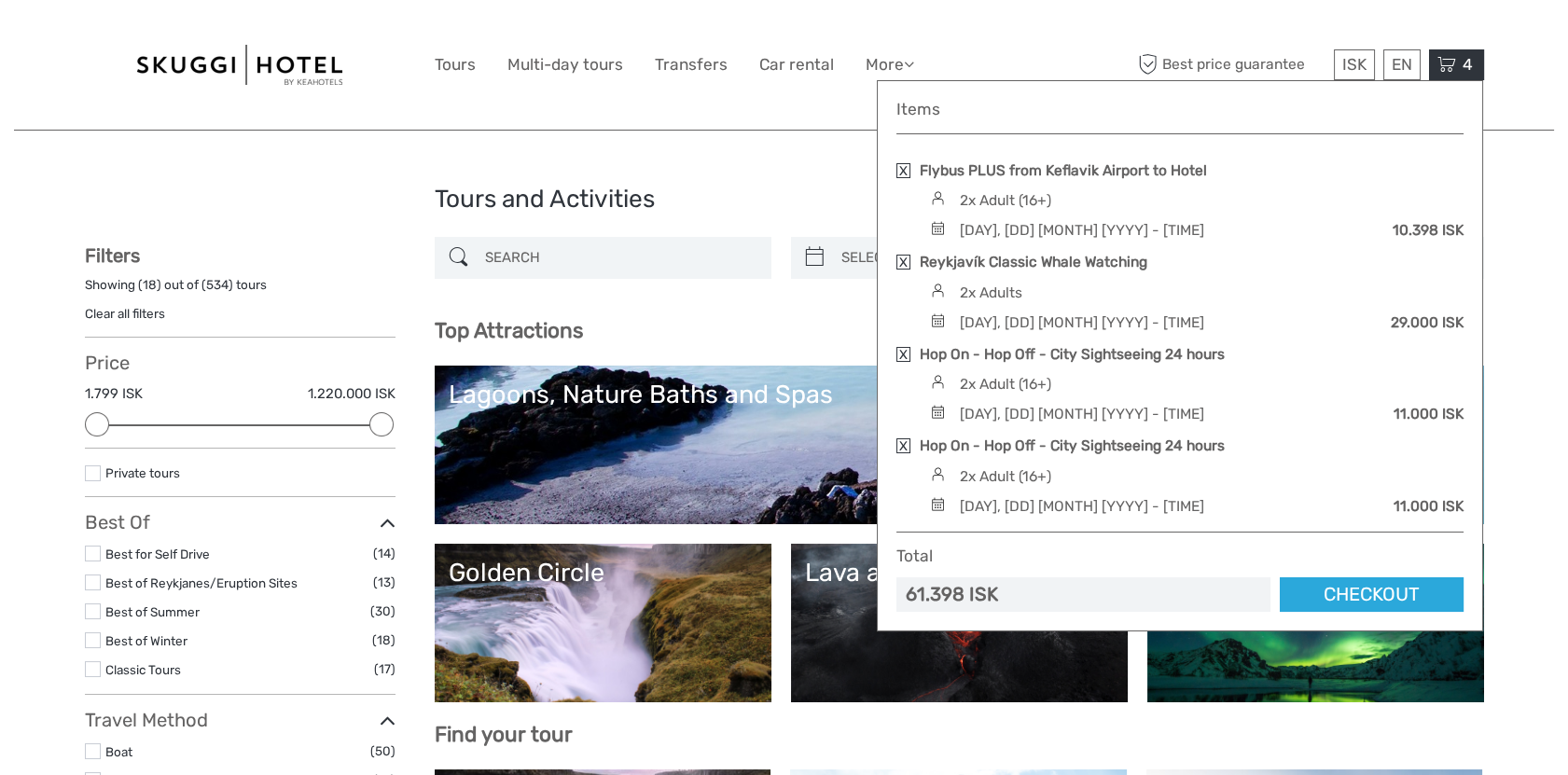 click at bounding box center (903, 354) 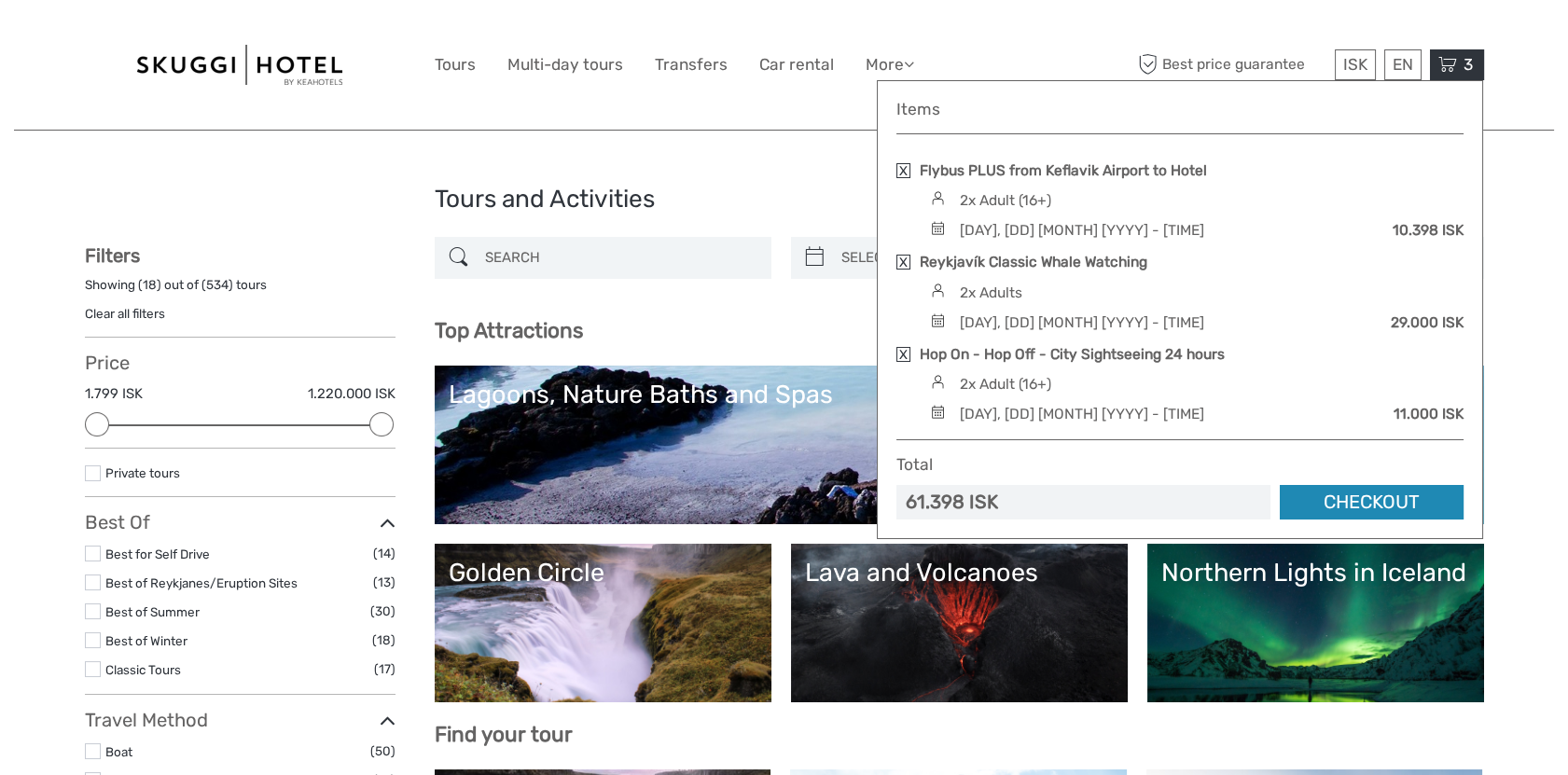 click on "Checkout" at bounding box center (1371, 502) 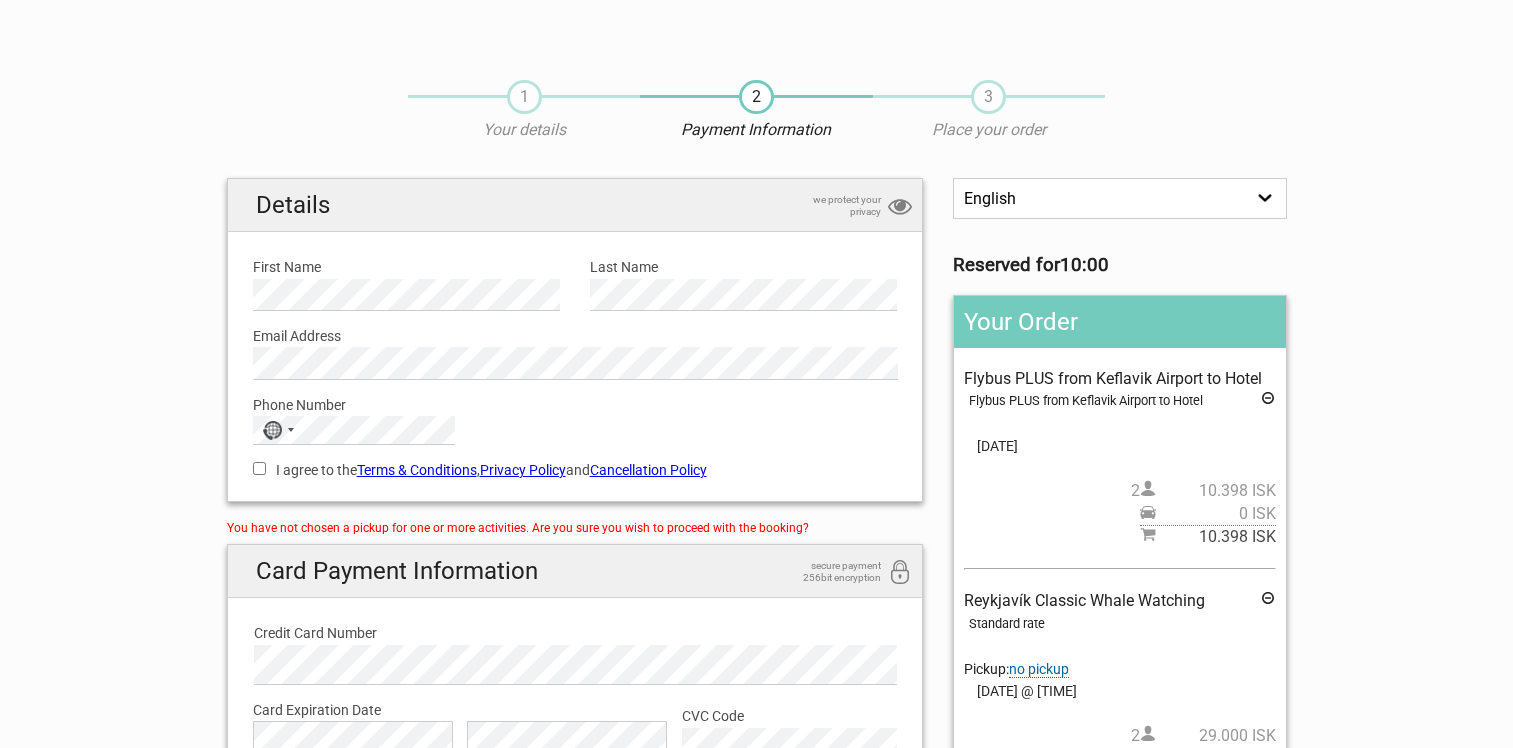 scroll, scrollTop: 0, scrollLeft: 0, axis: both 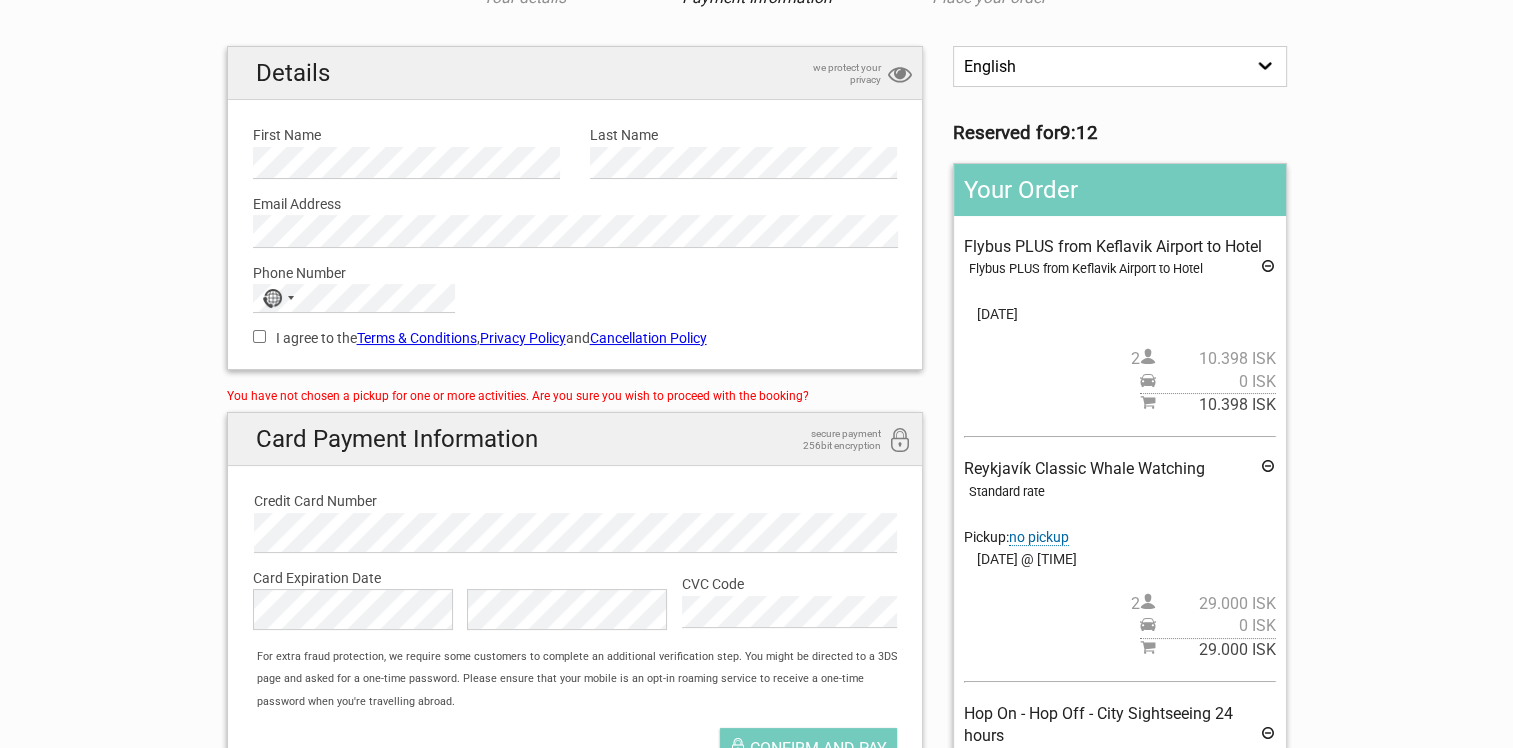 click on "I agree to the  Terms & Conditions ,  Privacy Policy  and  Cancellation Policy" at bounding box center (259, 336) 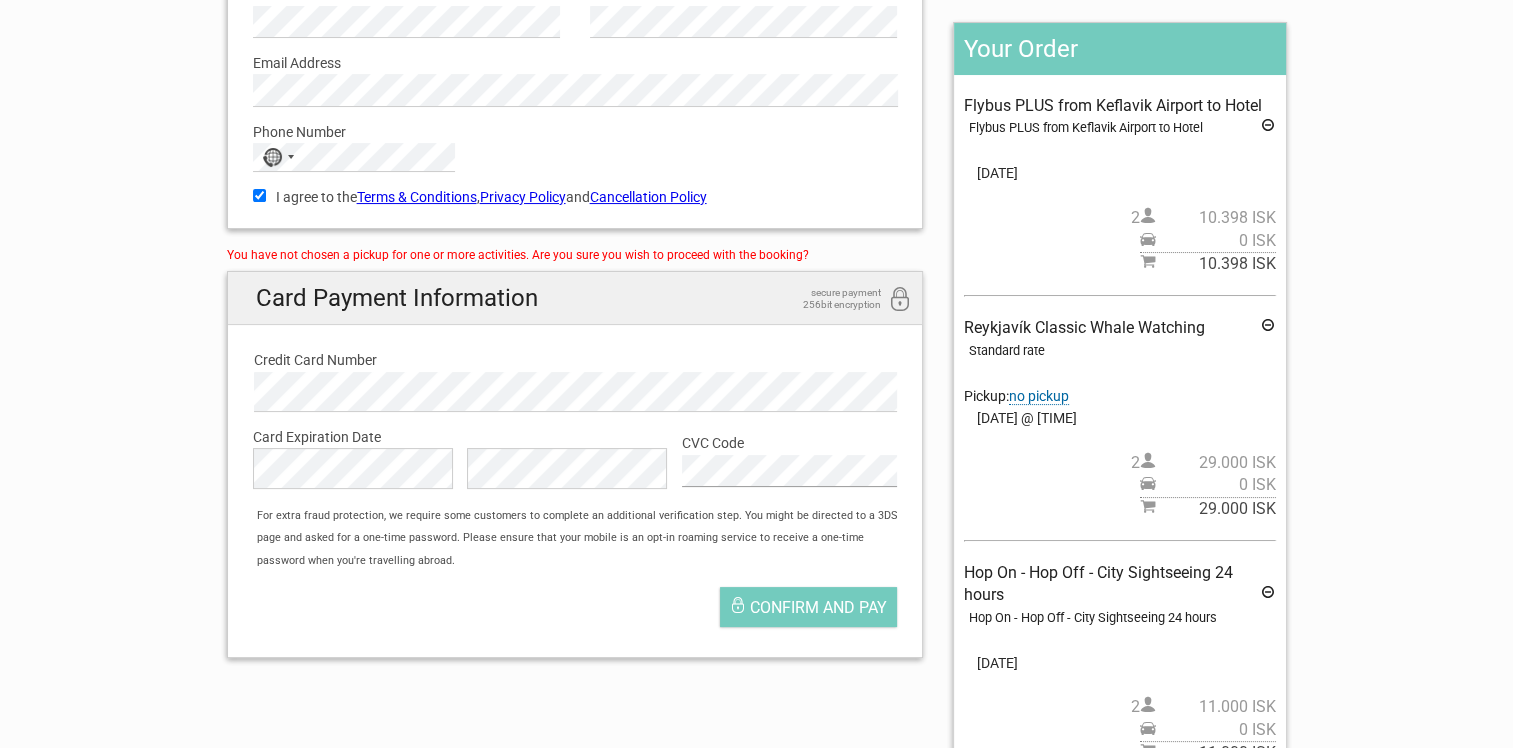 scroll, scrollTop: 276, scrollLeft: 0, axis: vertical 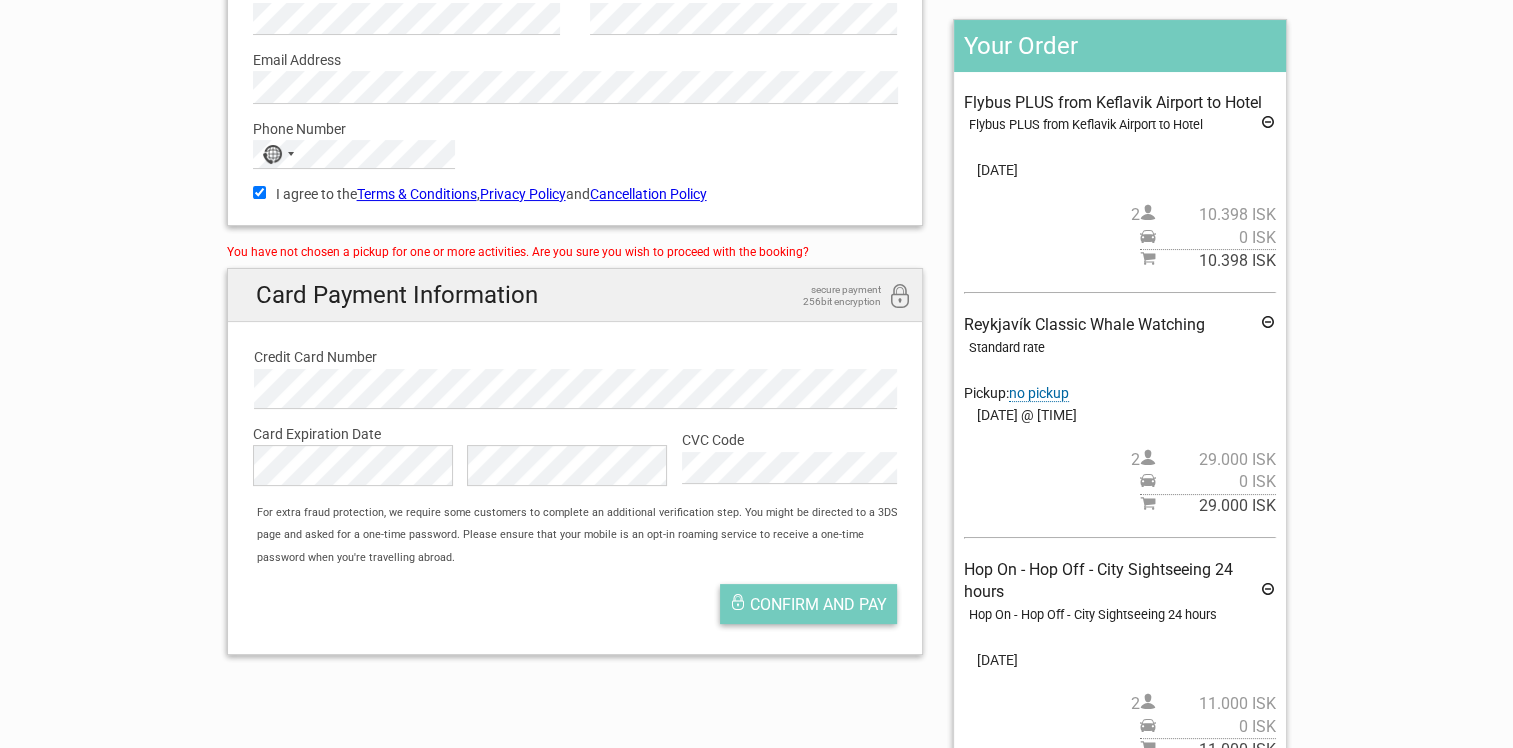 click on "Confirm and pay" at bounding box center (818, 604) 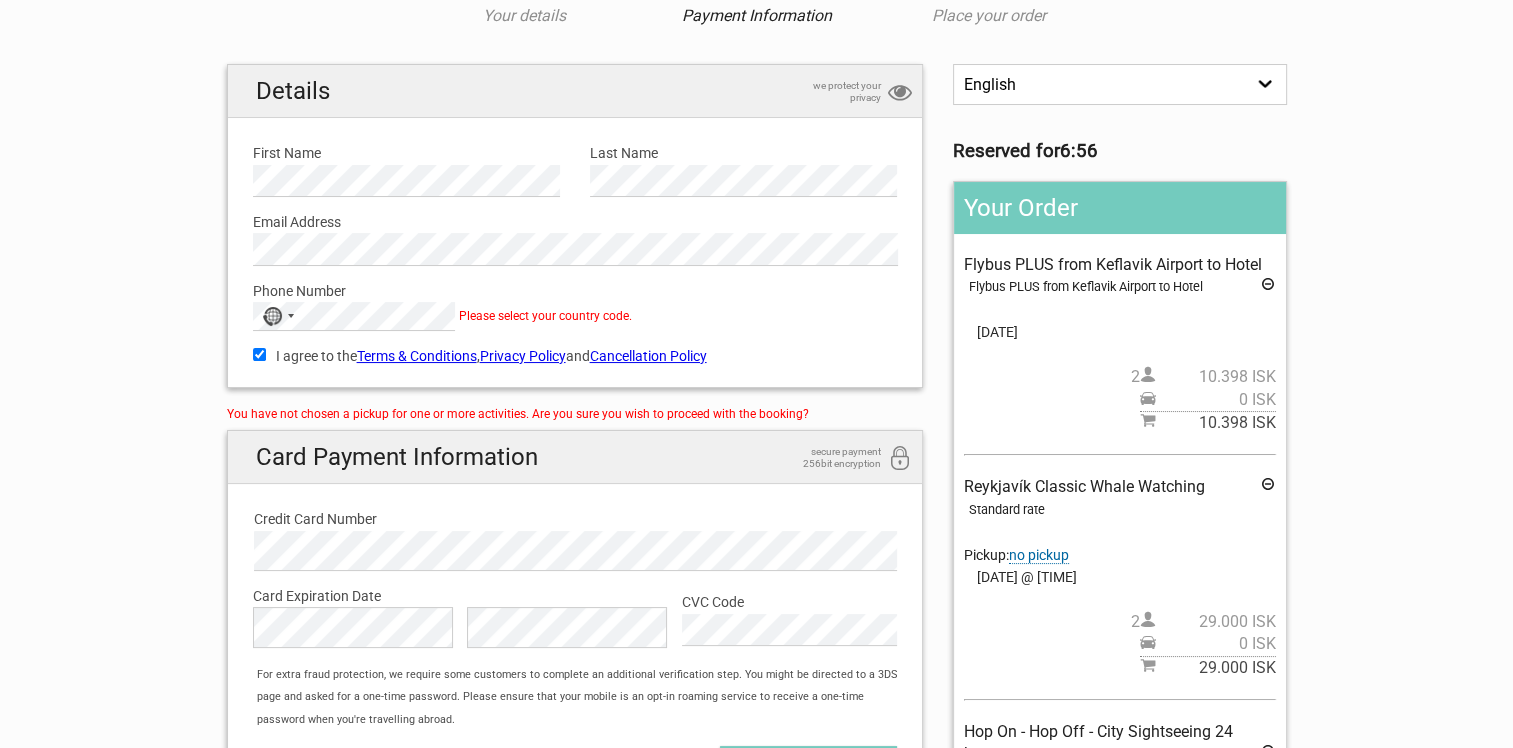 scroll, scrollTop: 108, scrollLeft: 0, axis: vertical 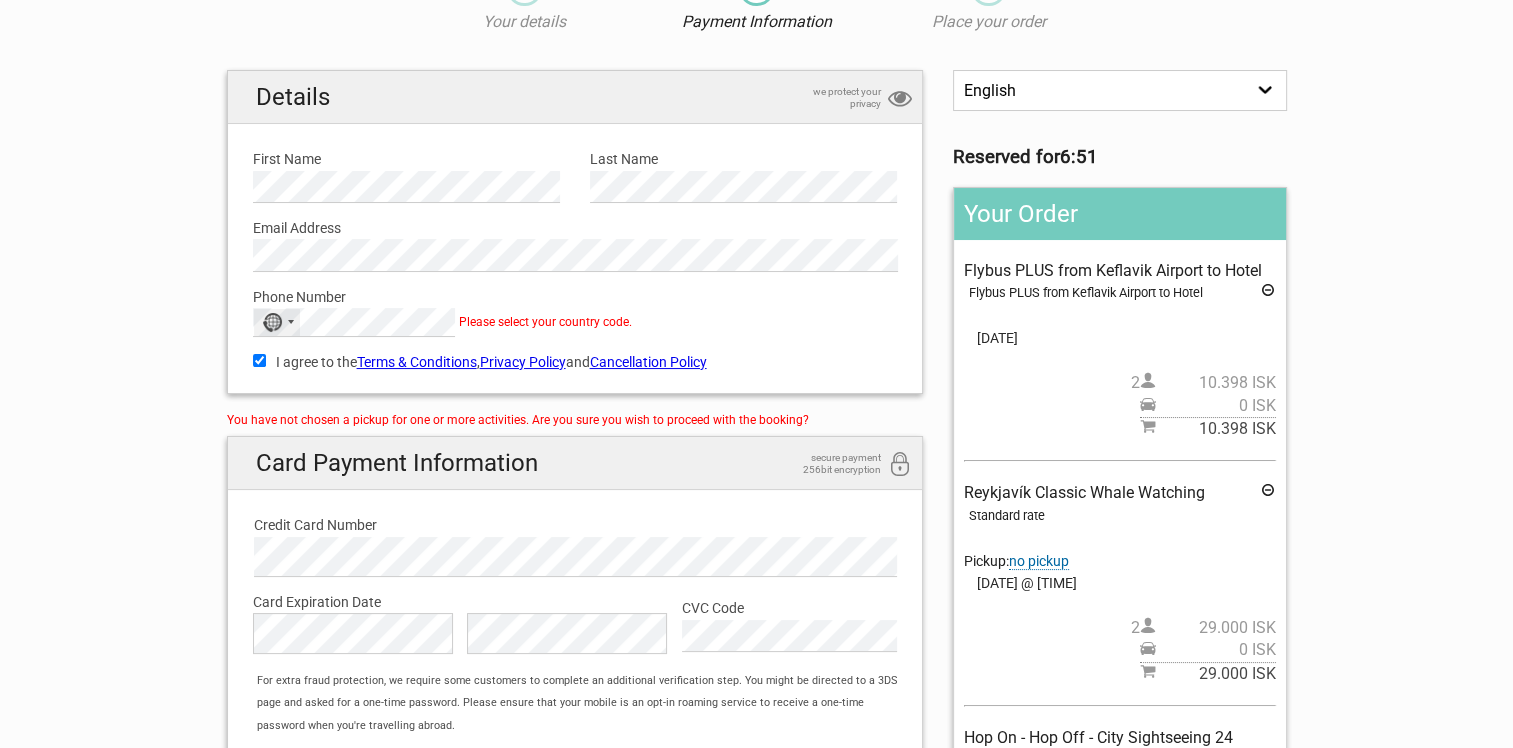 click on "No country selected" at bounding box center [277, 322] 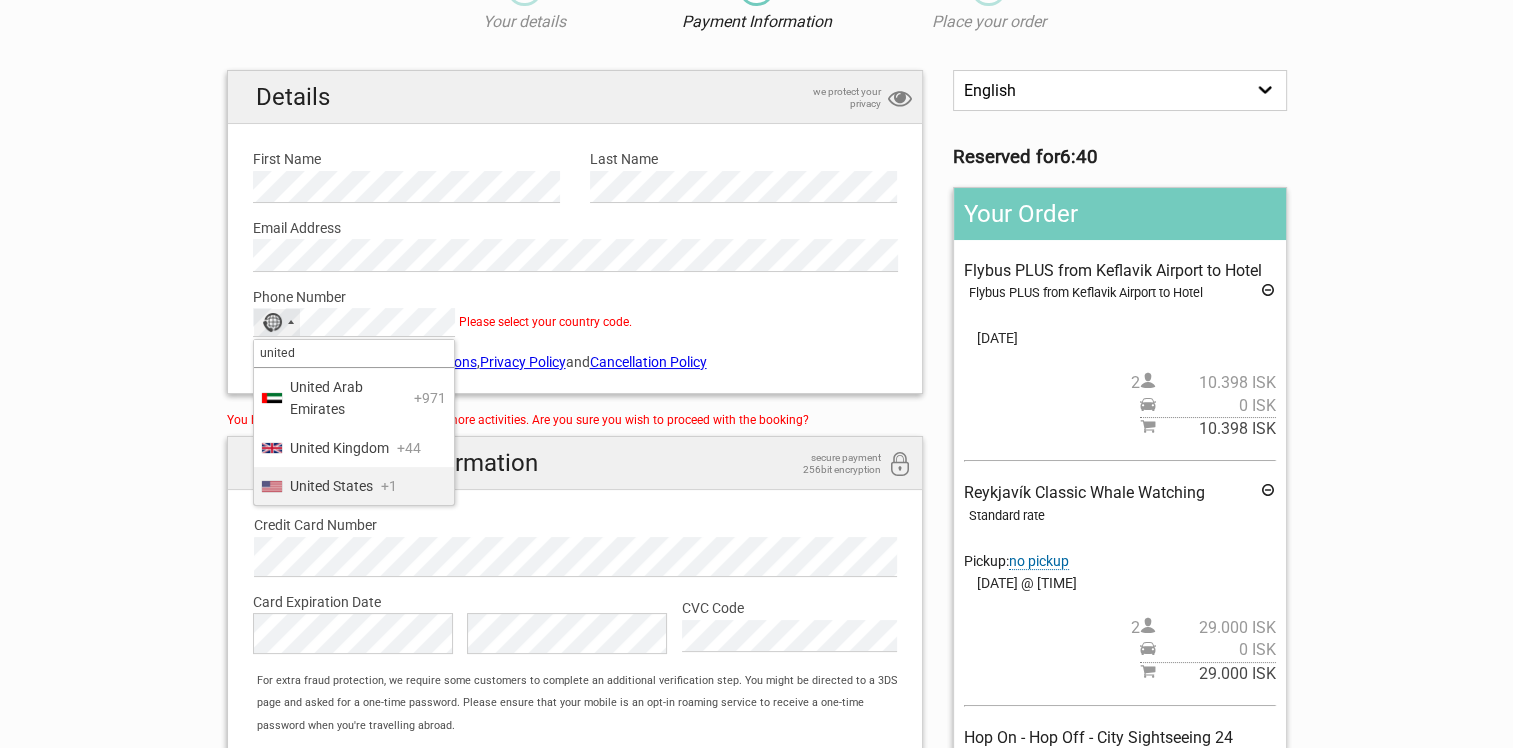 type on "united" 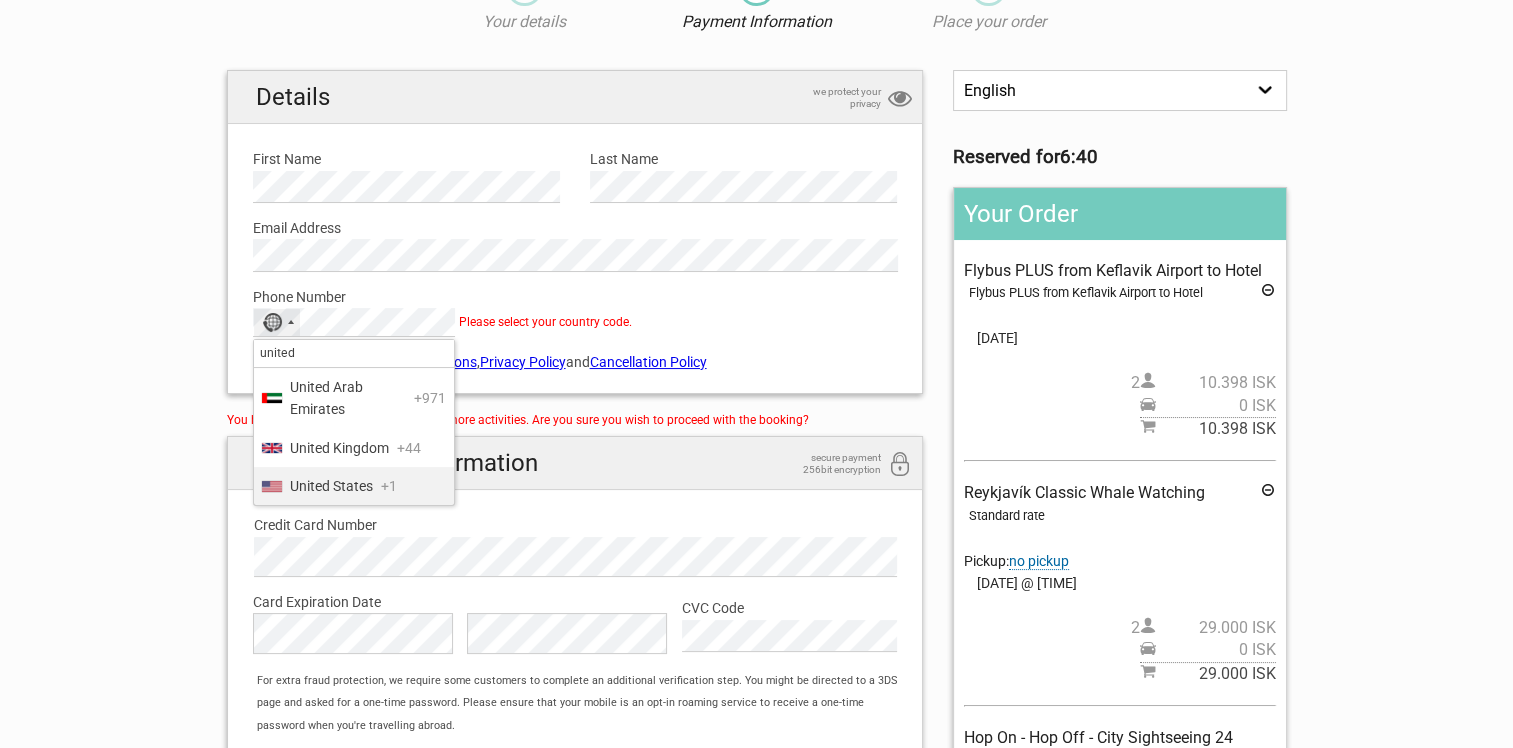 click on "United States" at bounding box center (331, 486) 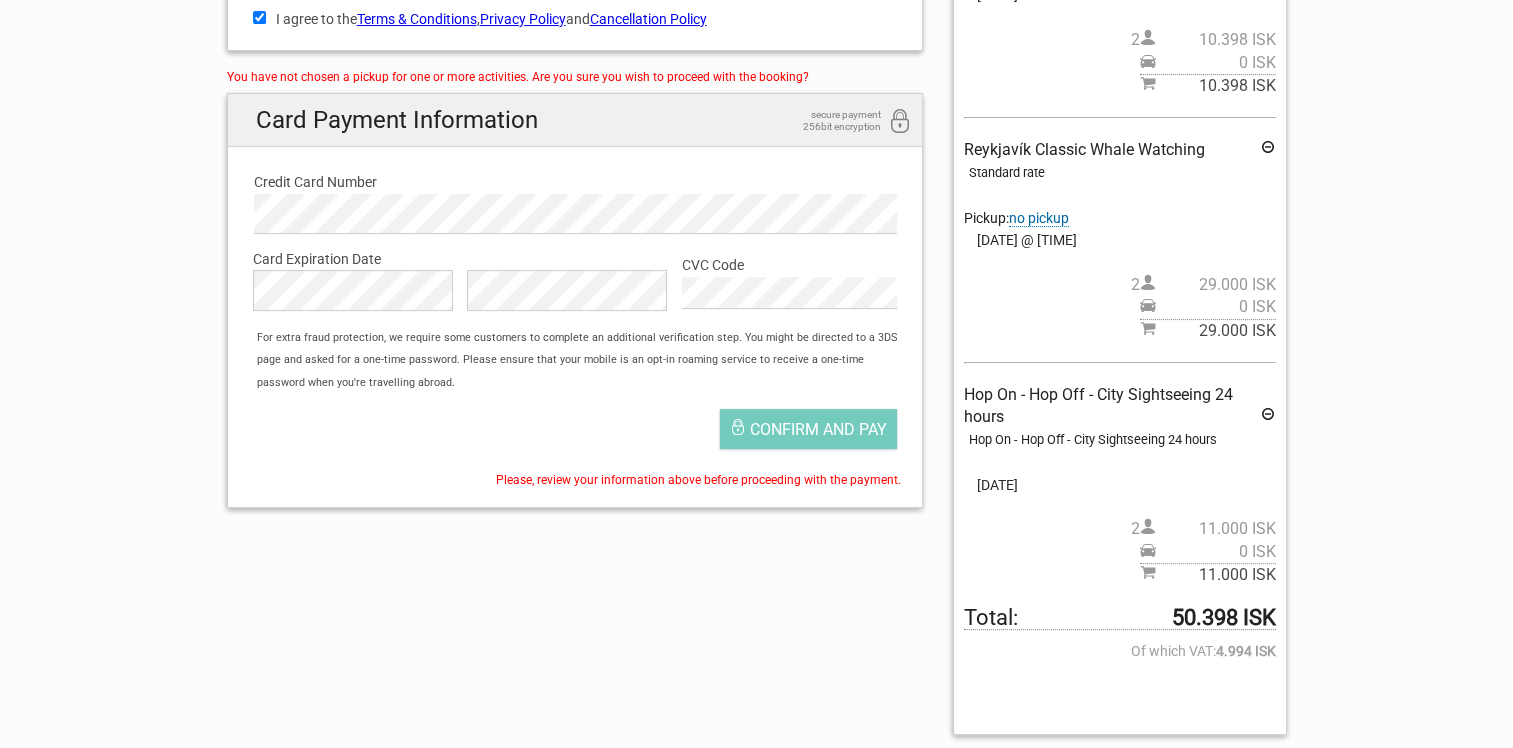 scroll, scrollTop: 458, scrollLeft: 0, axis: vertical 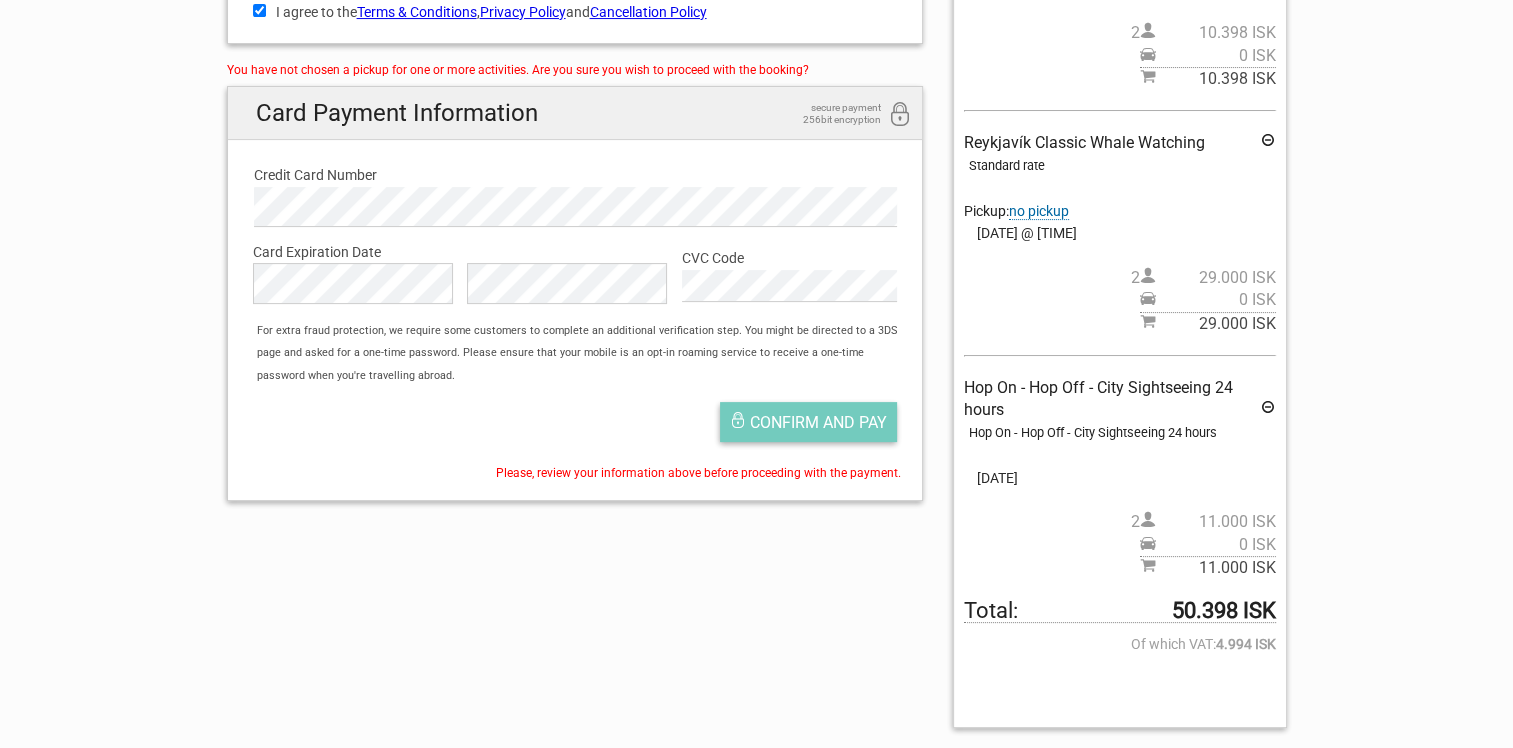 click on "Confirm and pay" at bounding box center [818, 422] 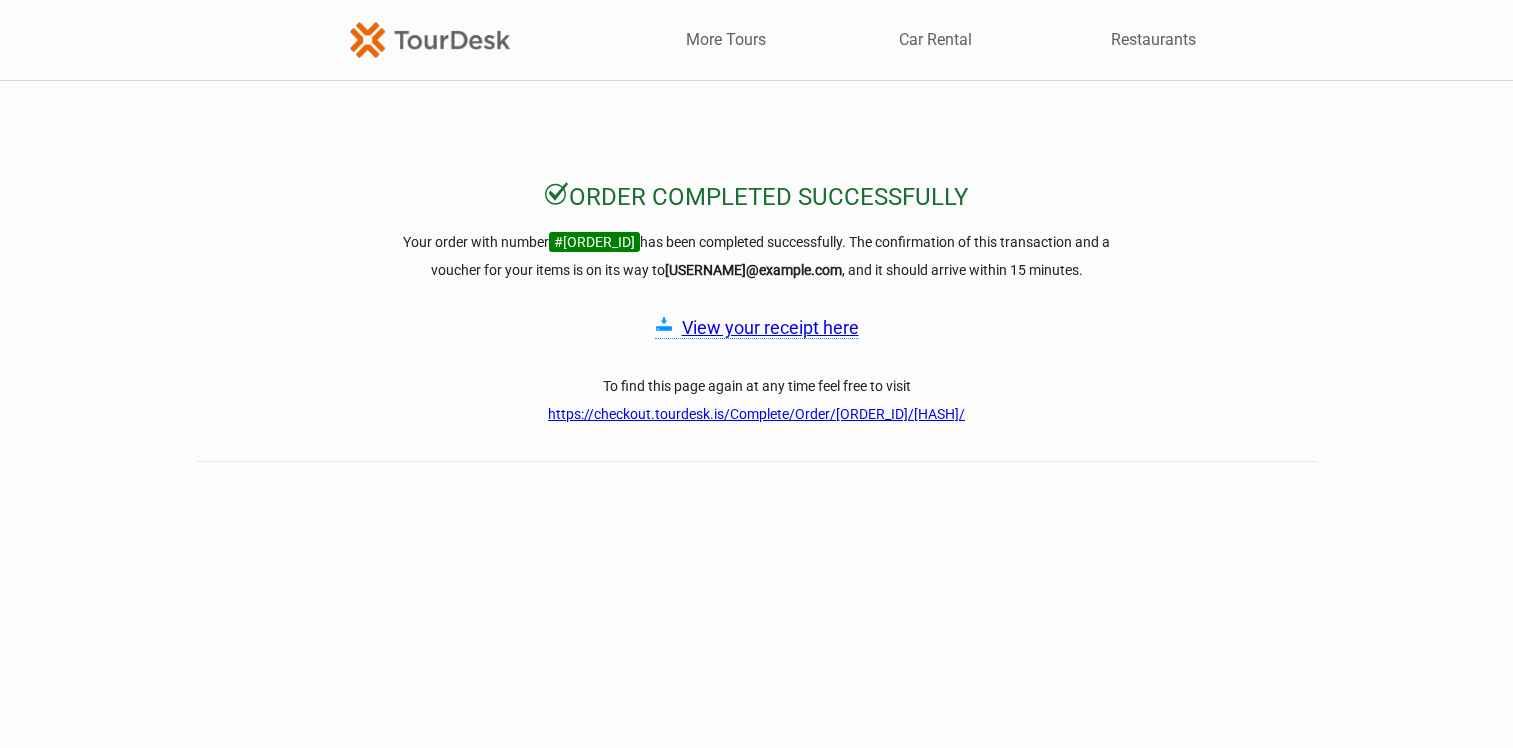 scroll, scrollTop: 0, scrollLeft: 0, axis: both 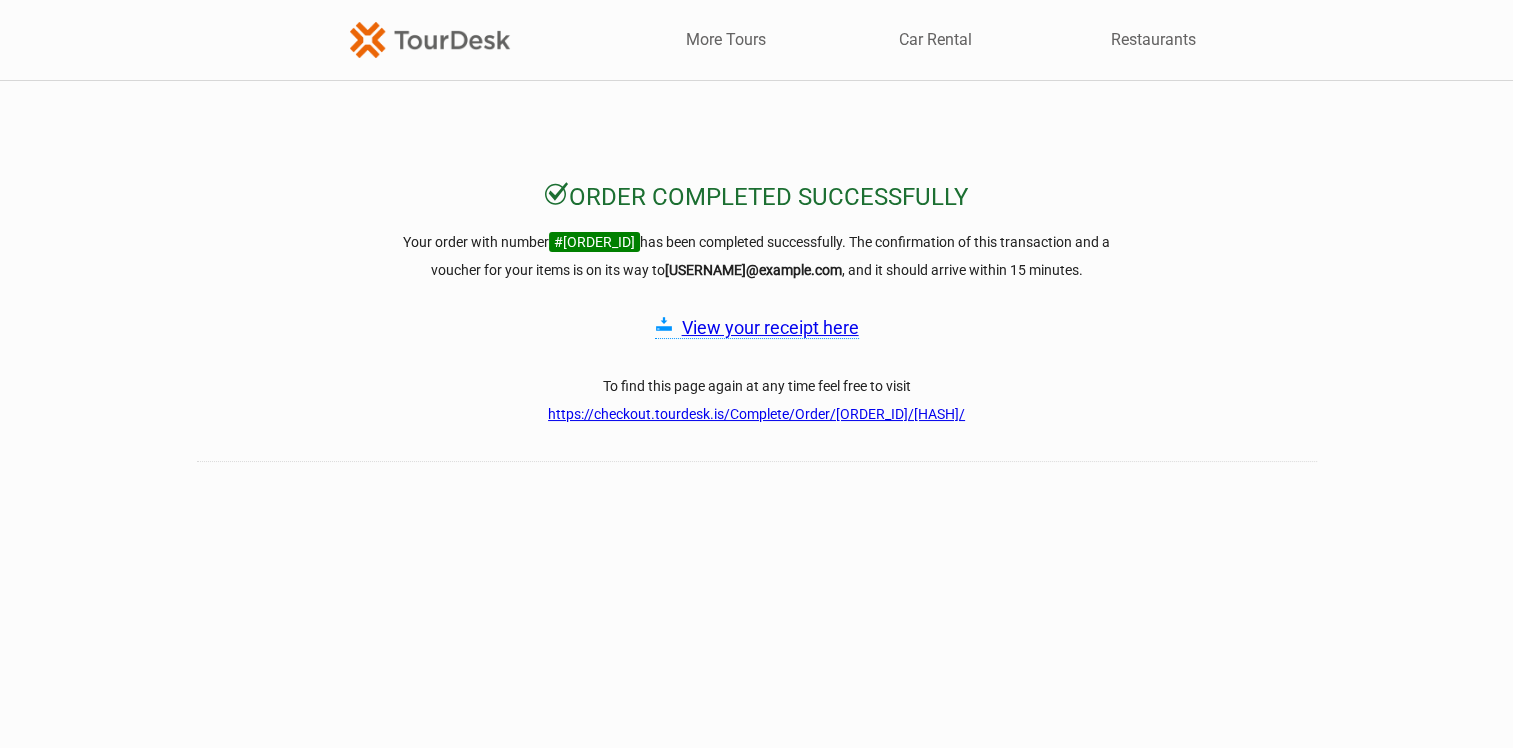 click on "View your receipt here" at bounding box center (770, 327) 